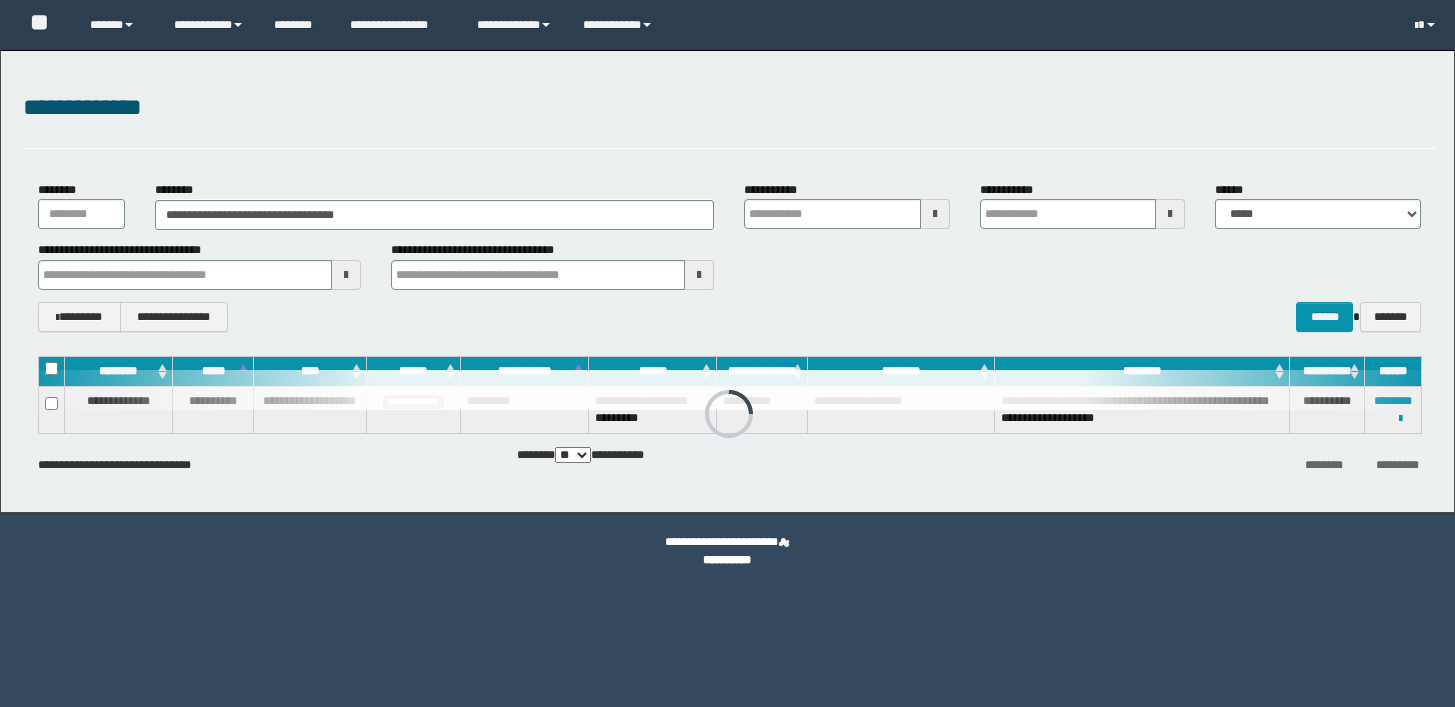 scroll, scrollTop: 0, scrollLeft: 0, axis: both 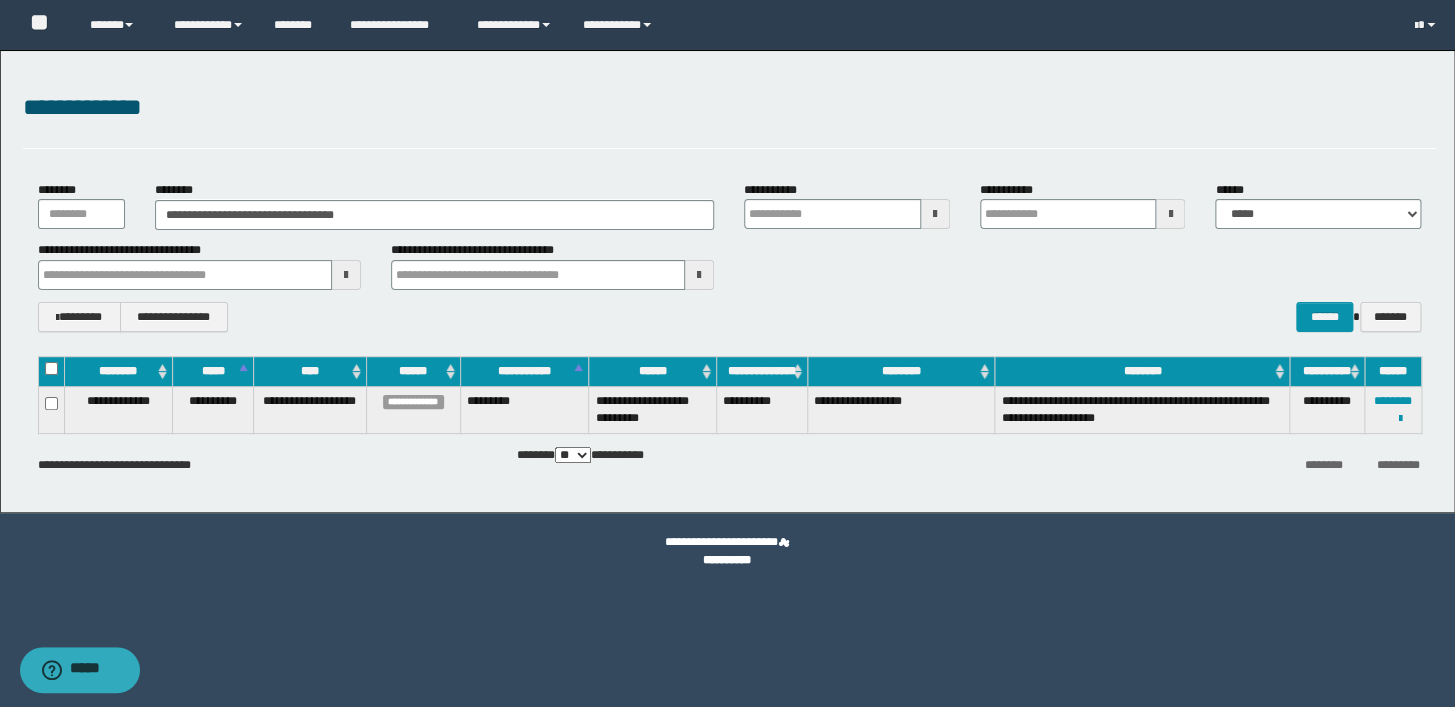 drag, startPoint x: 429, startPoint y: 215, endPoint x: 130, endPoint y: 200, distance: 299.376 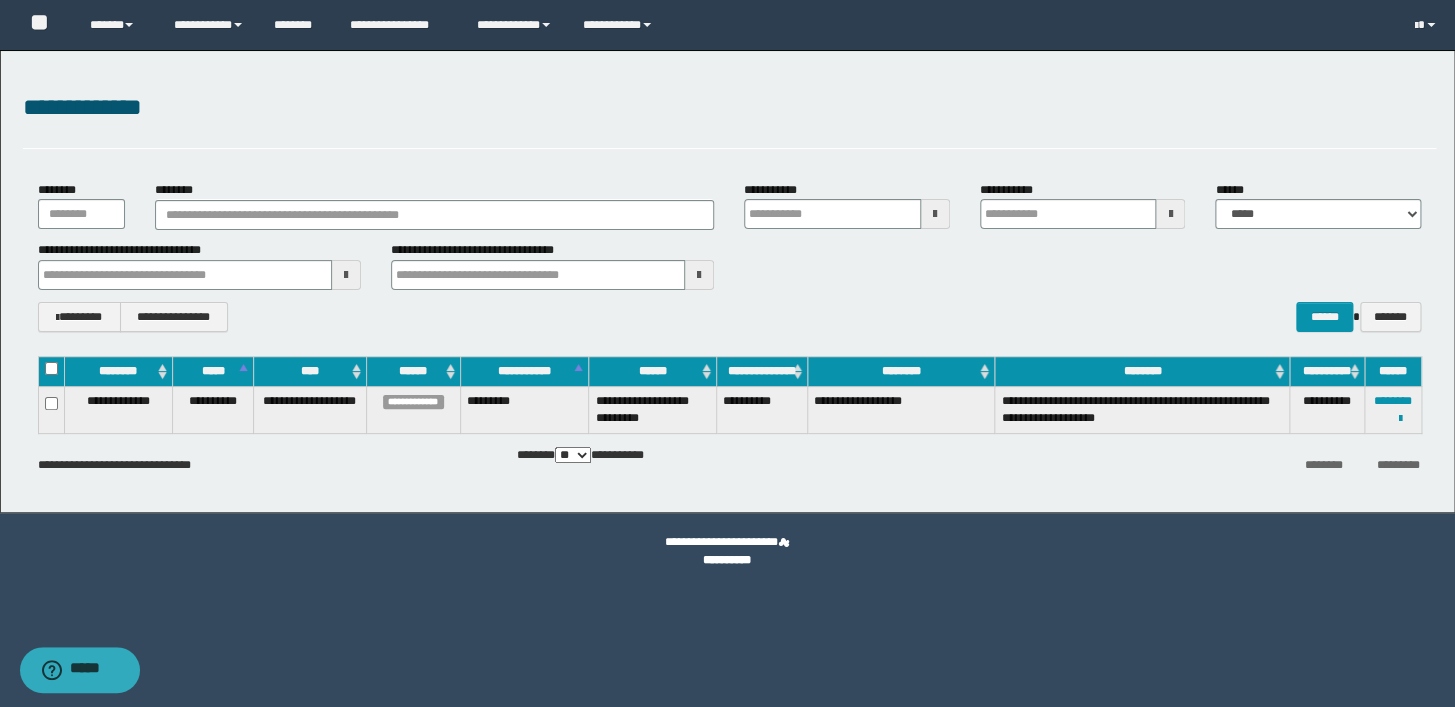 type on "**********" 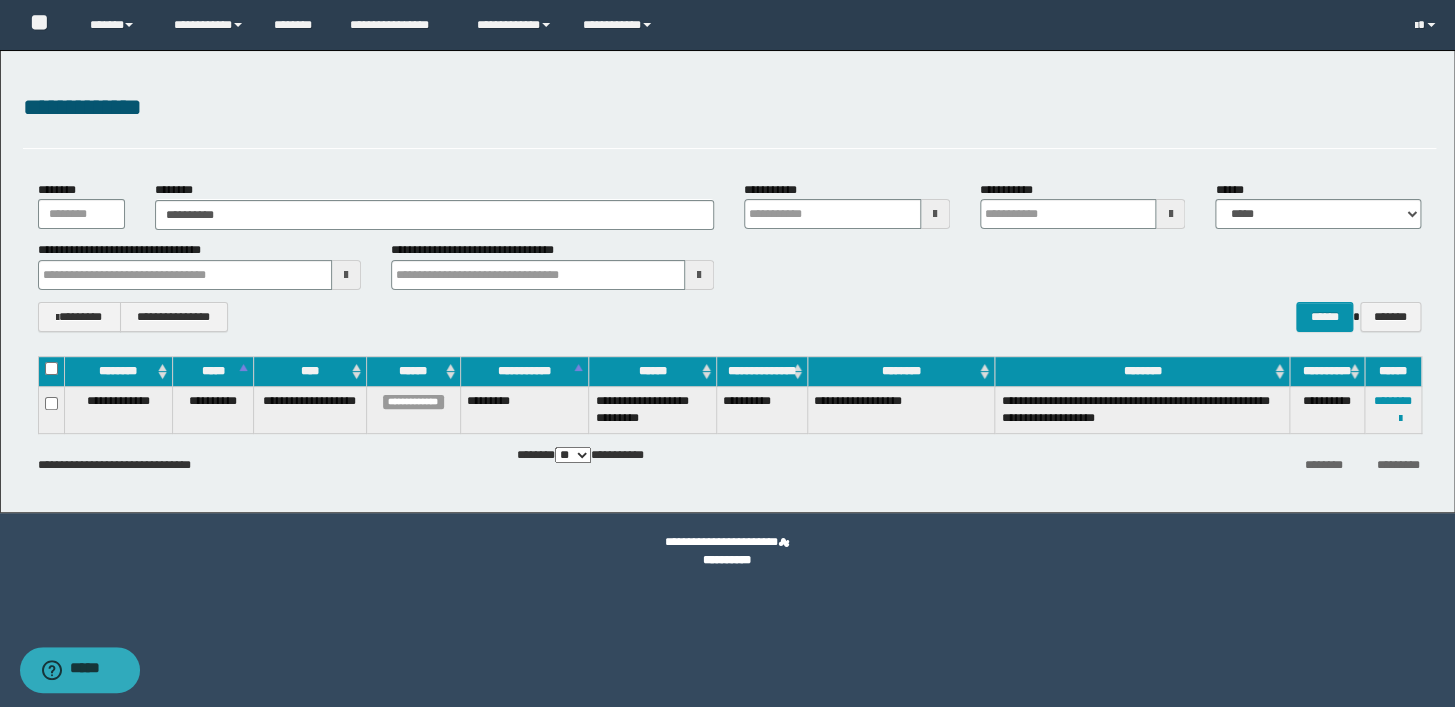 type on "**********" 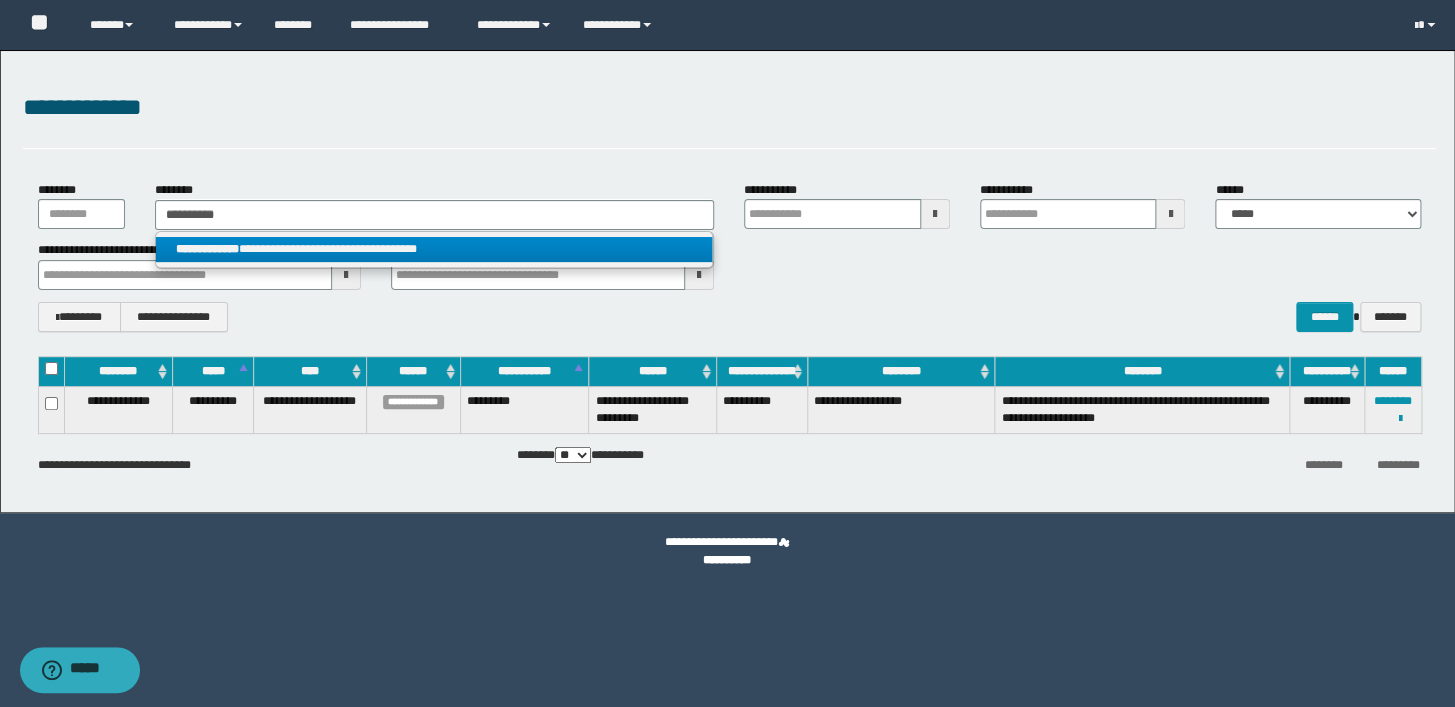 type on "**********" 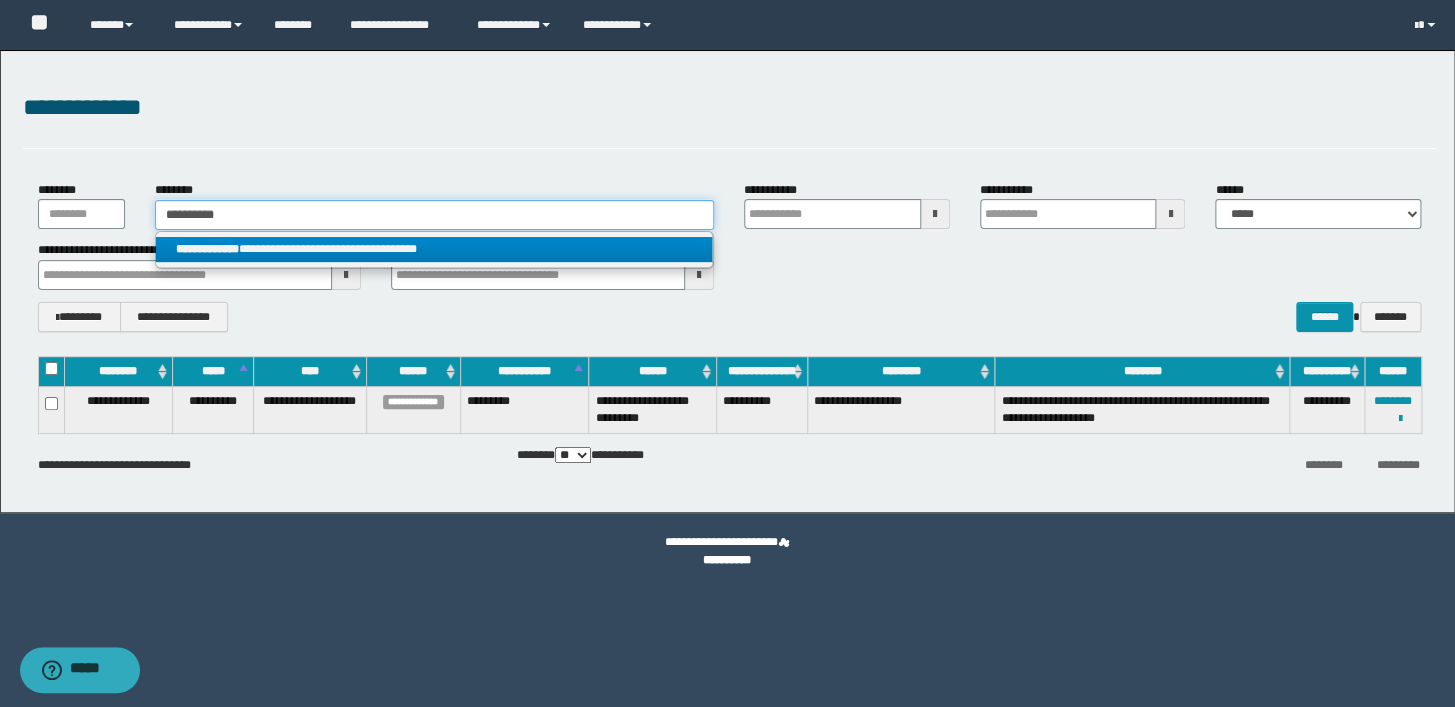 type 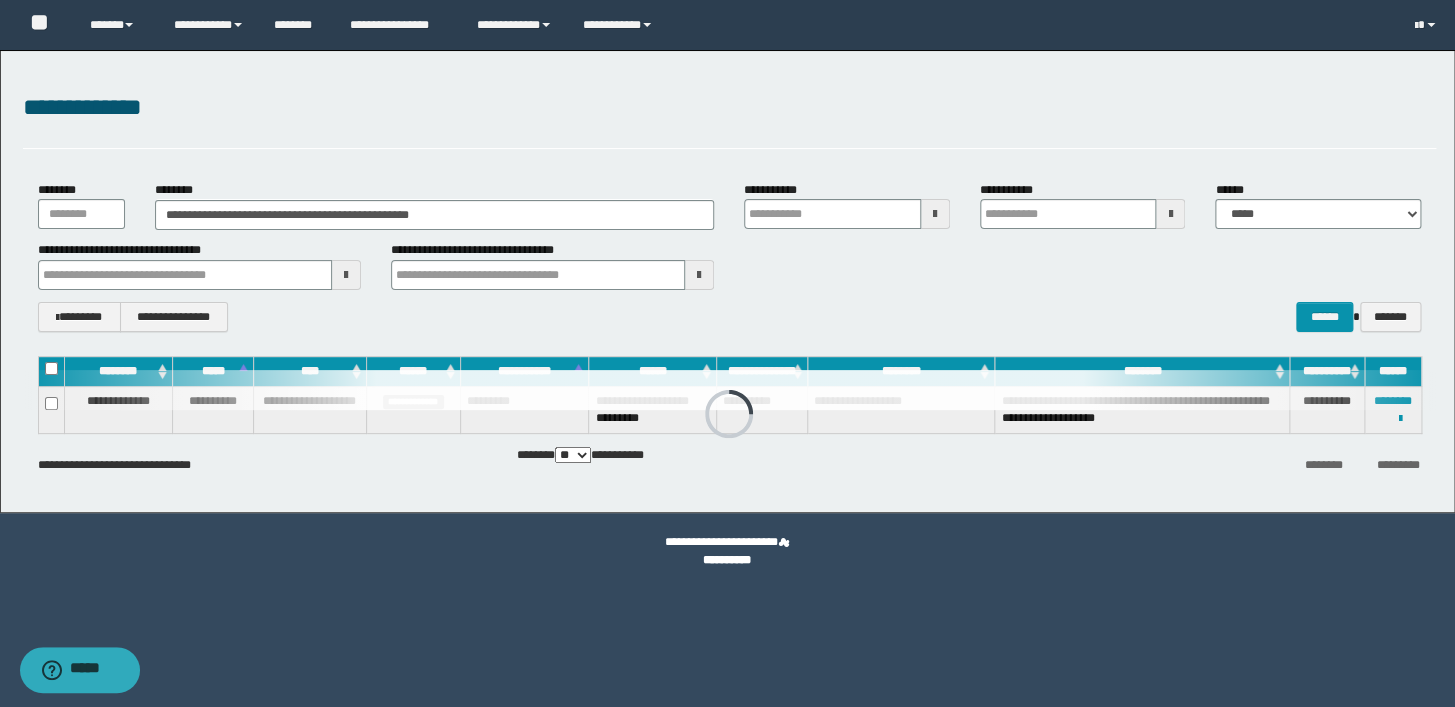 click on "**********" at bounding box center (729, 317) 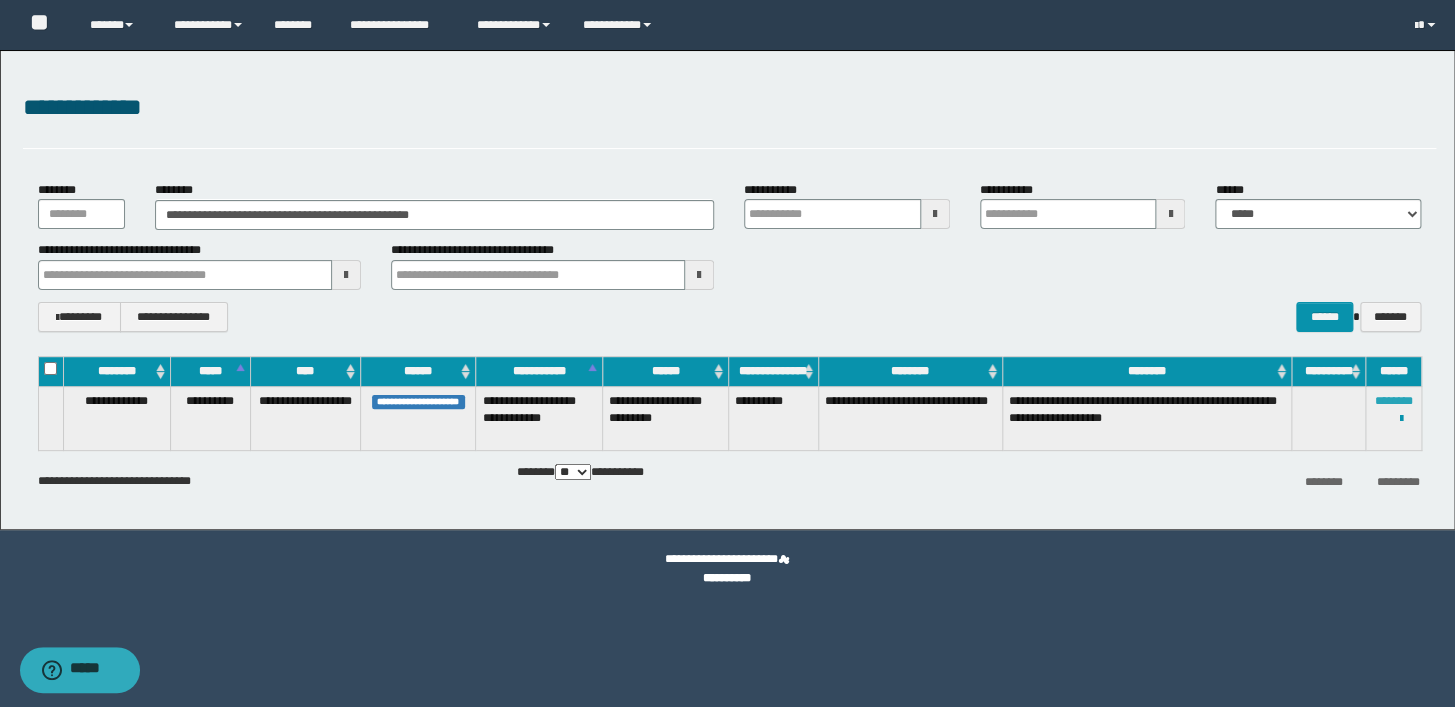 click on "********" at bounding box center [1393, 401] 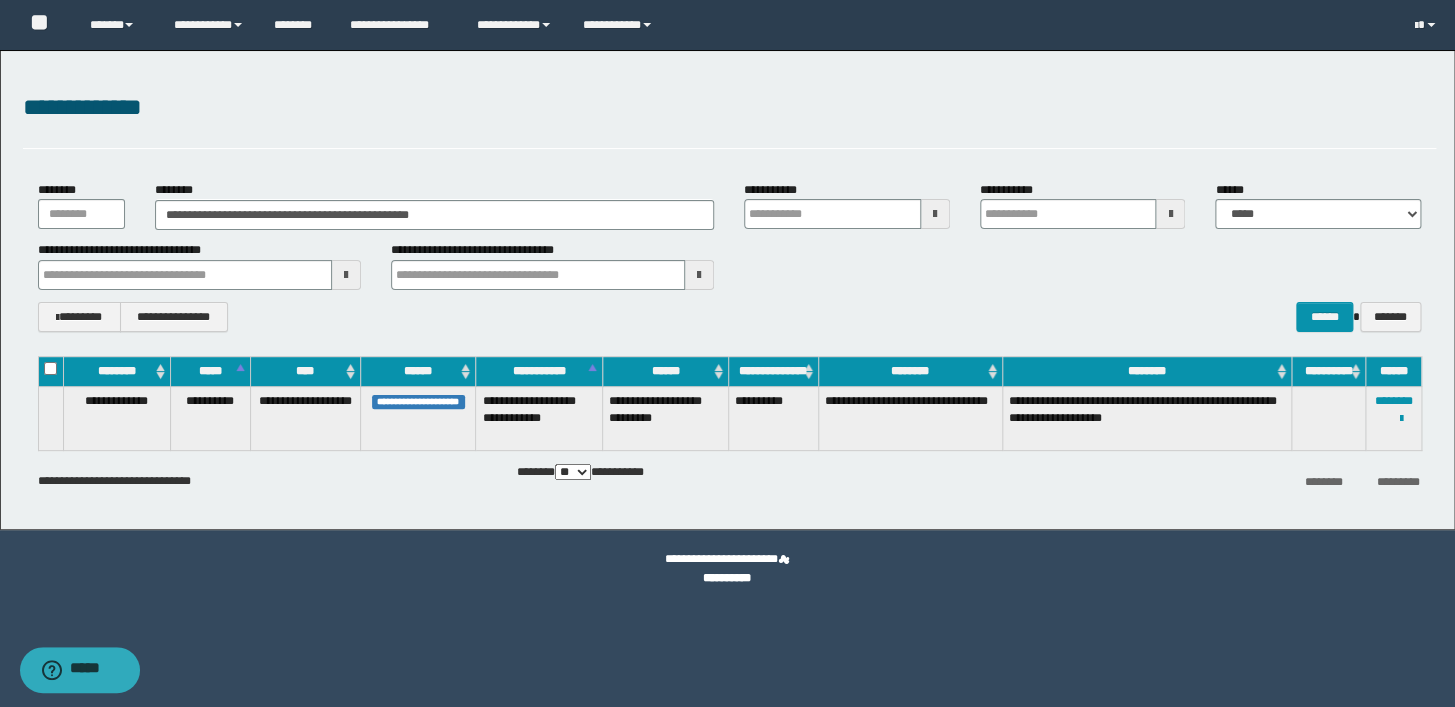 click on "**********" at bounding box center (729, 265) 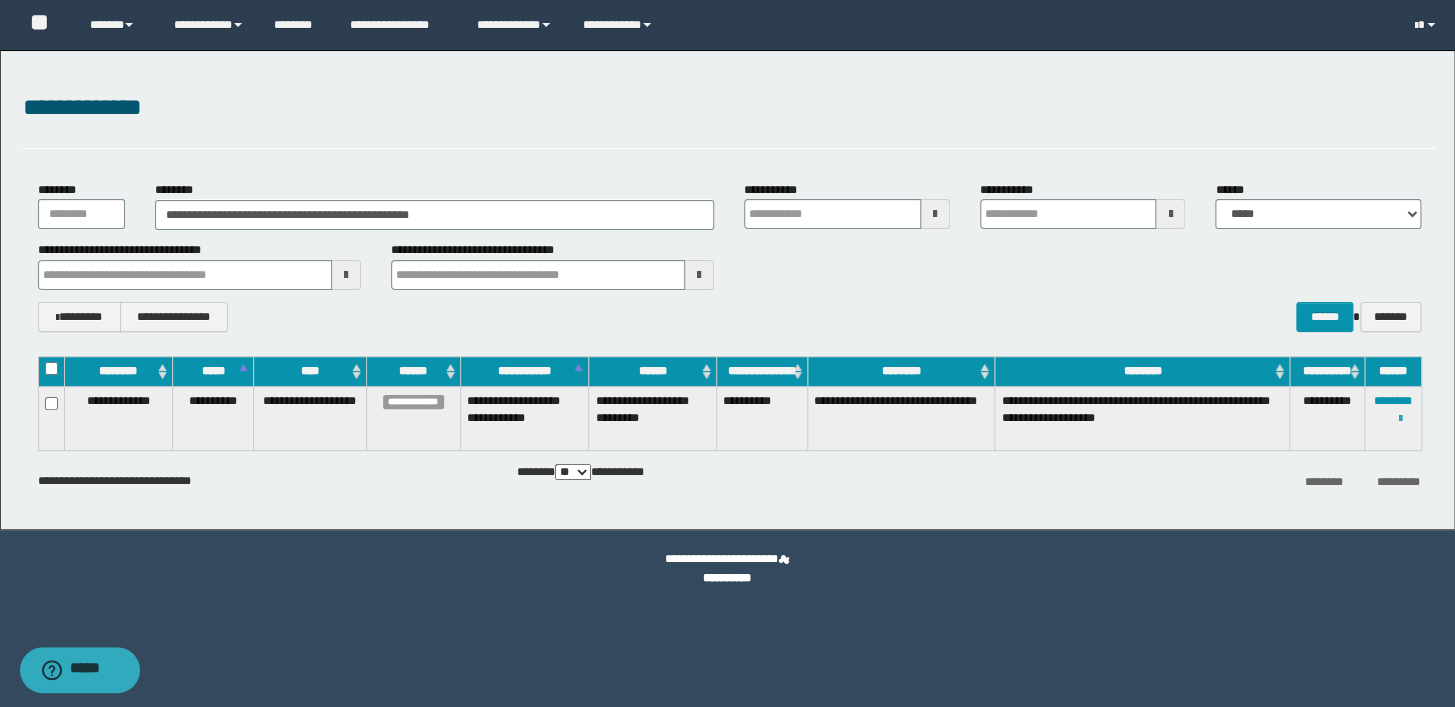 click at bounding box center [1400, 419] 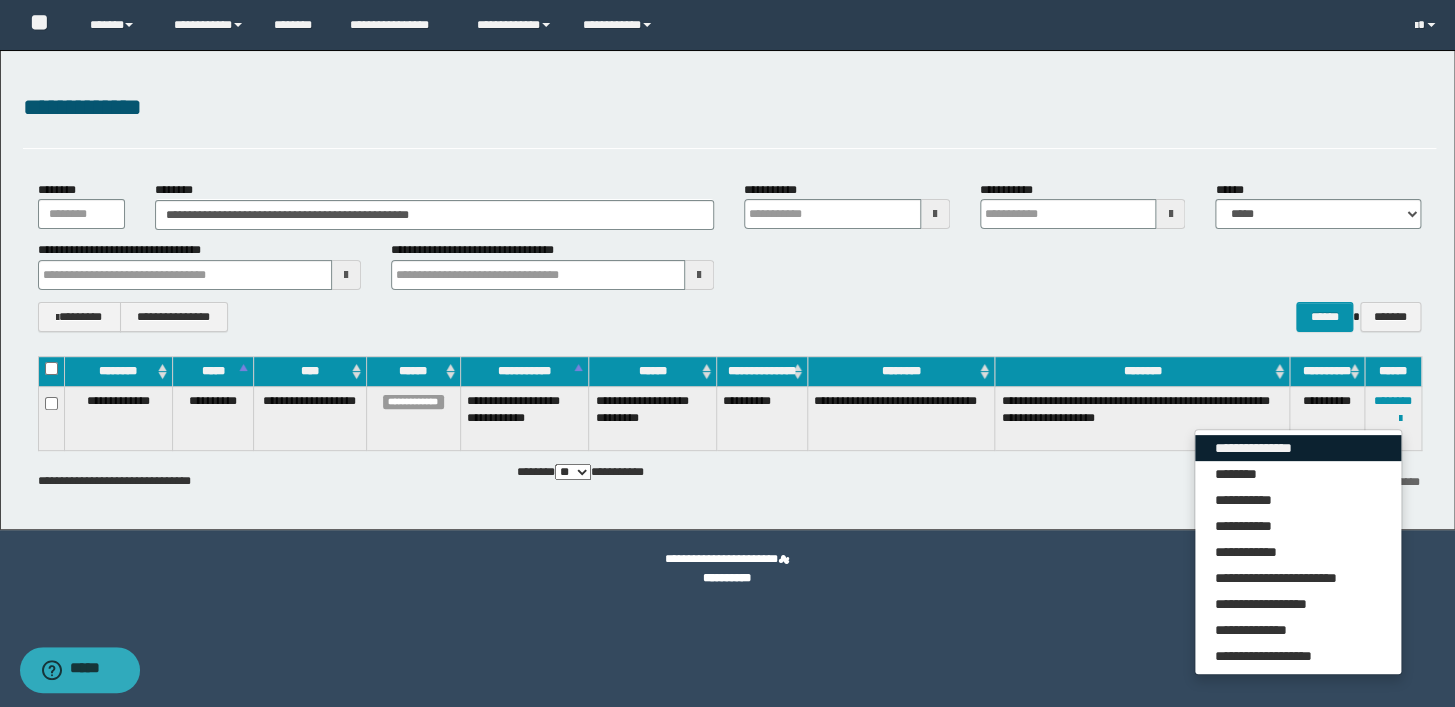 click on "**********" at bounding box center [1298, 448] 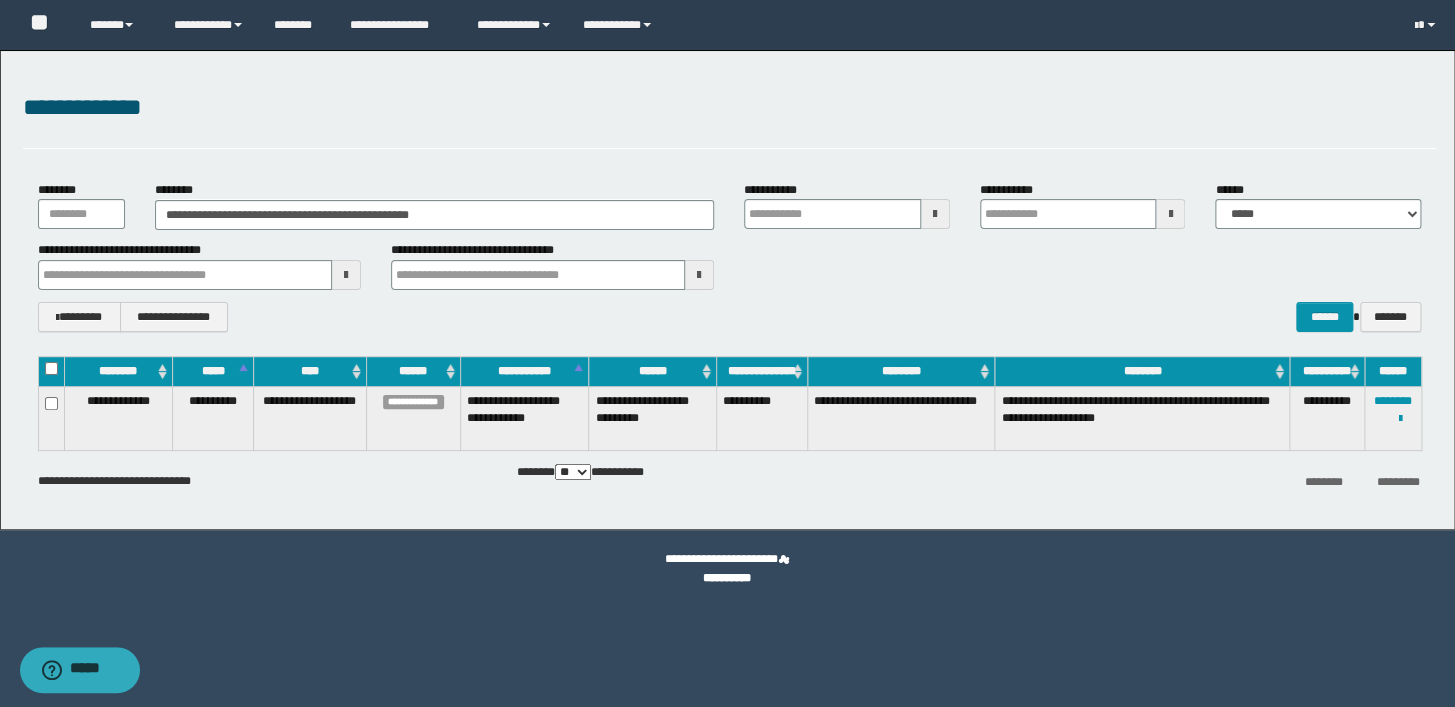 click on "**********" at bounding box center (729, 108) 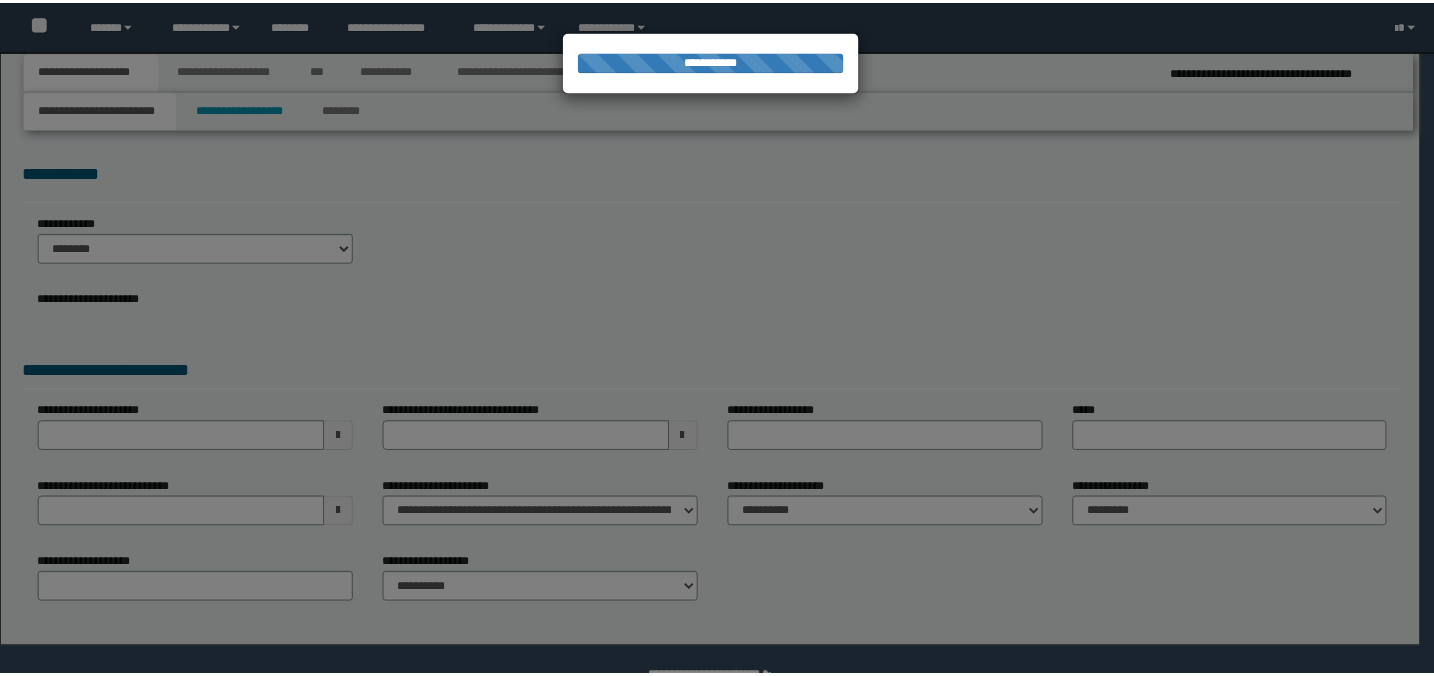 scroll, scrollTop: 0, scrollLeft: 0, axis: both 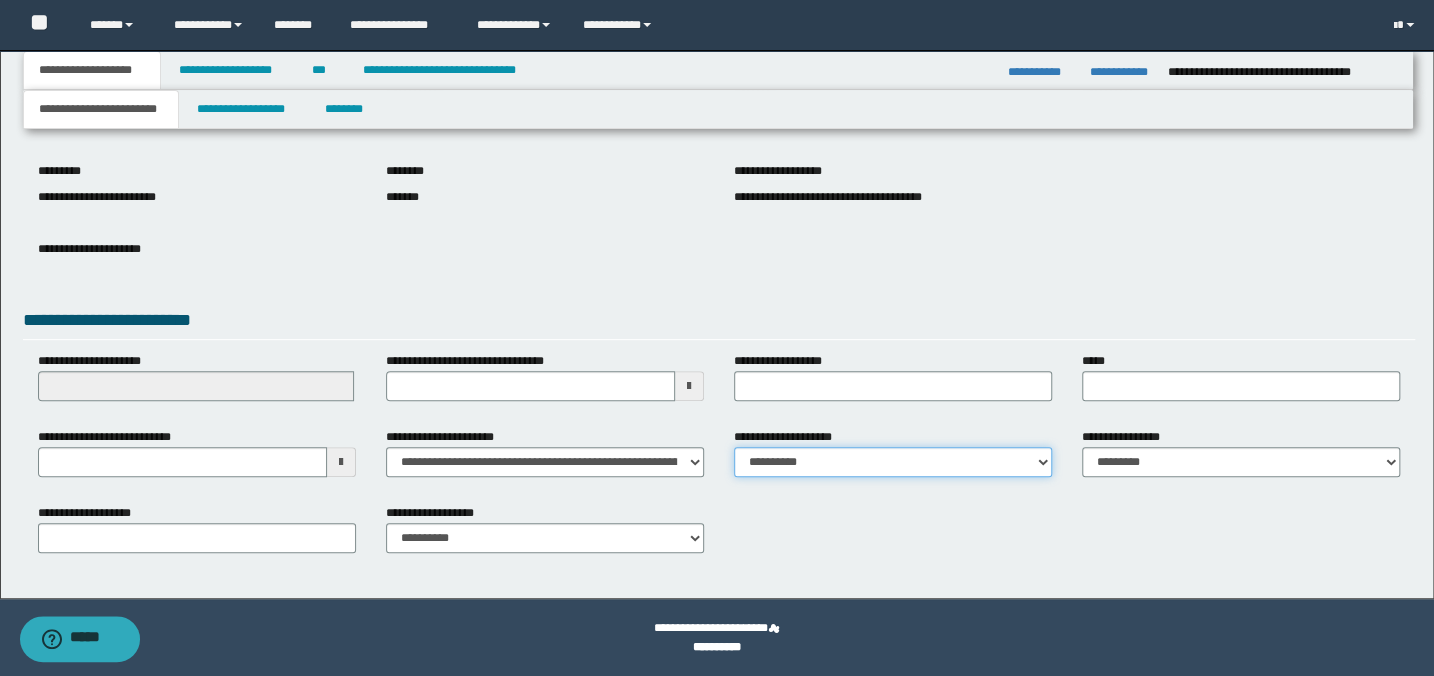 click on "**********" at bounding box center [893, 462] 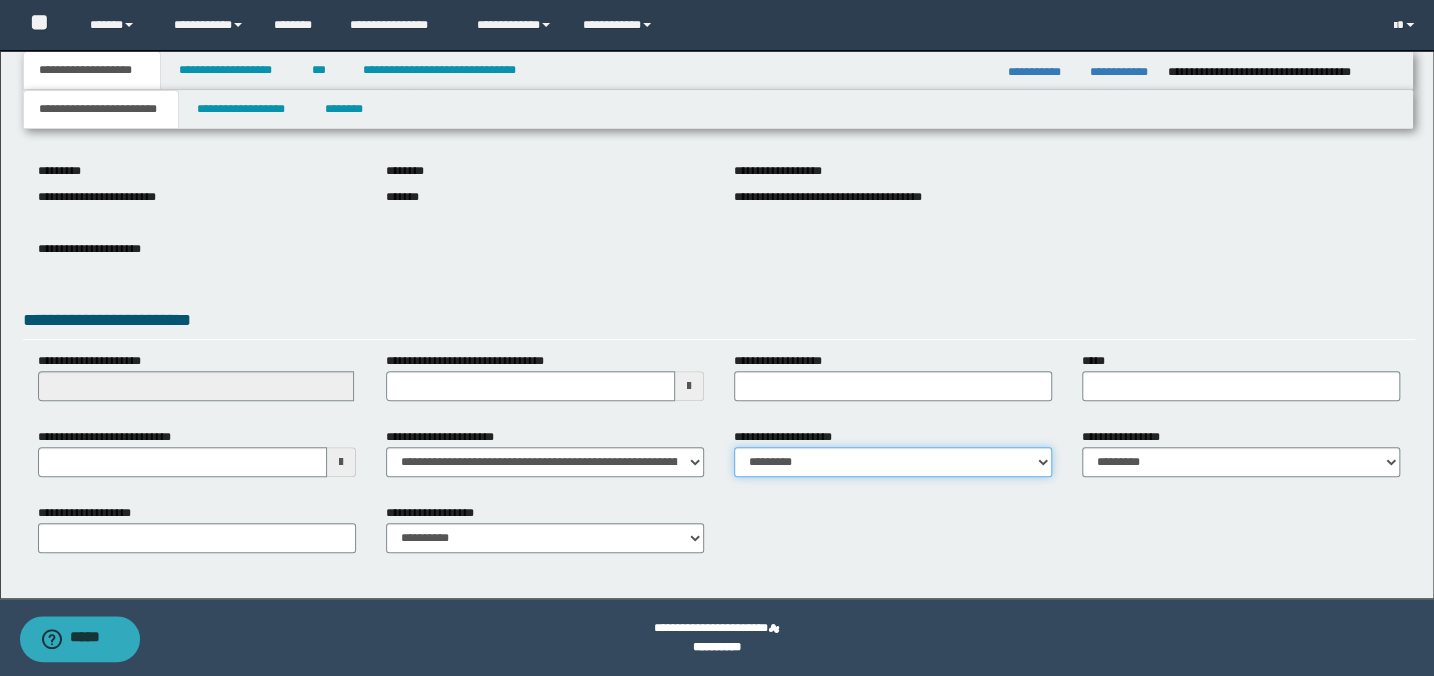 click on "**********" at bounding box center [893, 462] 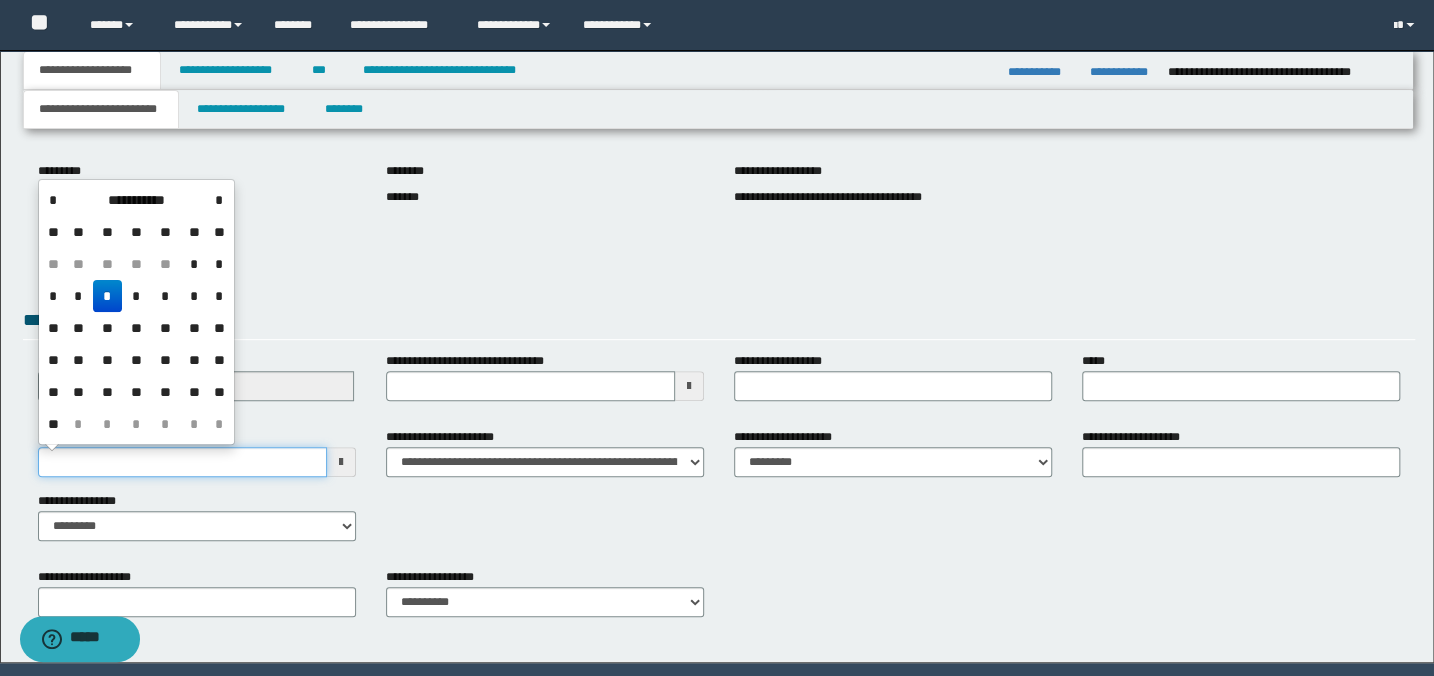 click on "**********" at bounding box center [182, 462] 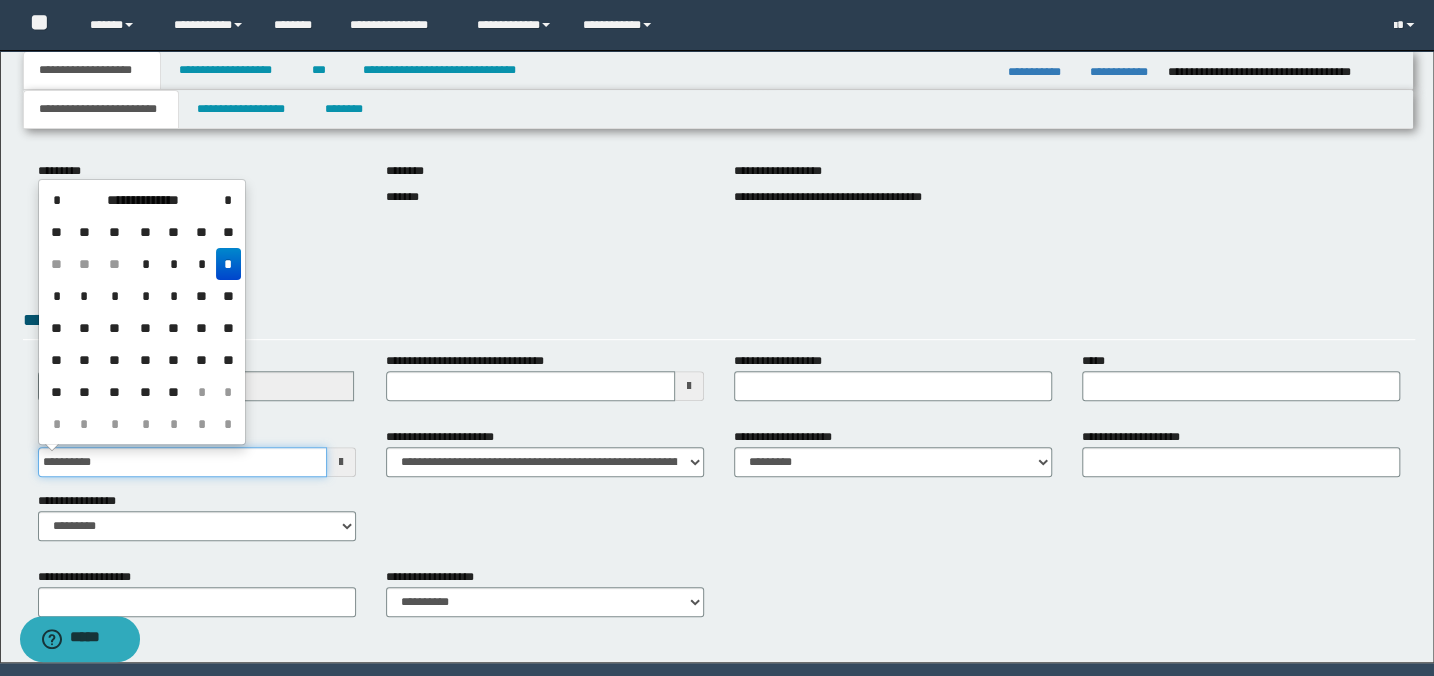 type on "**********" 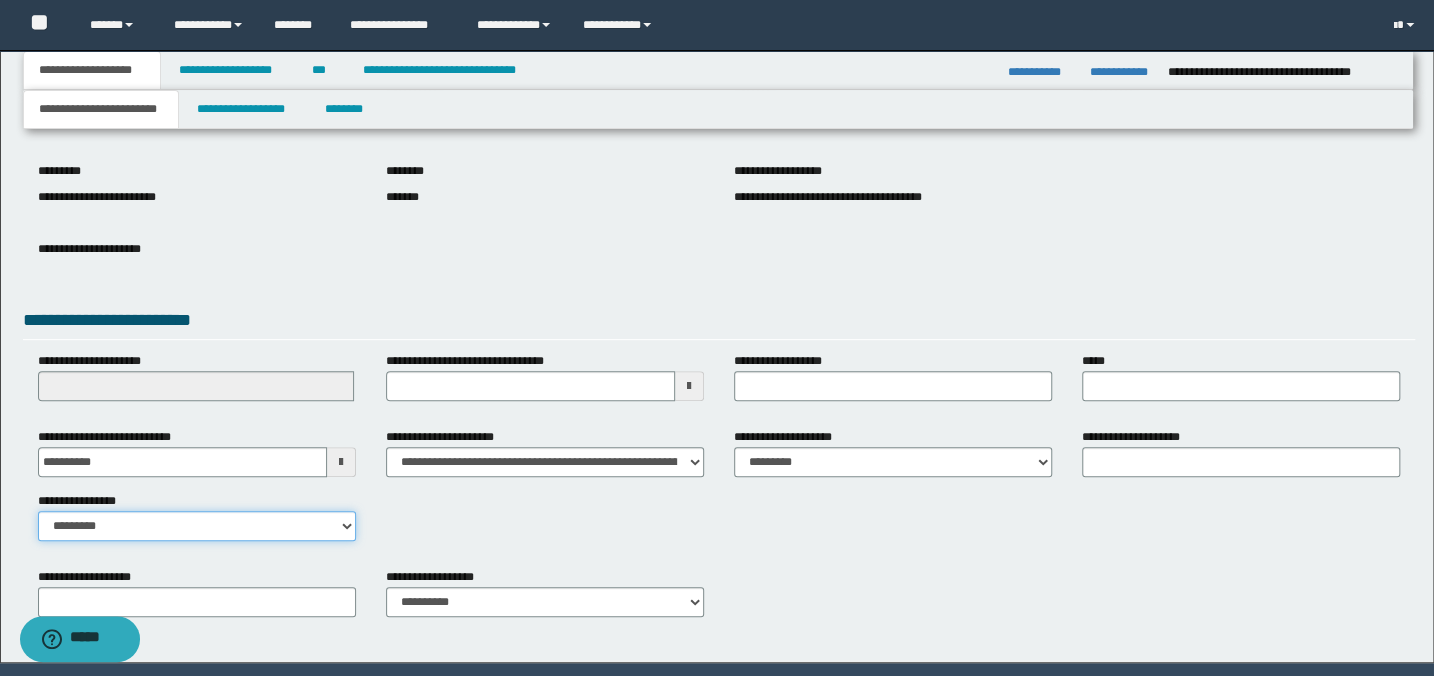 click on "**********" at bounding box center (197, 526) 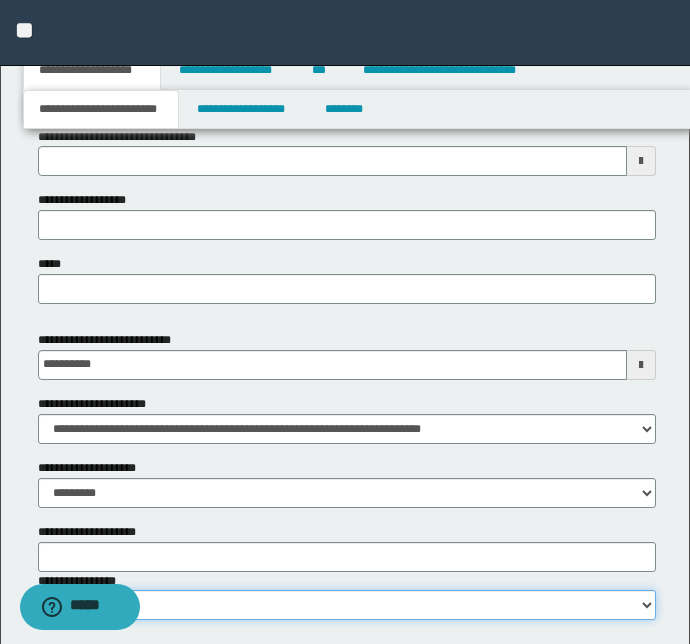 scroll, scrollTop: 1196, scrollLeft: 0, axis: vertical 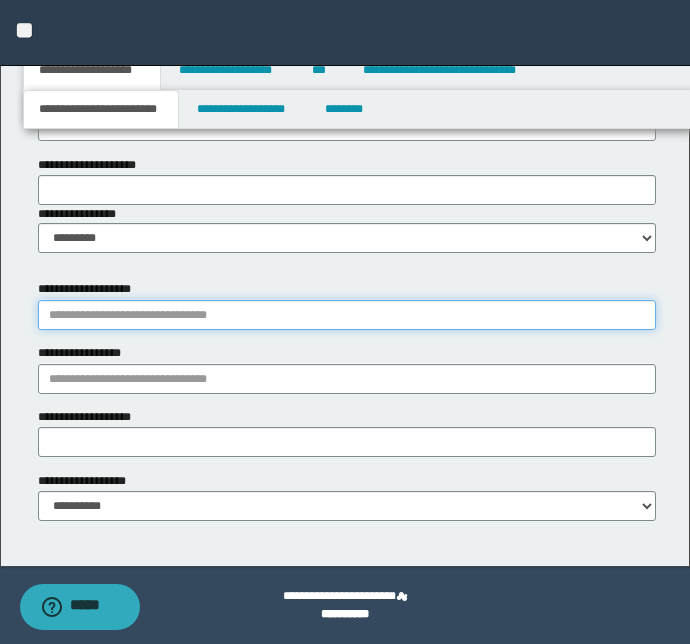 click on "**********" at bounding box center (347, 315) 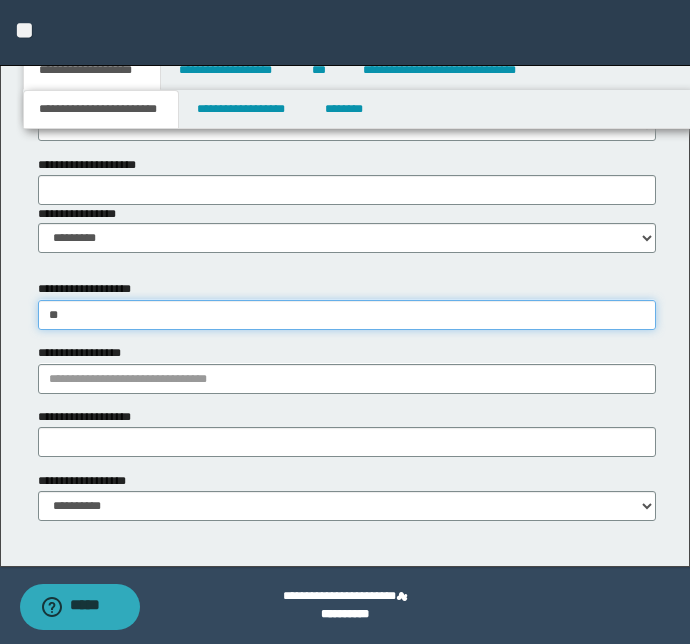 type on "***" 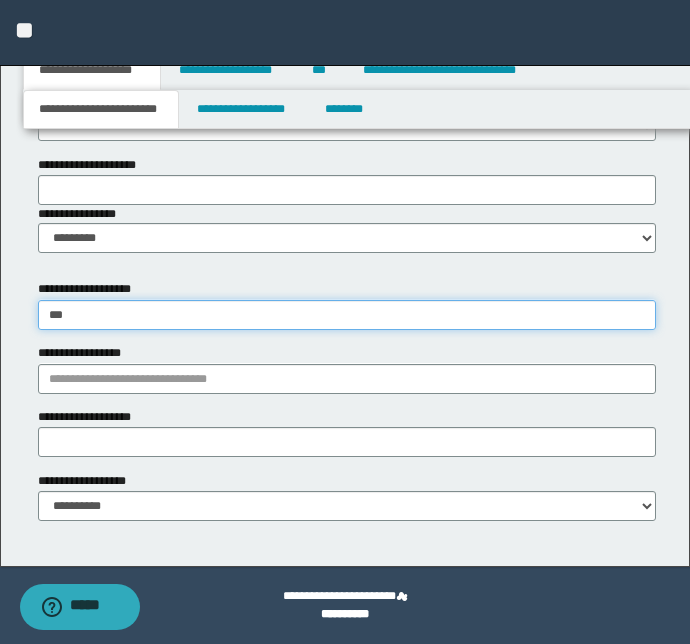 type on "**********" 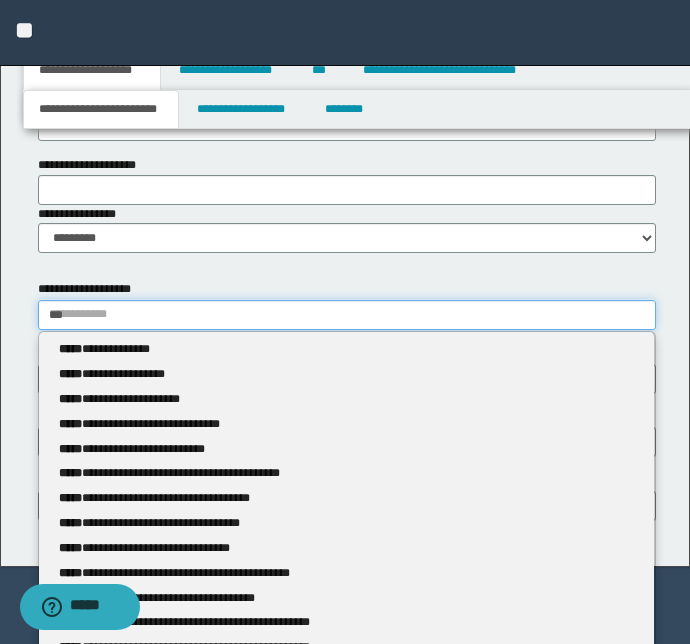 type 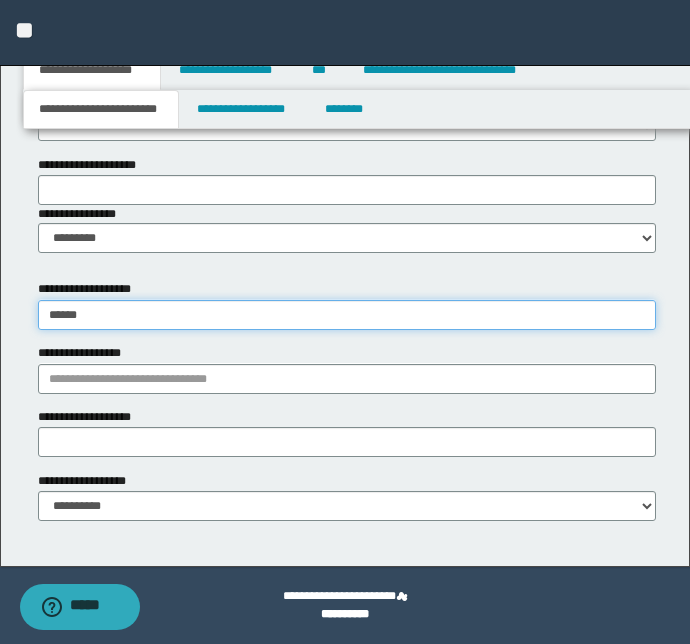 type on "*******" 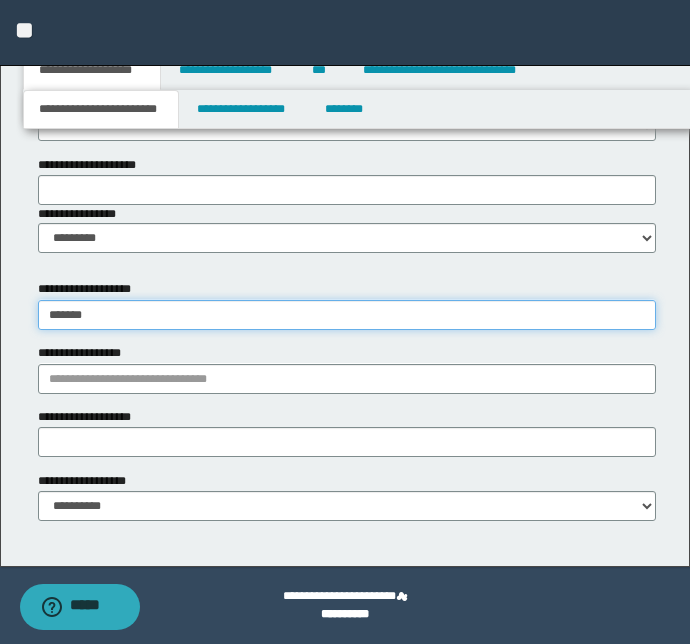 type on "**********" 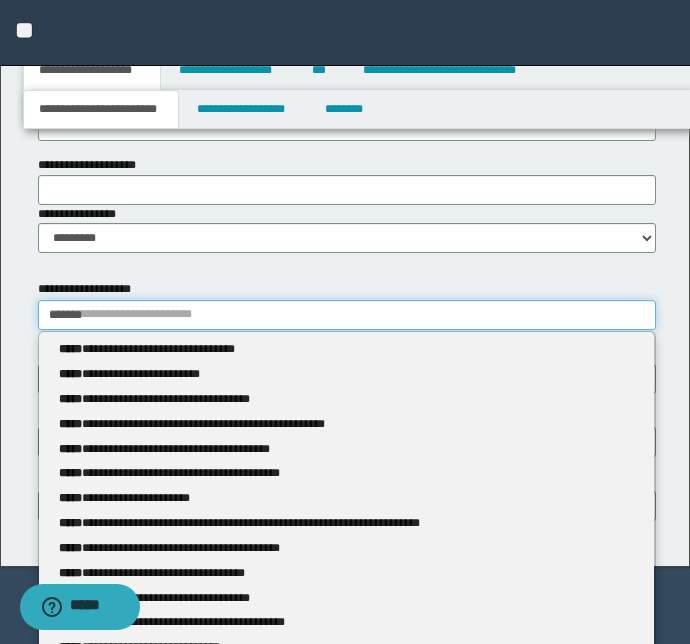 type 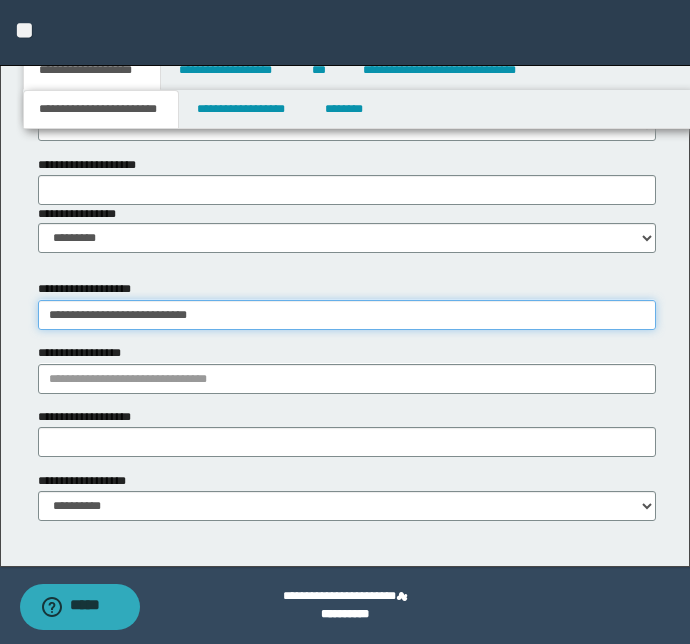 type on "**********" 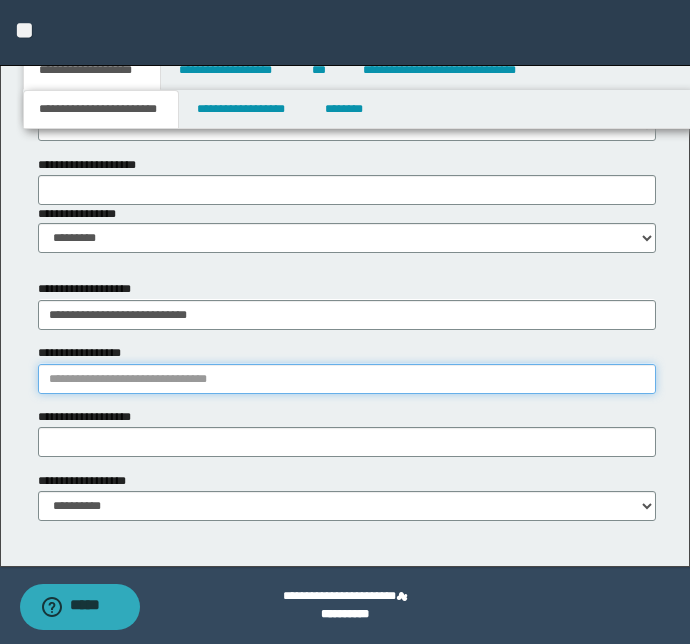 click on "**********" at bounding box center (347, 379) 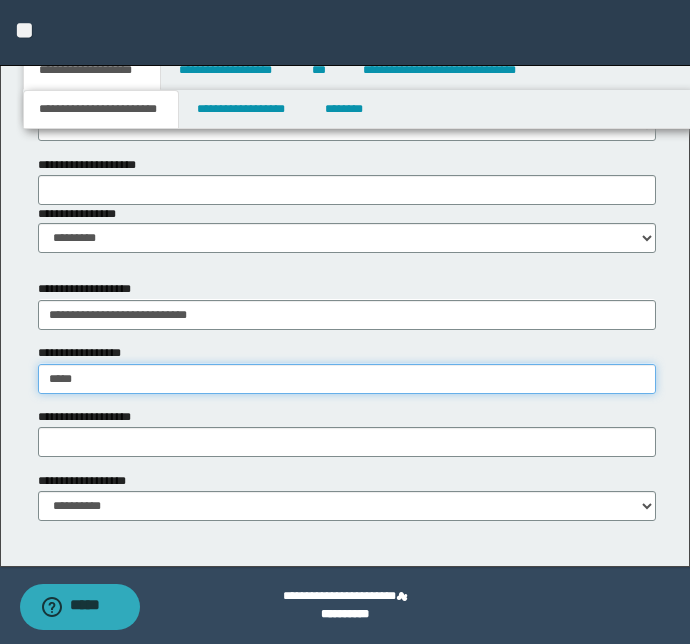 type on "*****" 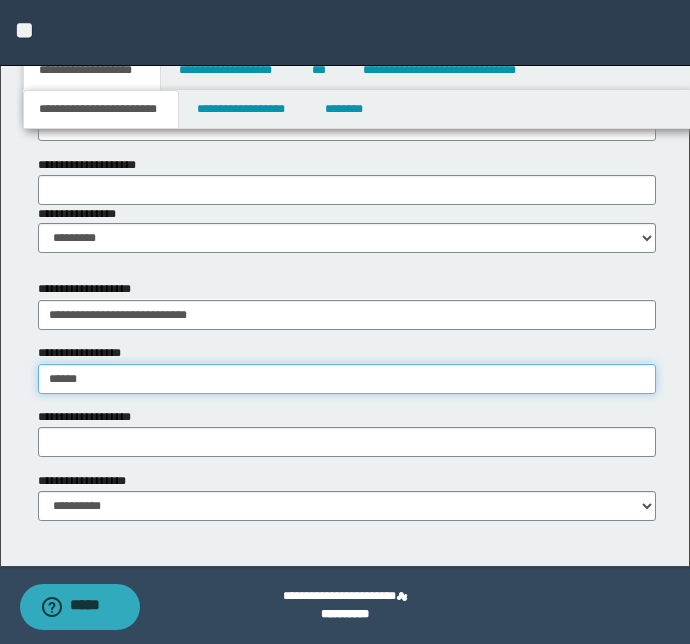 type on "**********" 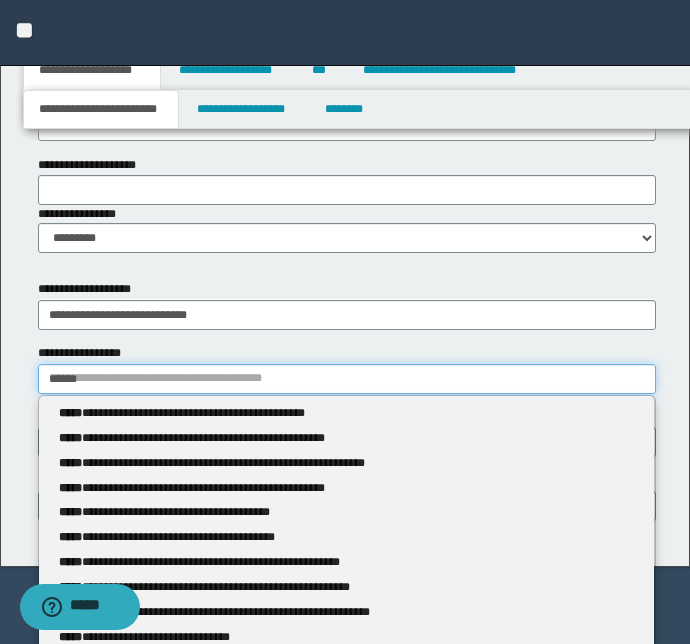 type 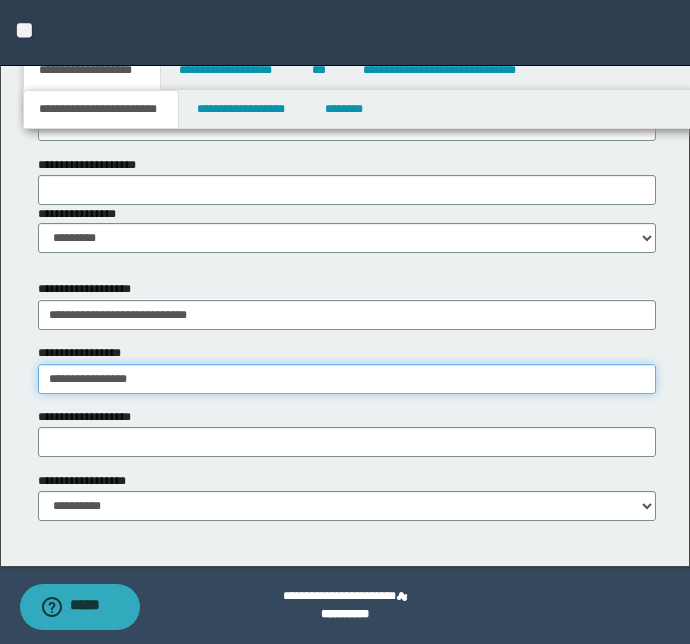 type on "**********" 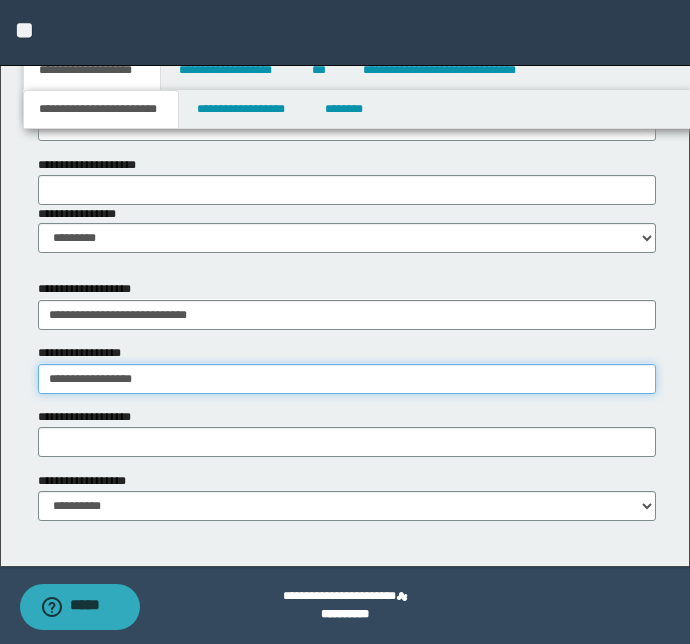 type on "**********" 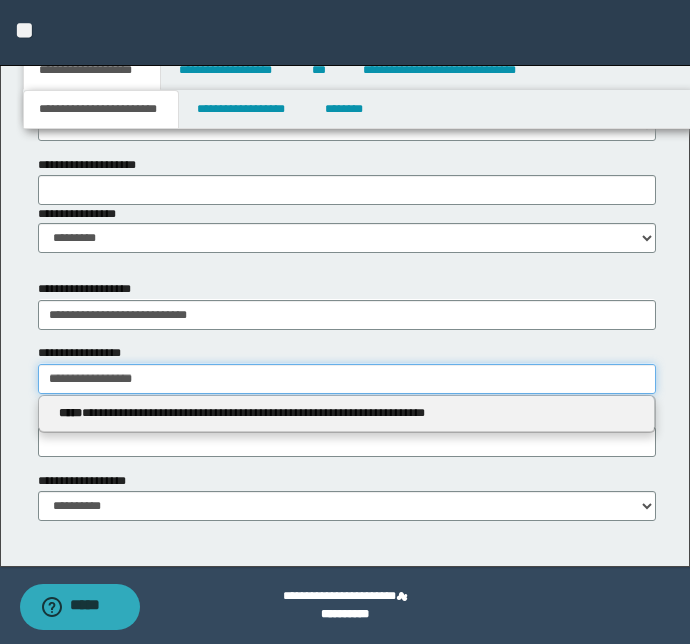 type 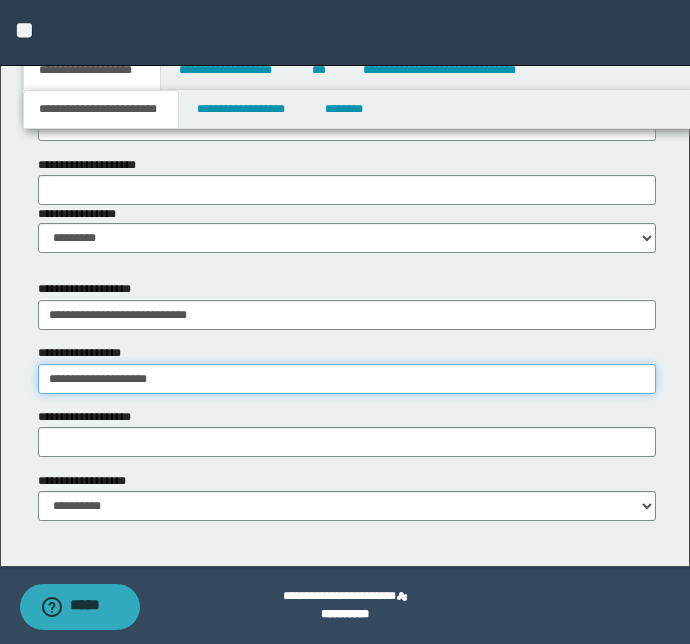 type on "**********" 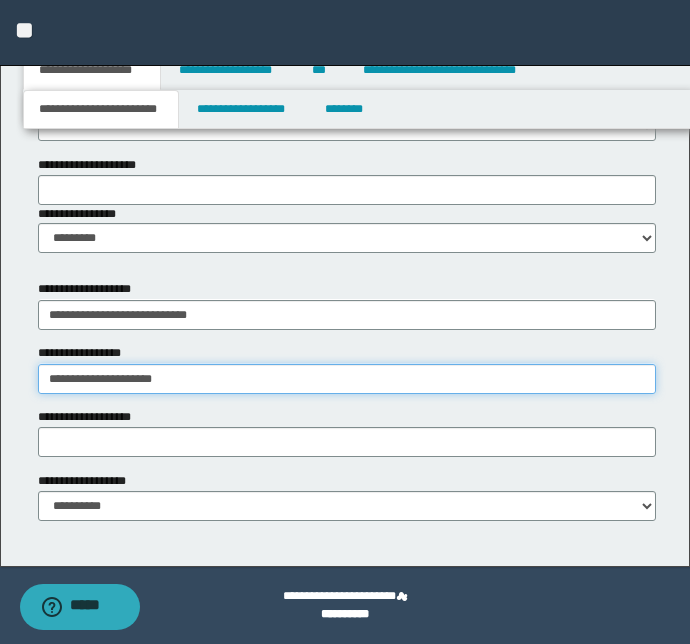 type on "**********" 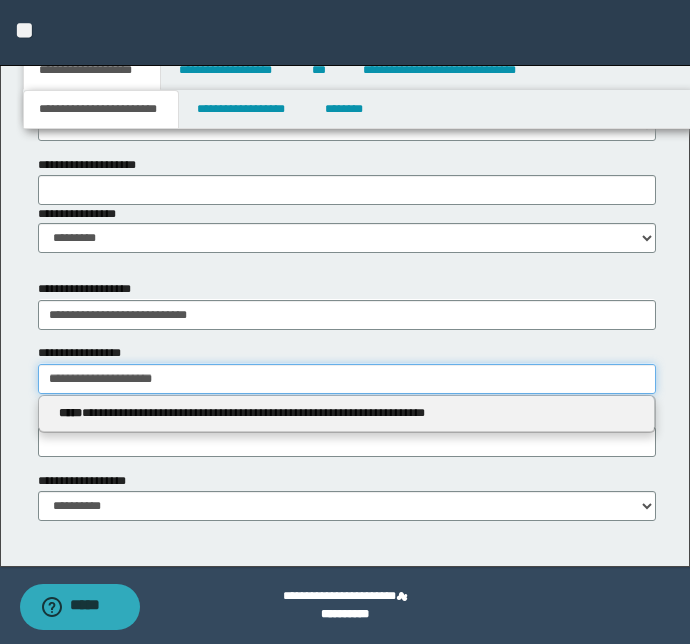 type 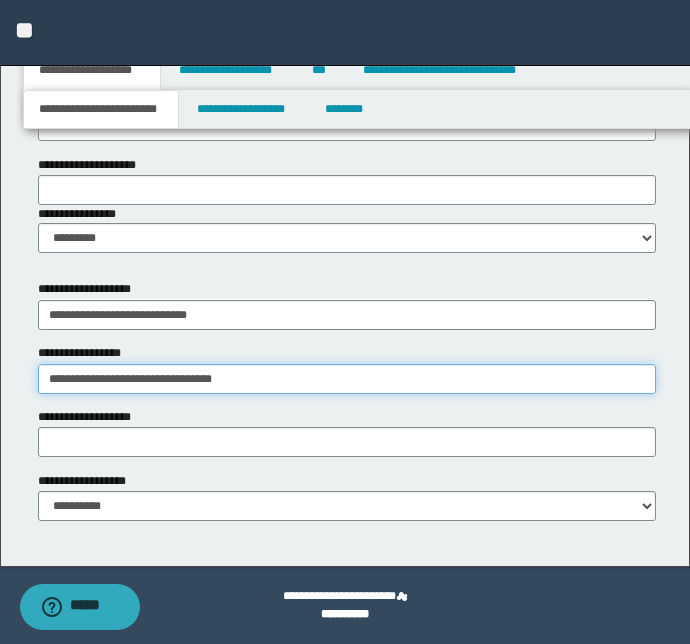 type on "**********" 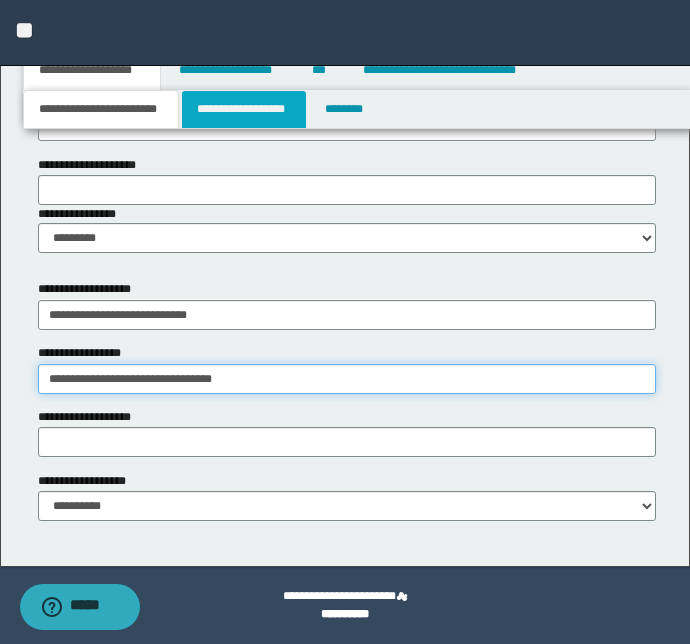 type on "**********" 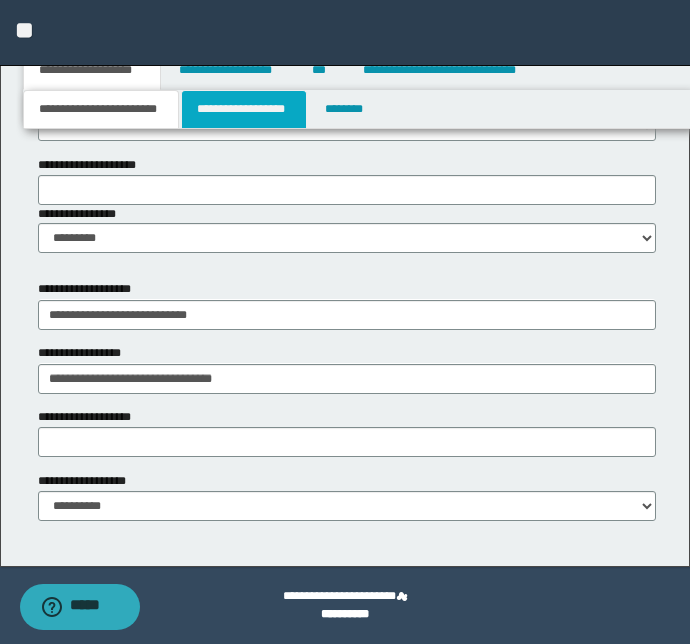 type 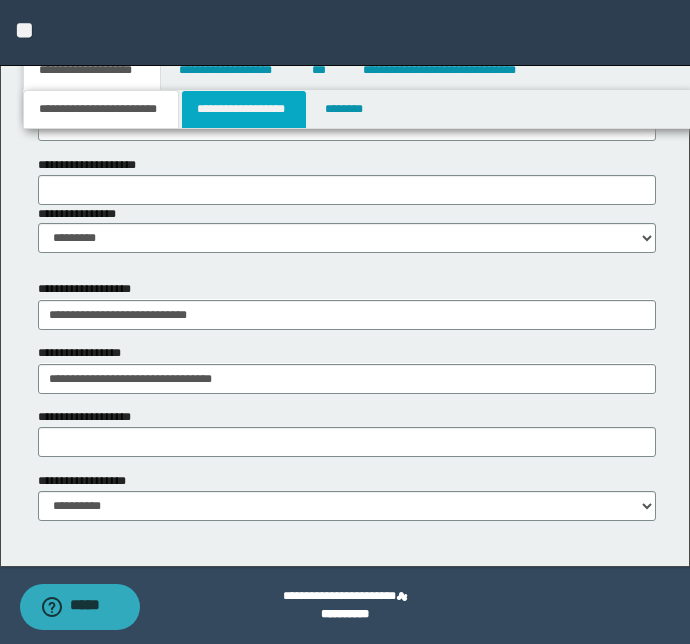 click on "**********" at bounding box center [244, 109] 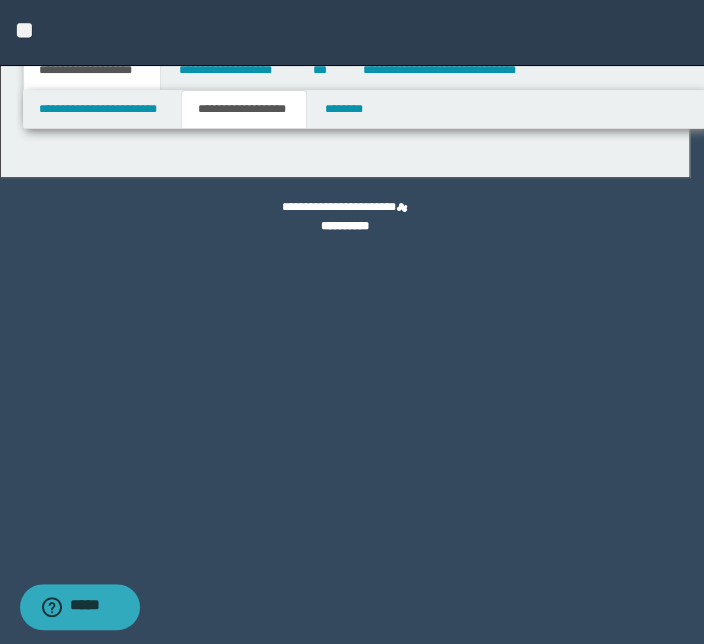 type on "**********" 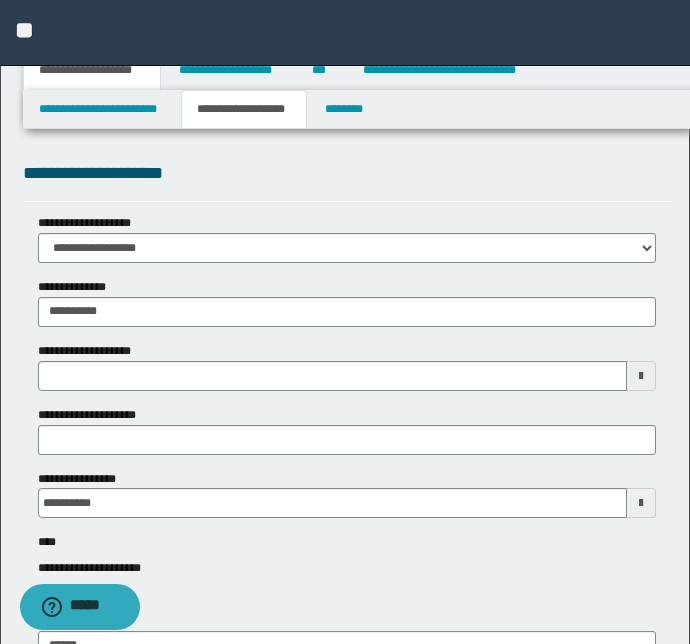 type 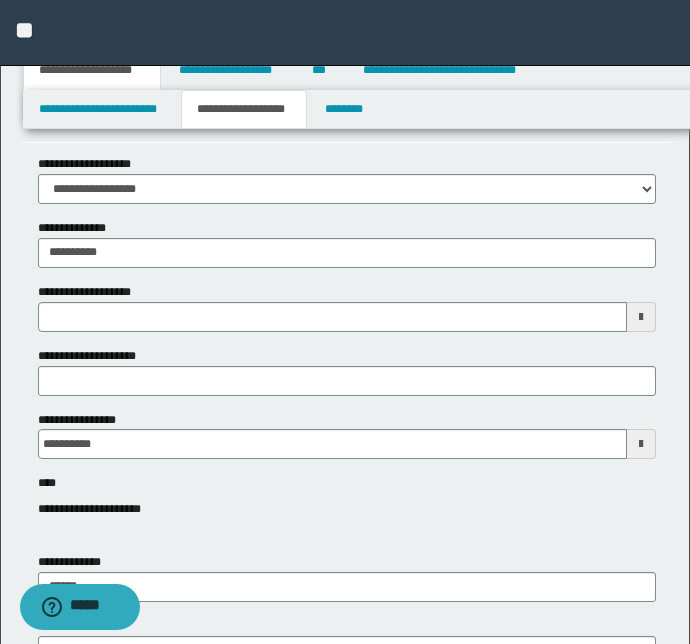 scroll, scrollTop: 90, scrollLeft: 0, axis: vertical 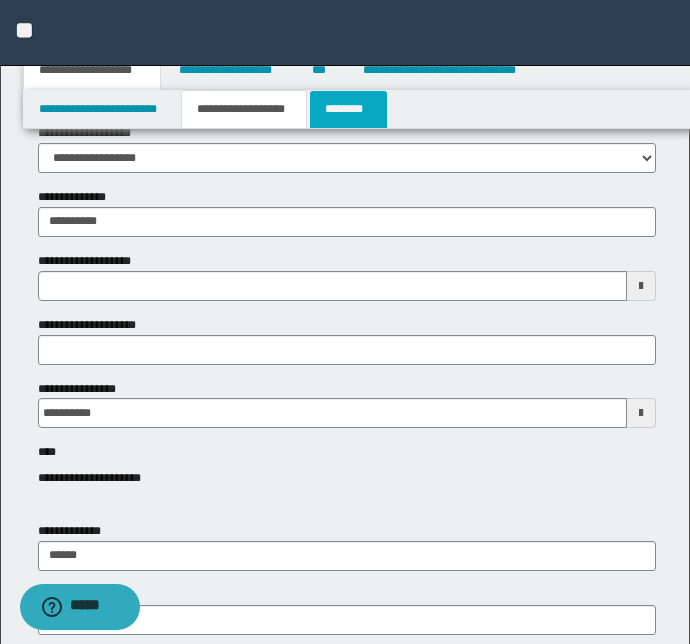 click on "********" at bounding box center [348, 109] 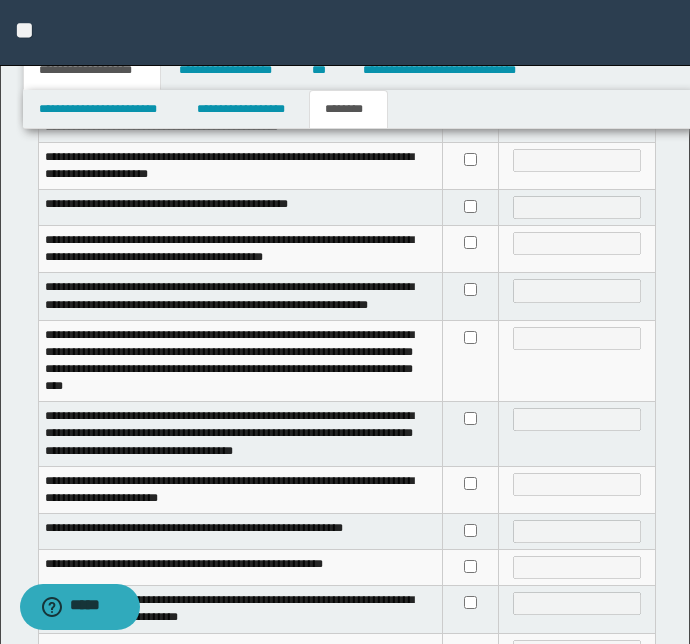 scroll, scrollTop: 727, scrollLeft: 0, axis: vertical 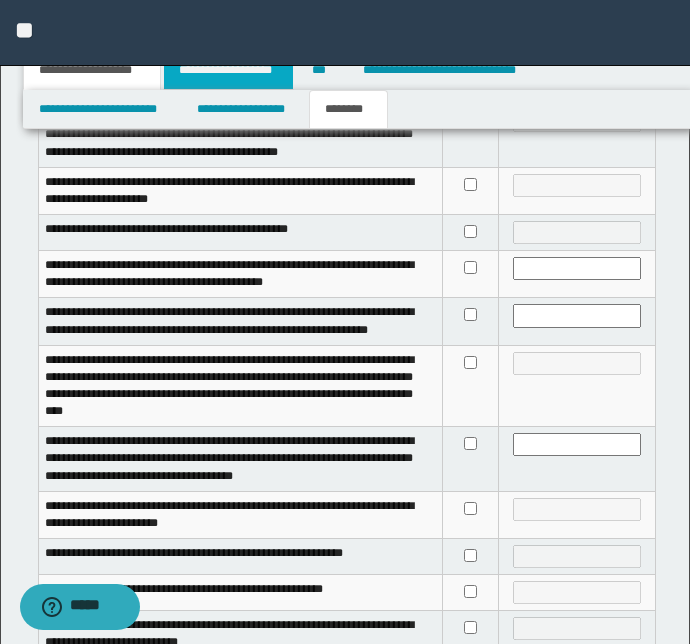 click on "**********" at bounding box center [228, 70] 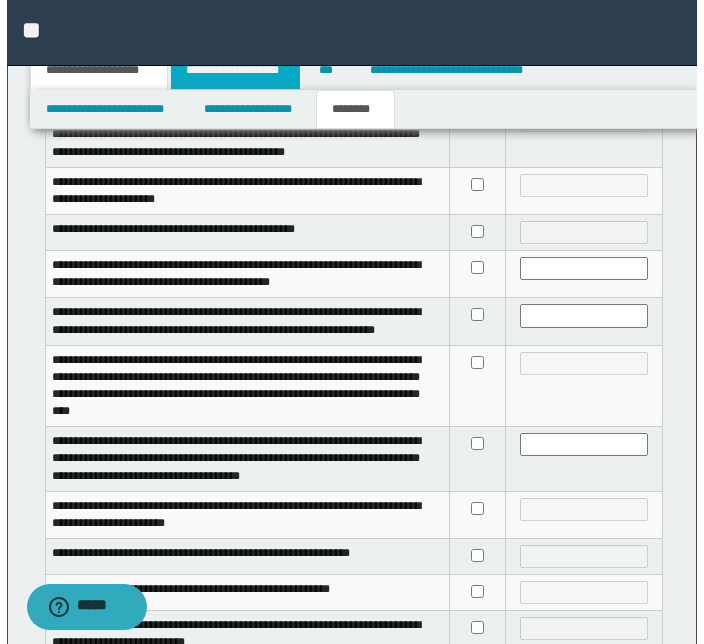 scroll, scrollTop: 0, scrollLeft: 0, axis: both 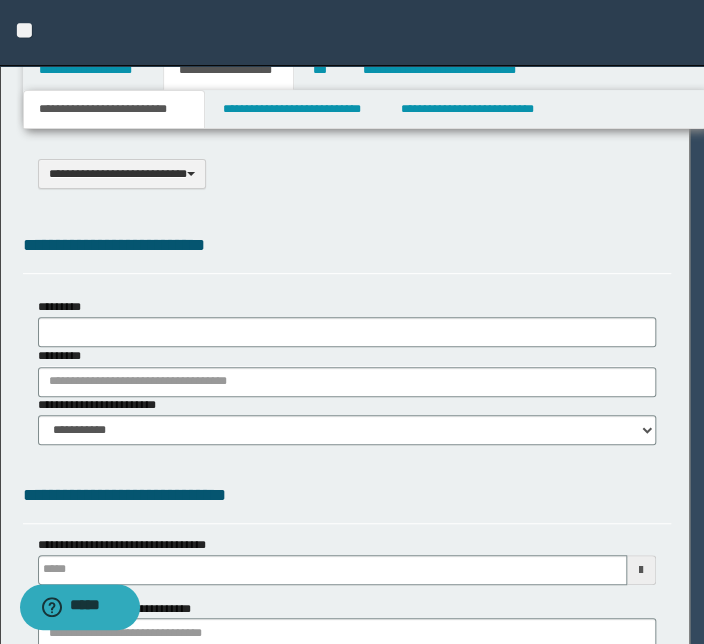 select on "*" 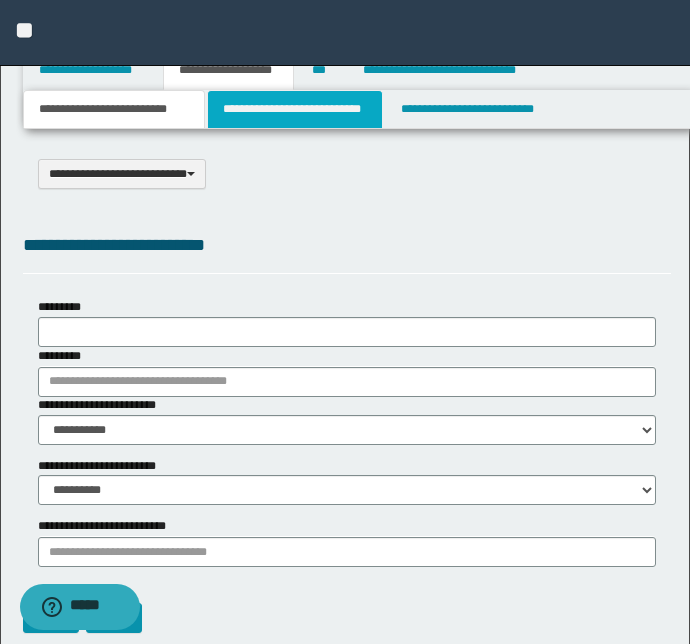 click on "**********" at bounding box center (294, 109) 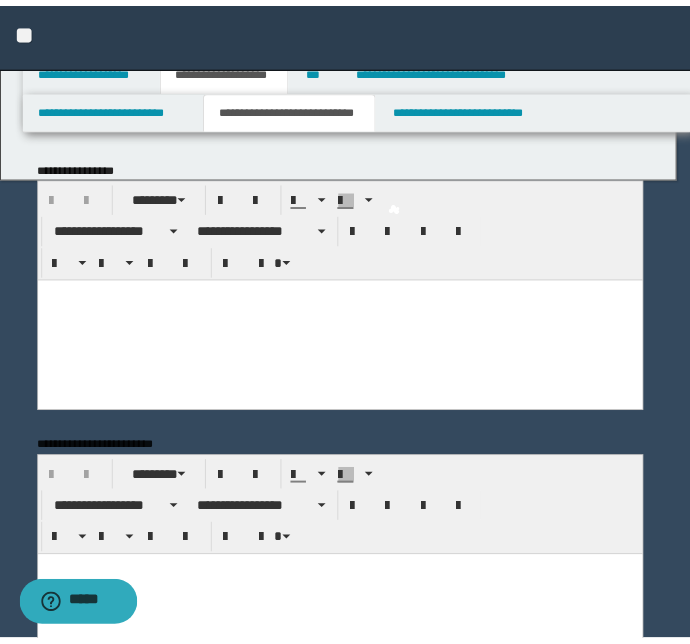 scroll, scrollTop: 0, scrollLeft: 0, axis: both 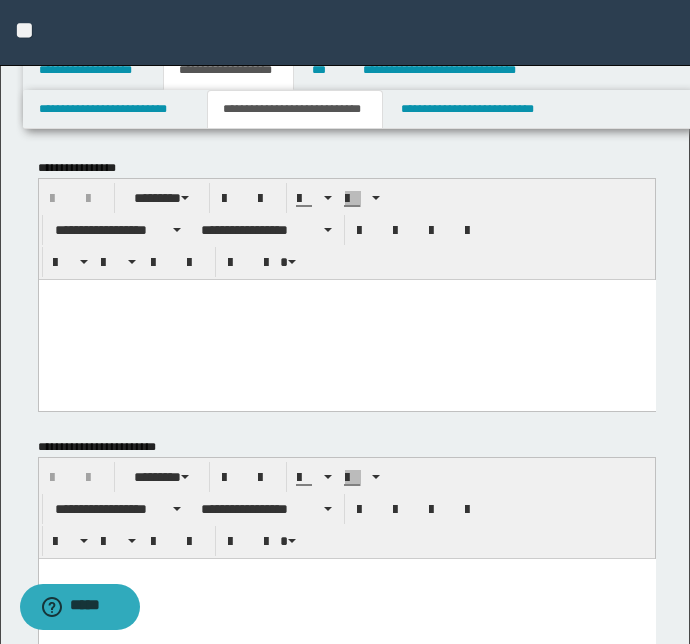 click at bounding box center (347, 345) 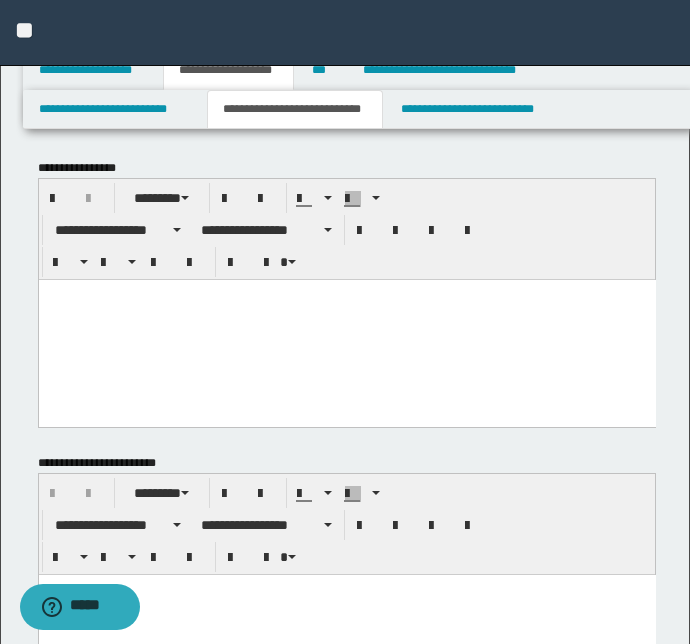 paste 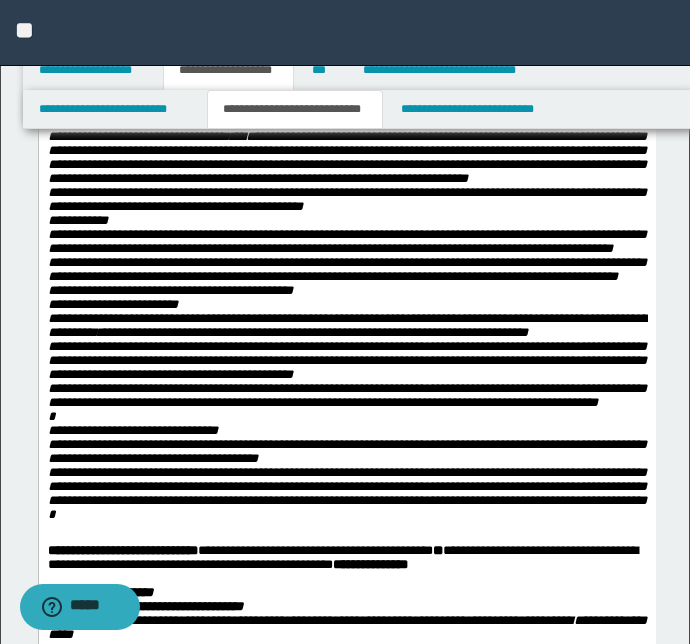 click on "**********" at bounding box center [346, 241] 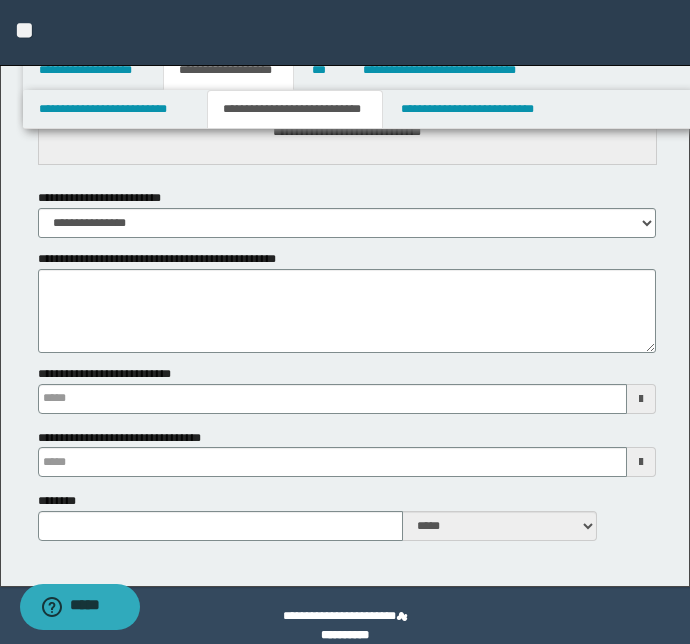 scroll, scrollTop: 4100, scrollLeft: 0, axis: vertical 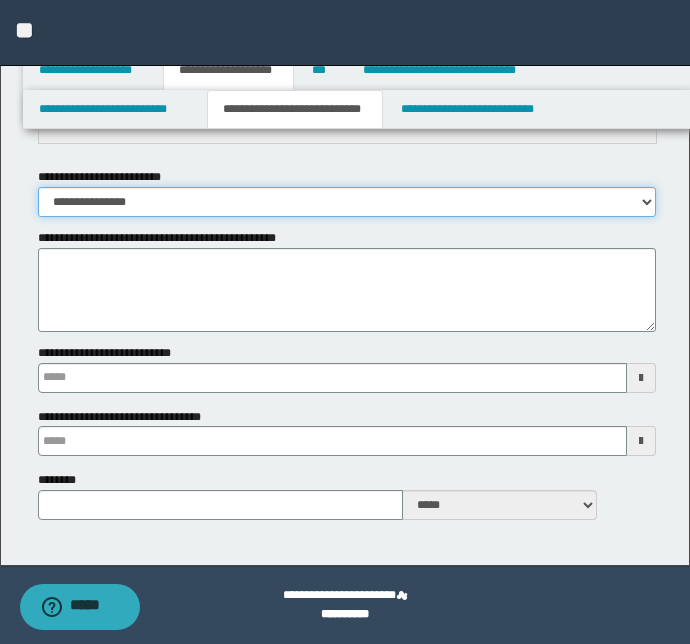 click on "**********" at bounding box center (347, 202) 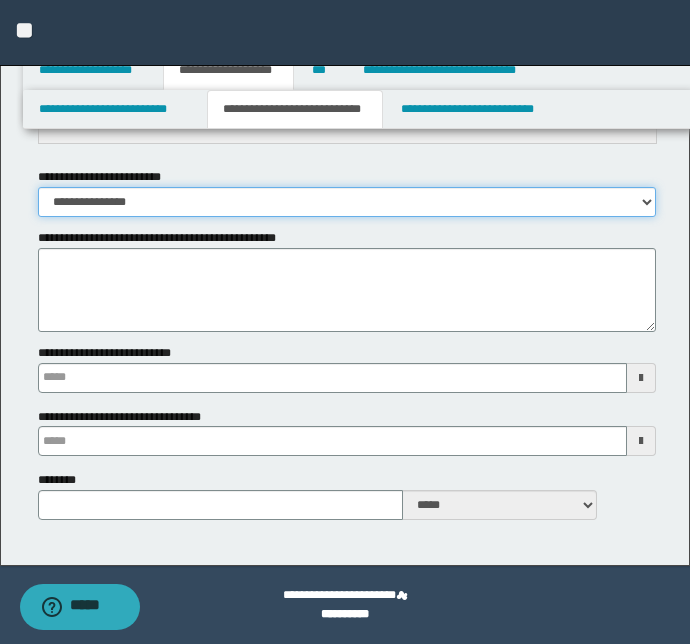 select on "*" 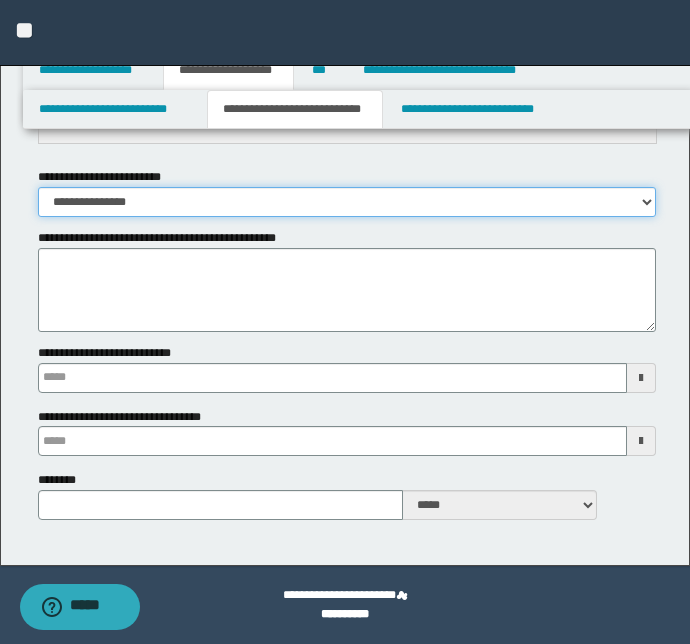 click on "**********" at bounding box center [347, 202] 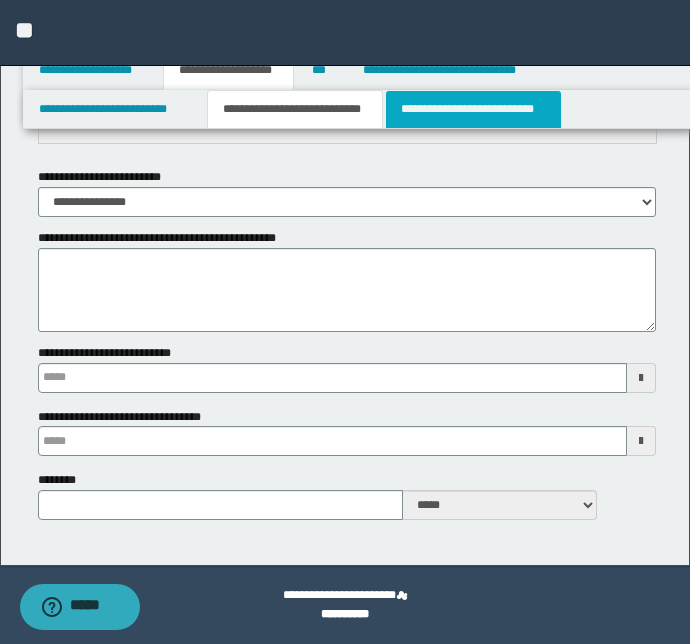 click on "**********" at bounding box center (473, 109) 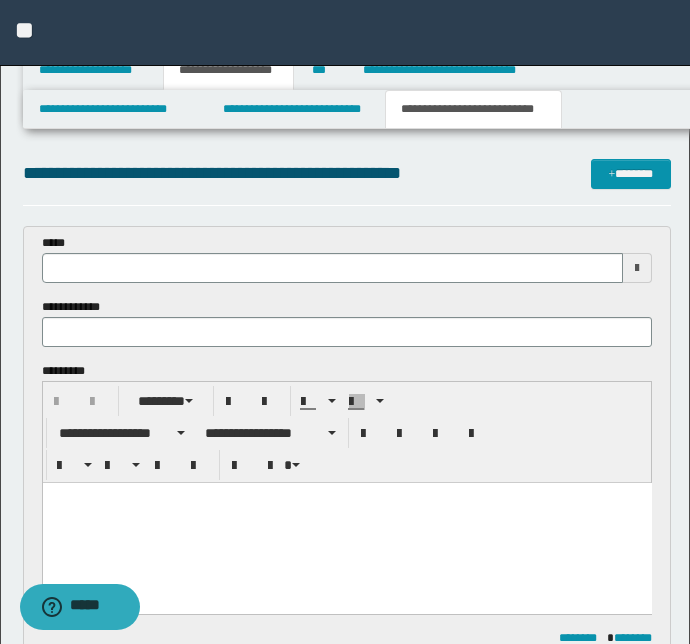 scroll, scrollTop: 0, scrollLeft: 0, axis: both 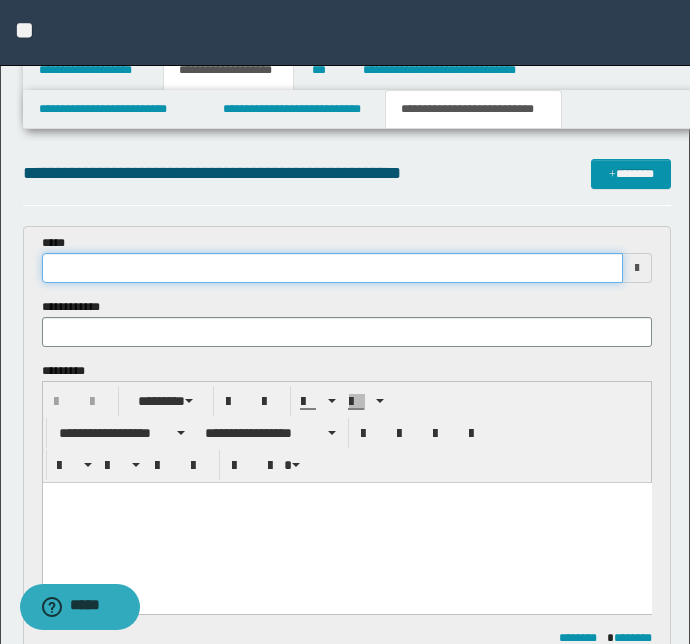 click at bounding box center (333, 268) 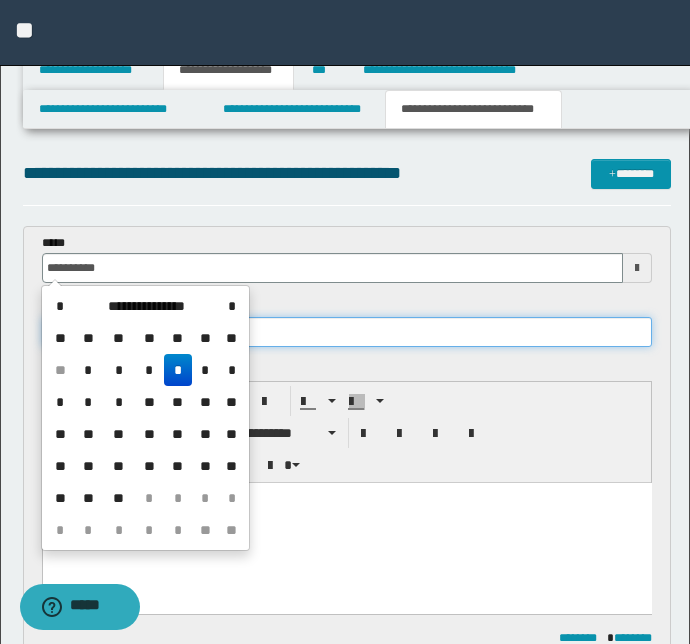 type on "**********" 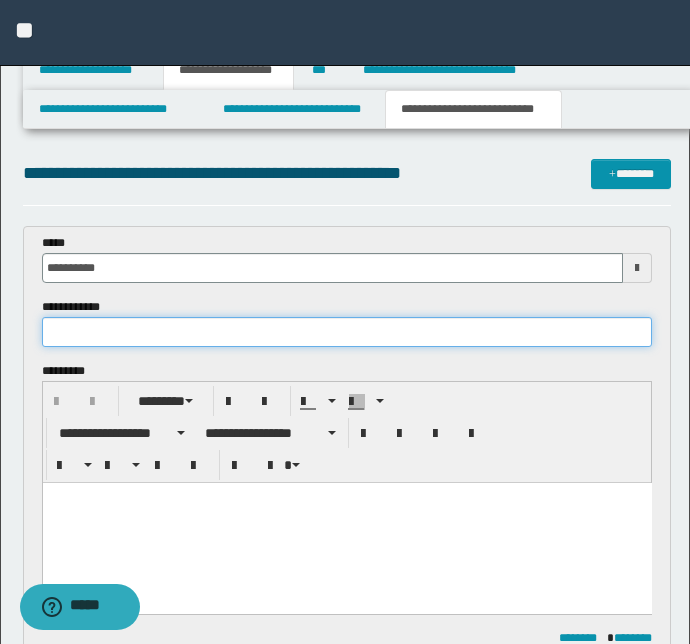 paste on "**********" 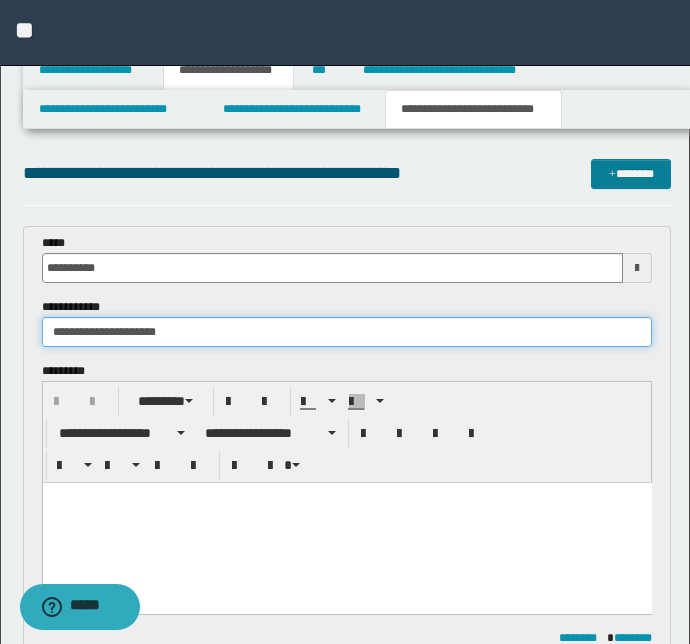 type on "**********" 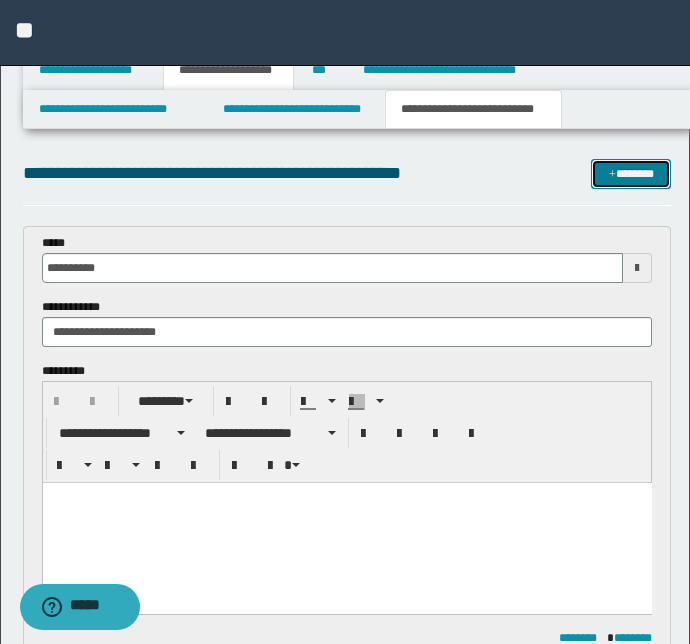 click at bounding box center [612, 175] 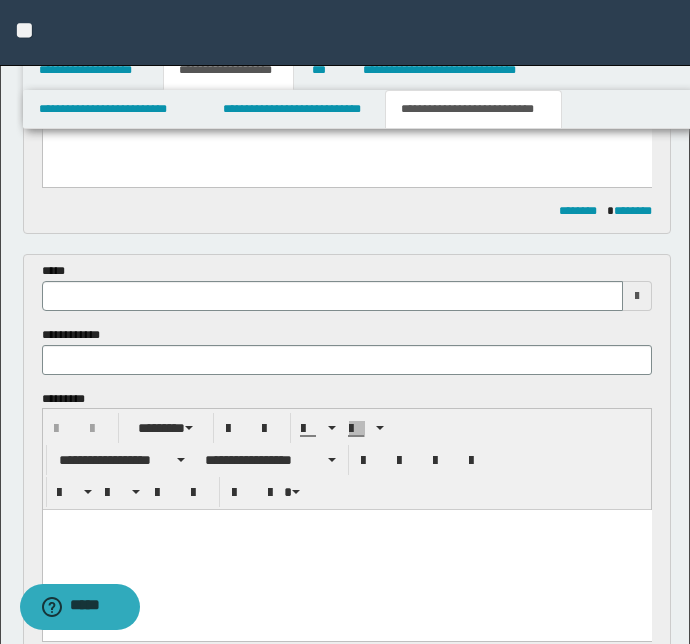 scroll, scrollTop: 425, scrollLeft: 0, axis: vertical 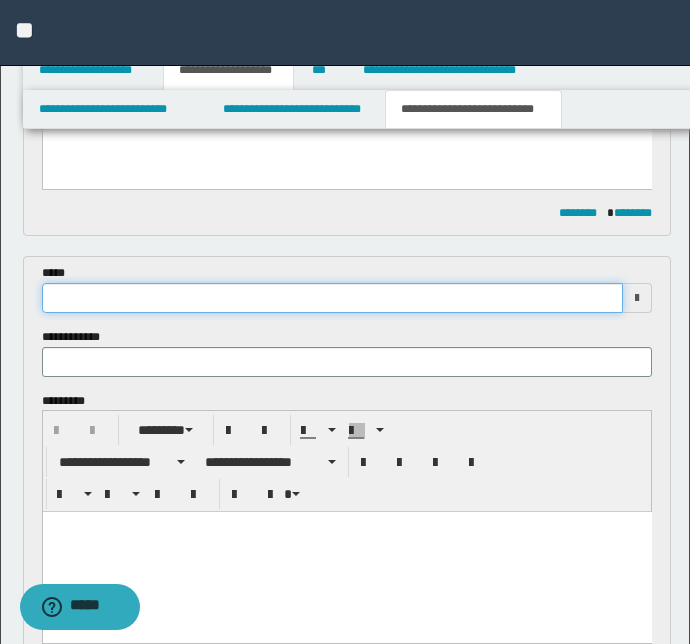 click at bounding box center (333, 298) 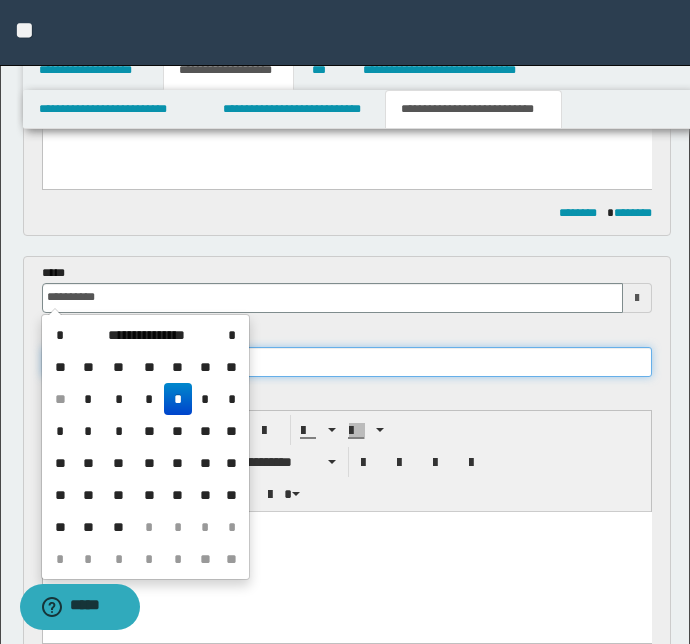 type on "**********" 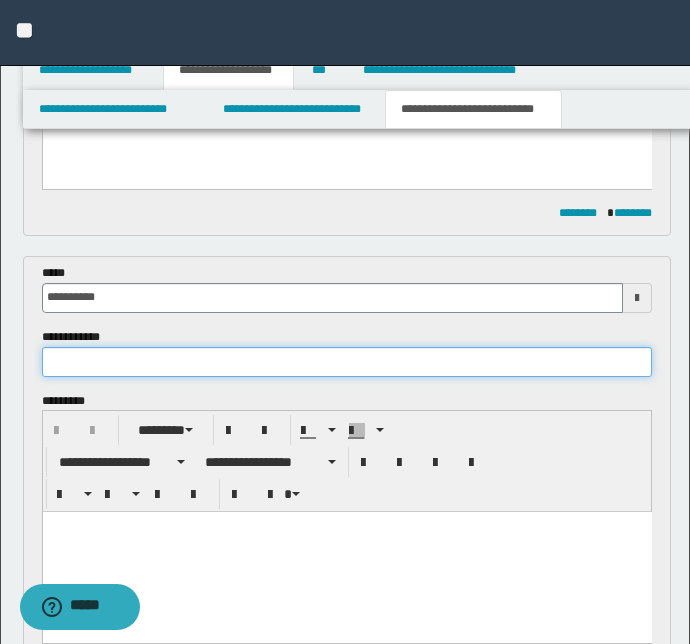 paste on "**********" 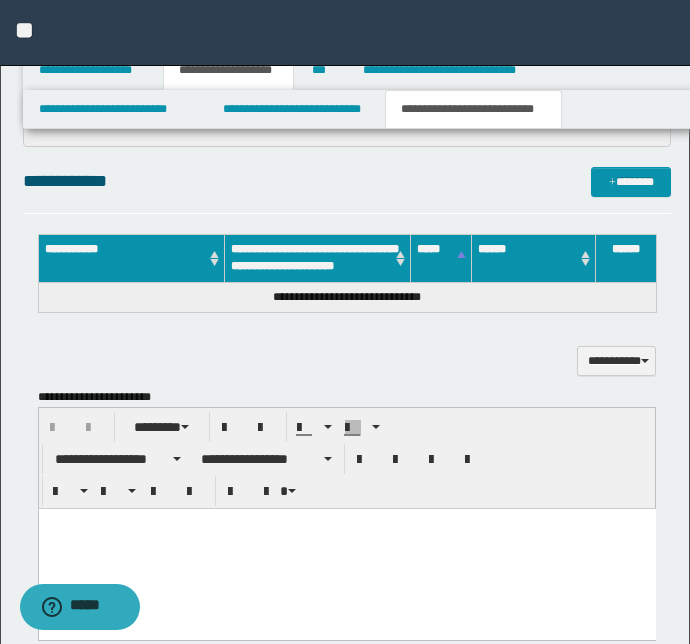 scroll, scrollTop: 970, scrollLeft: 0, axis: vertical 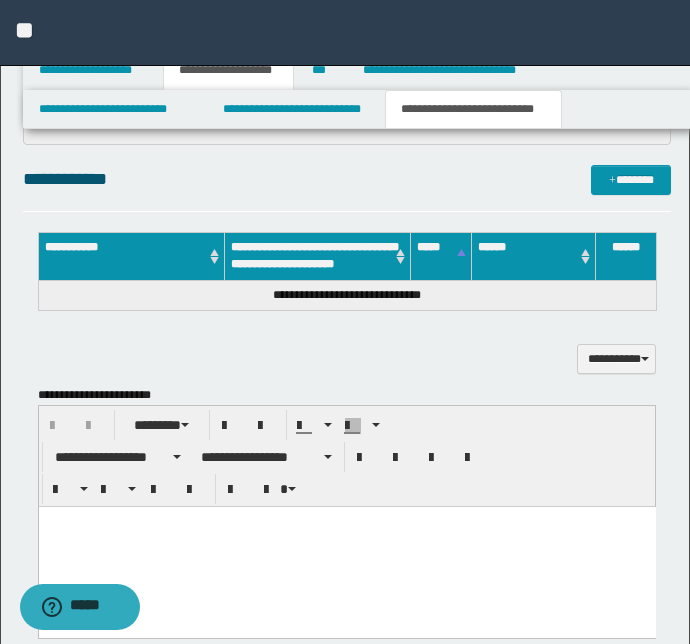 type on "**********" 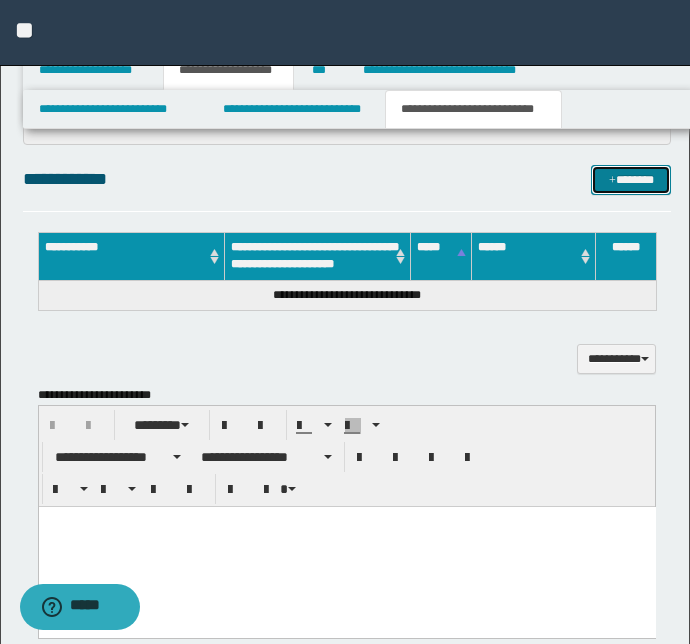 click on "*******" at bounding box center (631, 180) 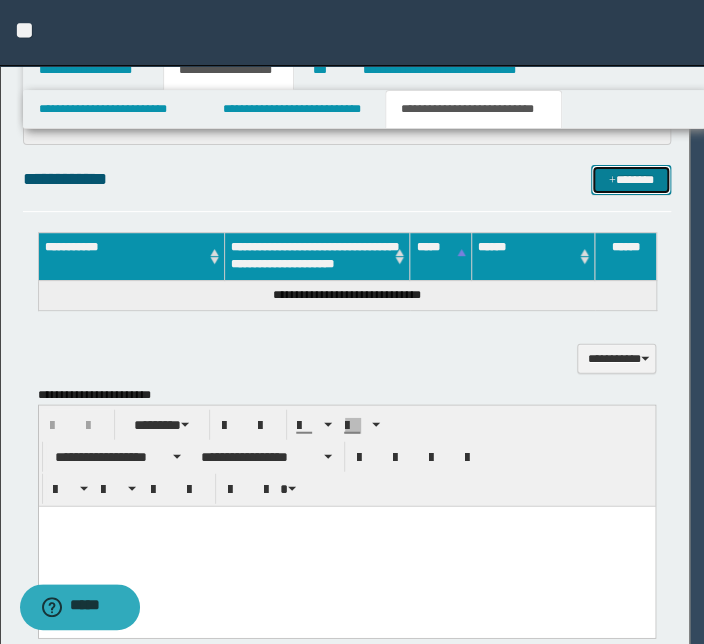 type 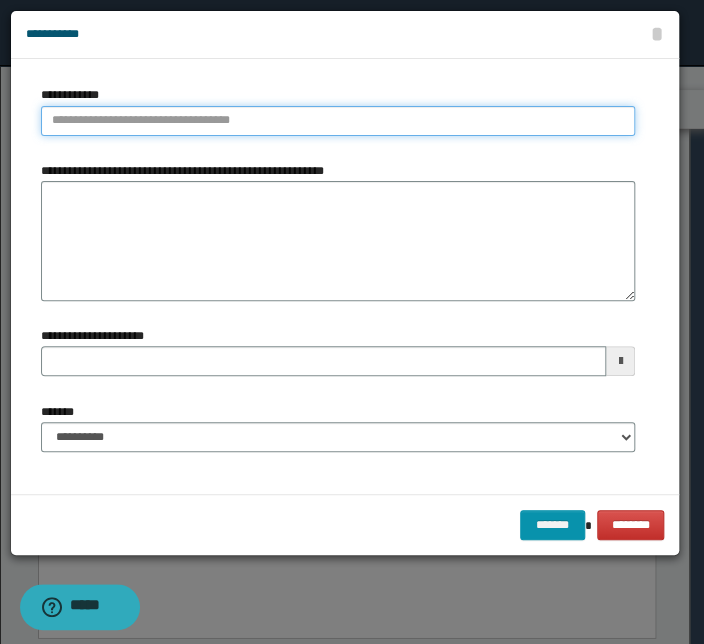click on "**********" at bounding box center (338, 121) 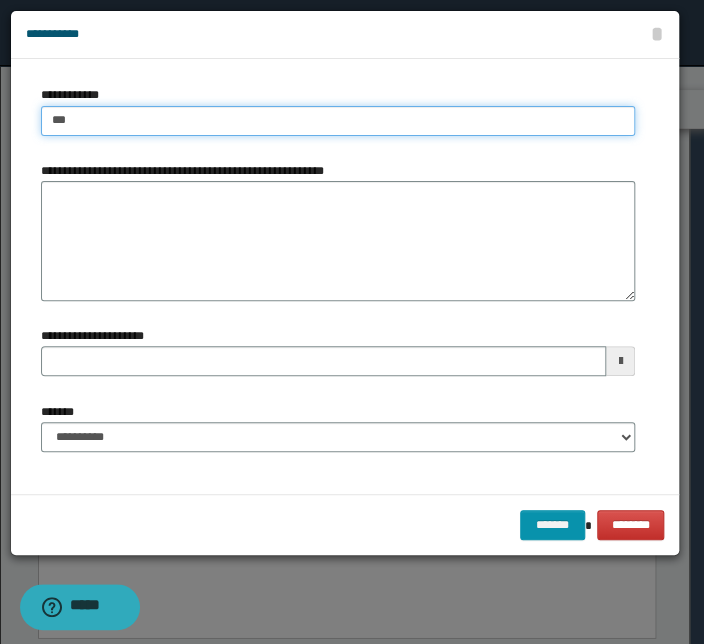 type on "****" 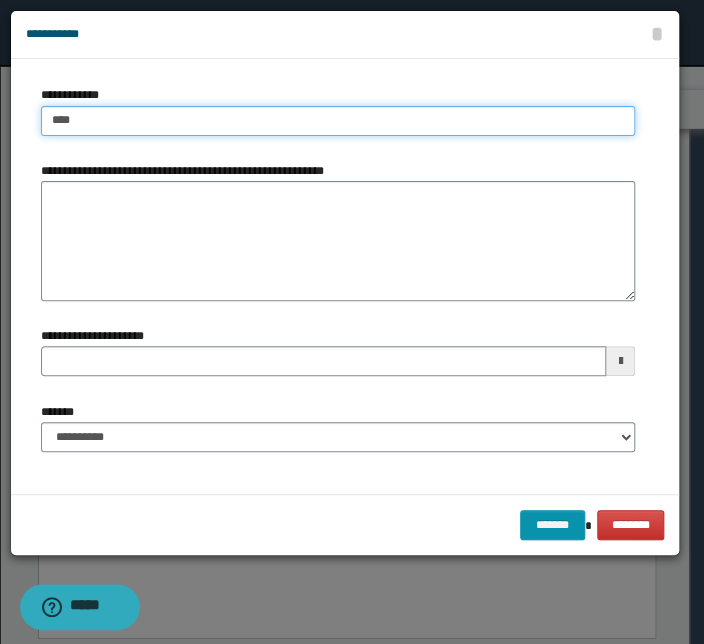 type on "****" 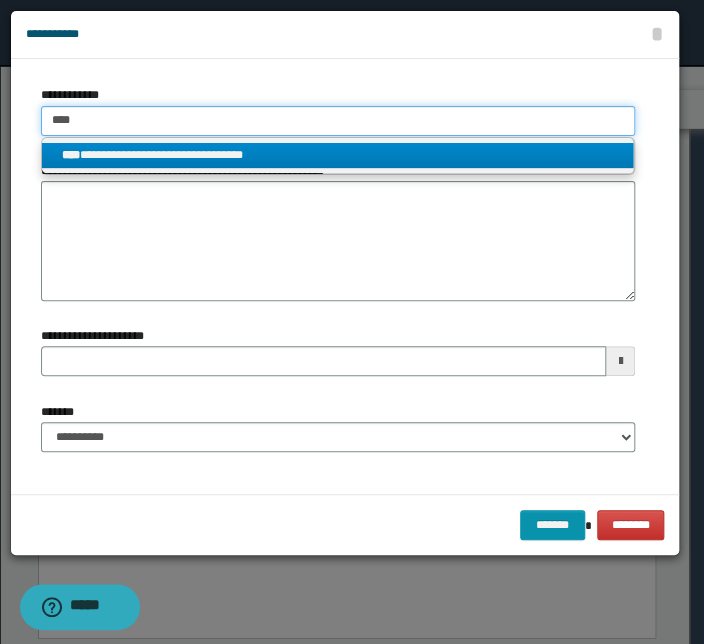 type on "****" 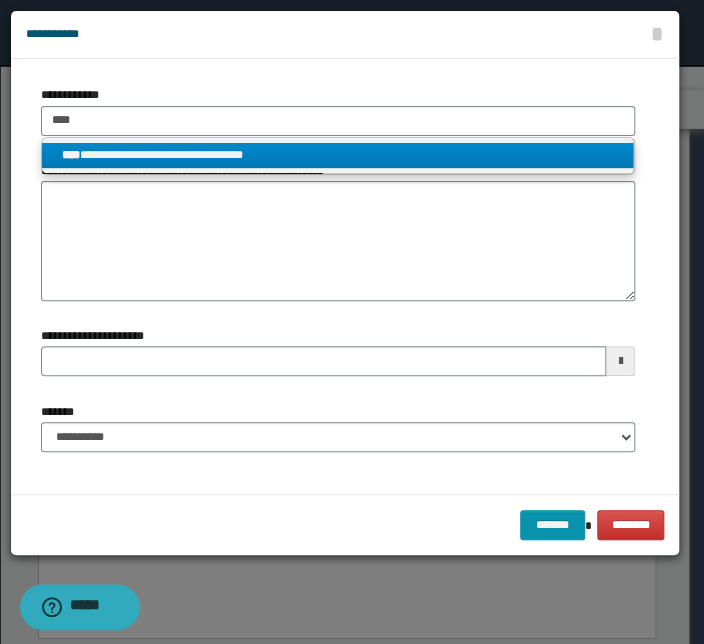 click on "**********" at bounding box center [337, 155] 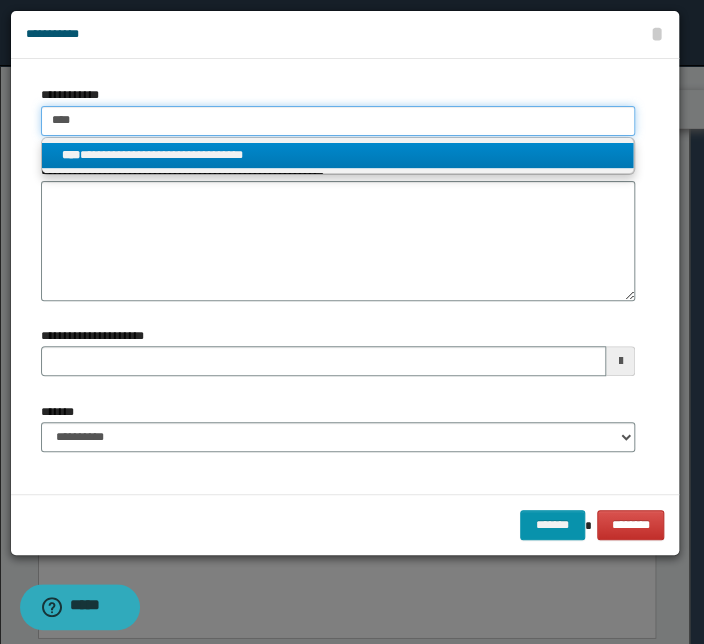 type 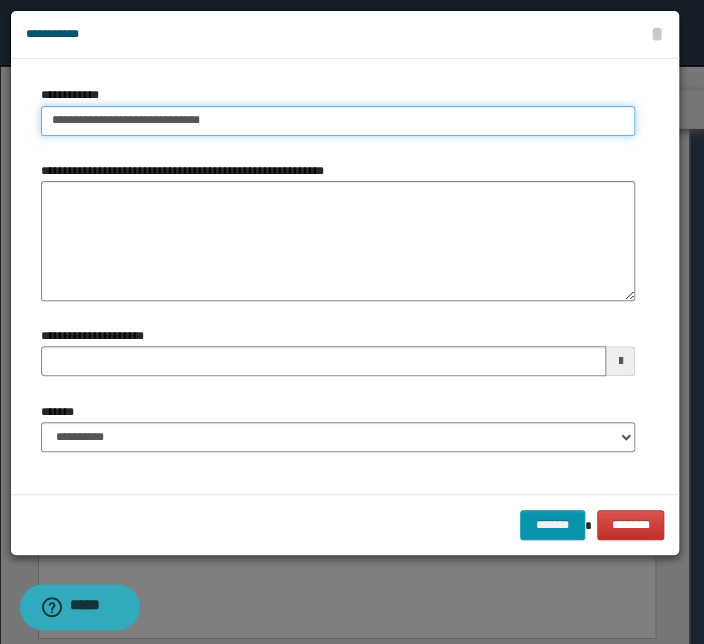 type on "**********" 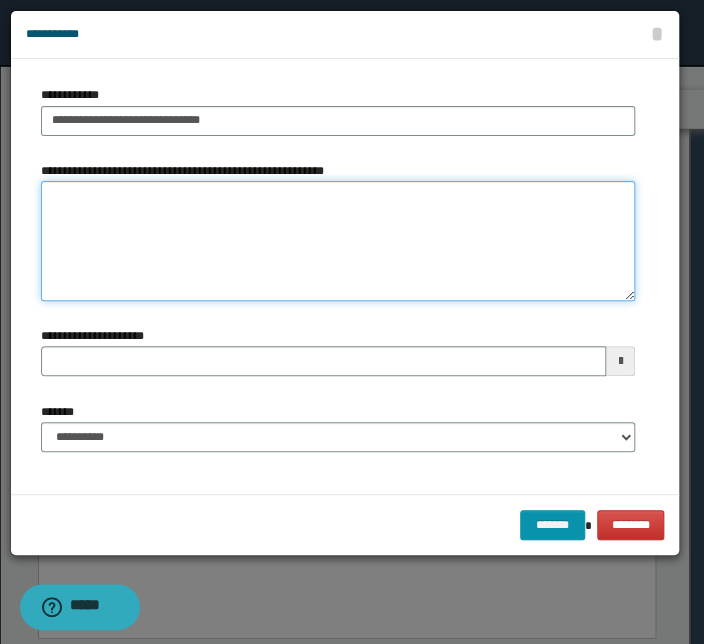 type 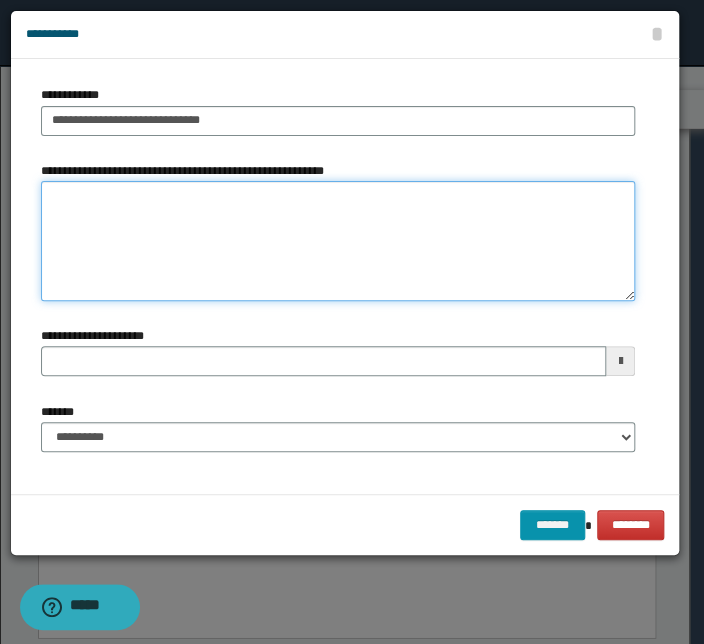 drag, startPoint x: 83, startPoint y: 210, endPoint x: 71, endPoint y: 225, distance: 19.209373 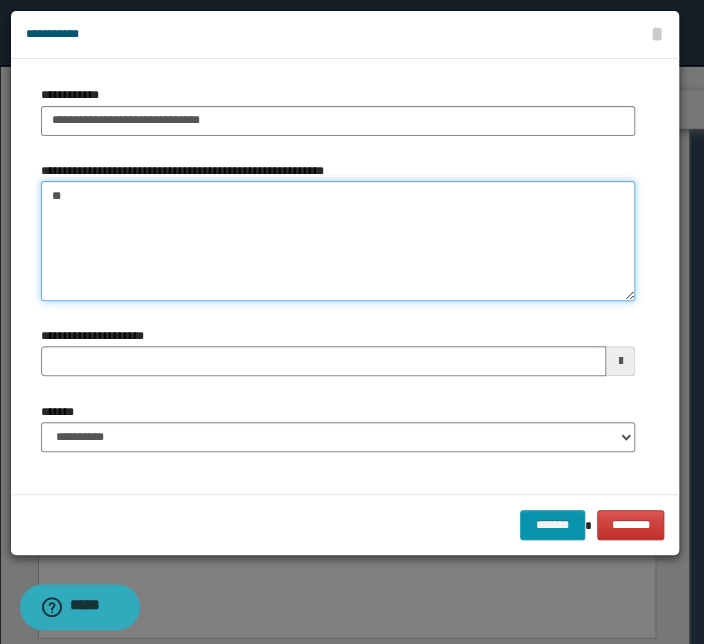 type on "*" 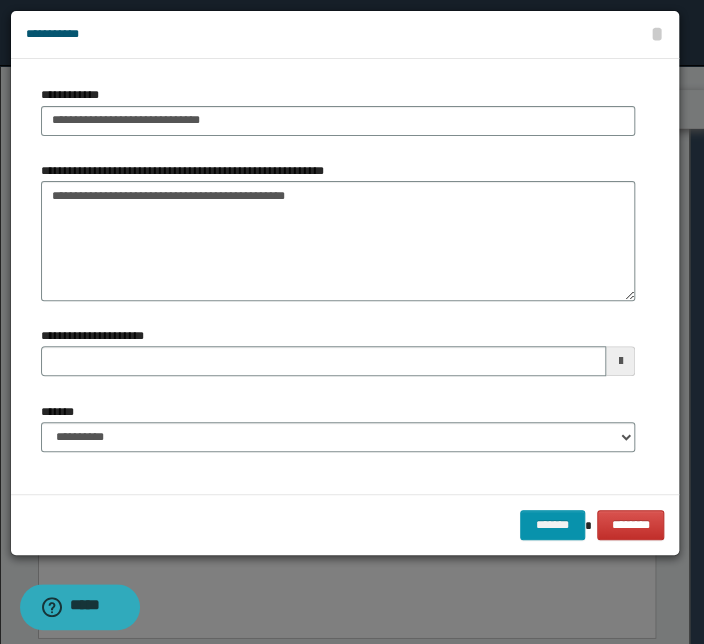 type on "**********" 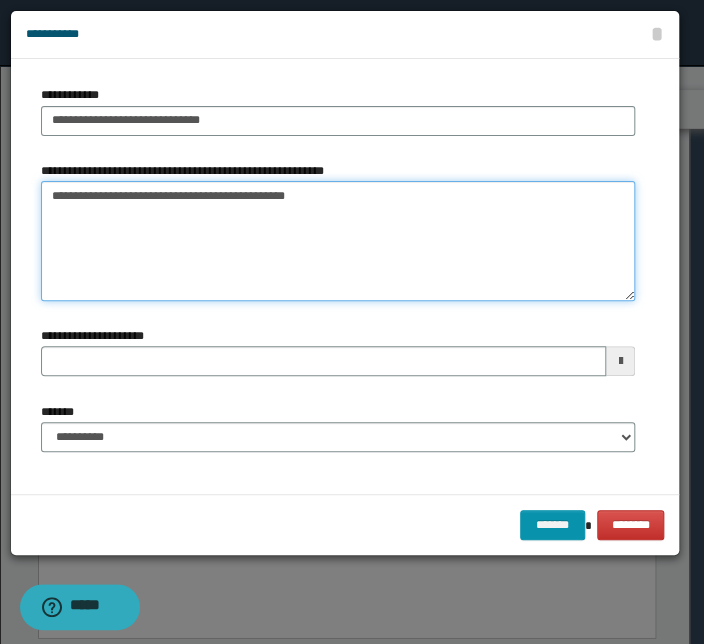 type 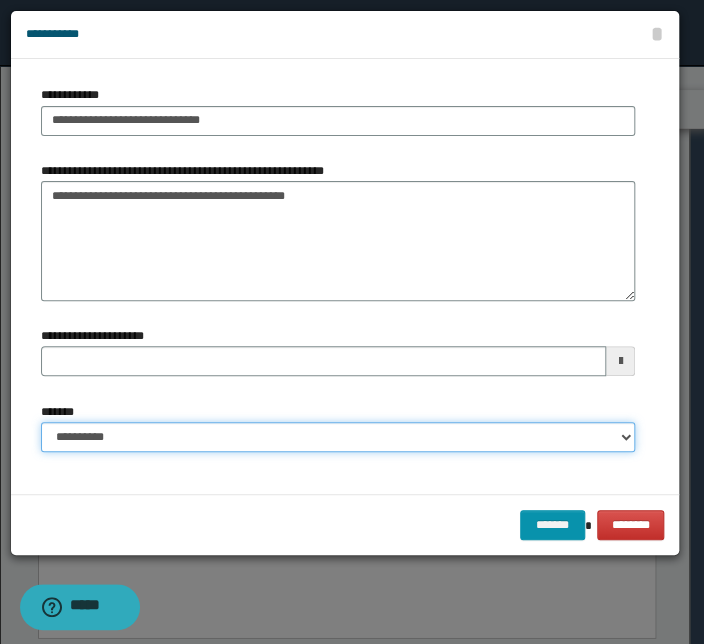 click on "**********" at bounding box center (338, 437) 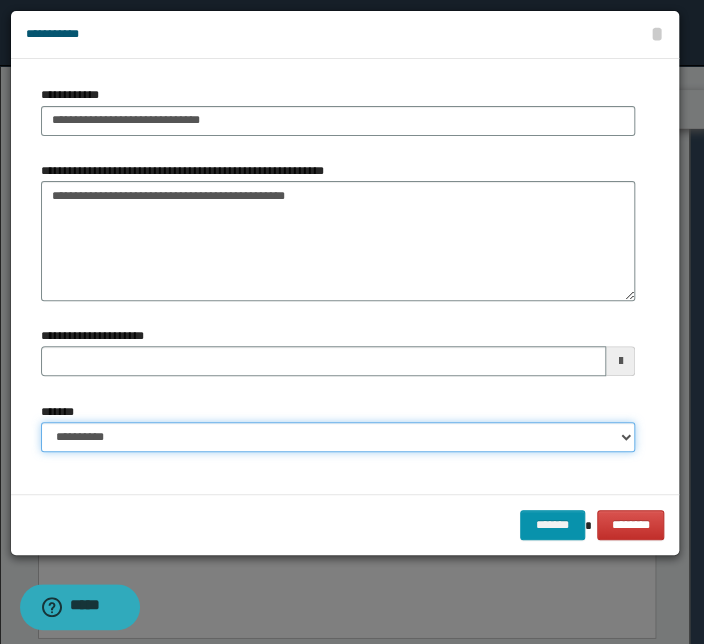 select on "*" 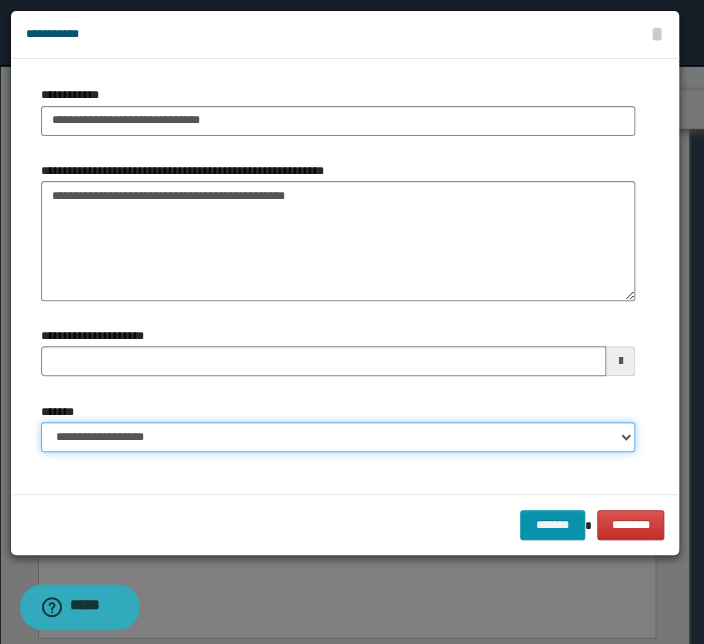 type 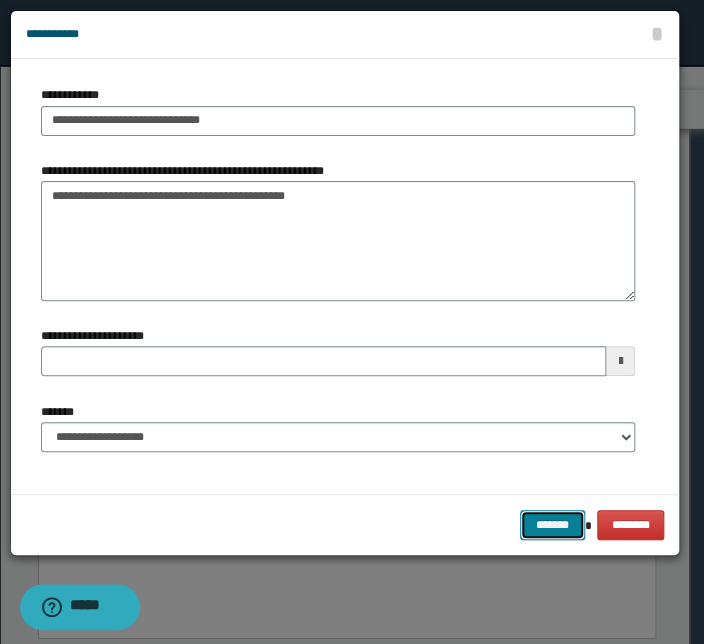 click on "*******" at bounding box center [552, 525] 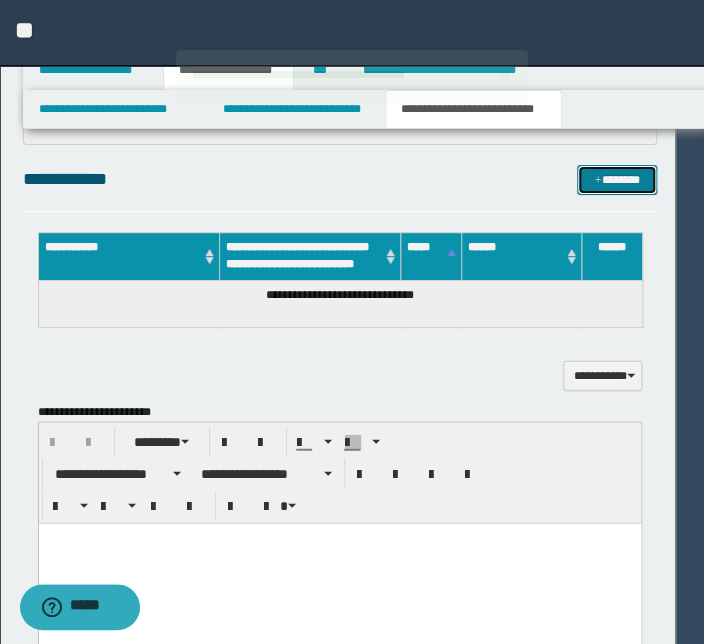 type 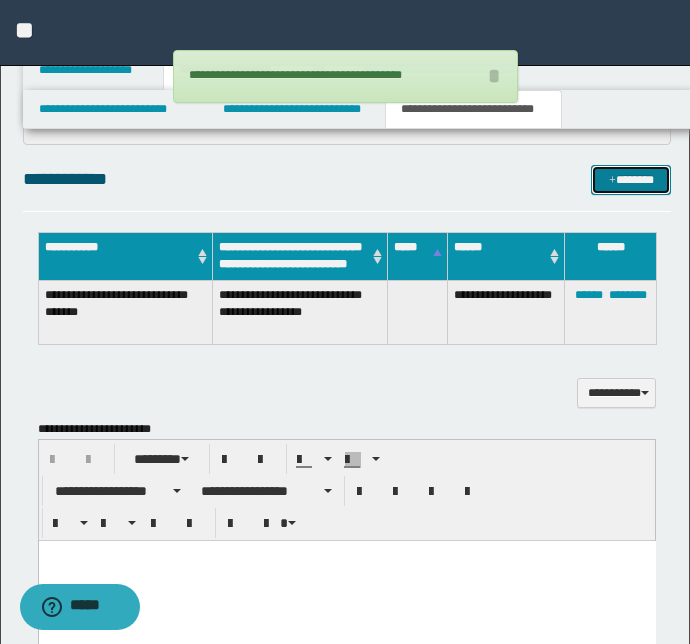 click on "*******" at bounding box center [631, 180] 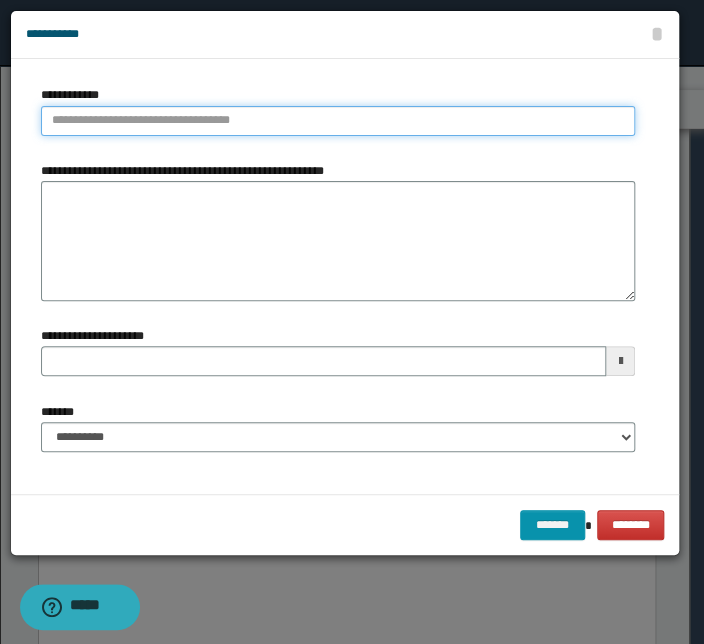 type on "**********" 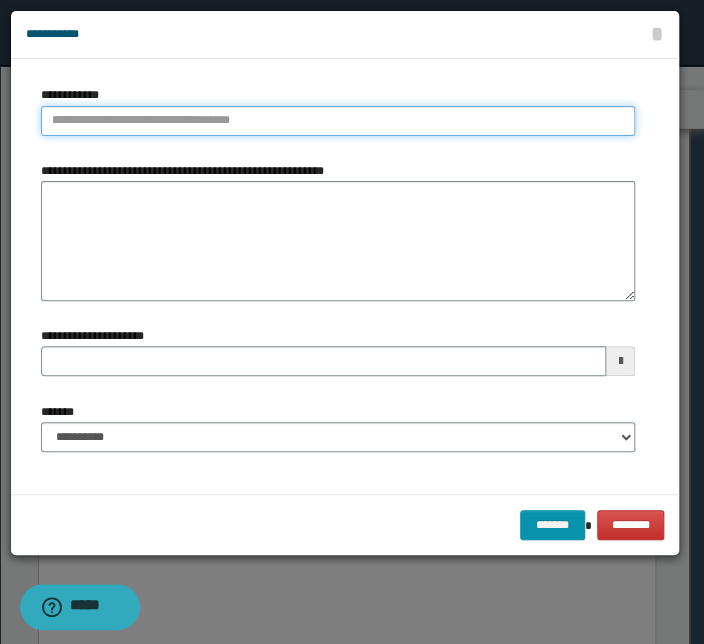 click on "**********" at bounding box center [338, 121] 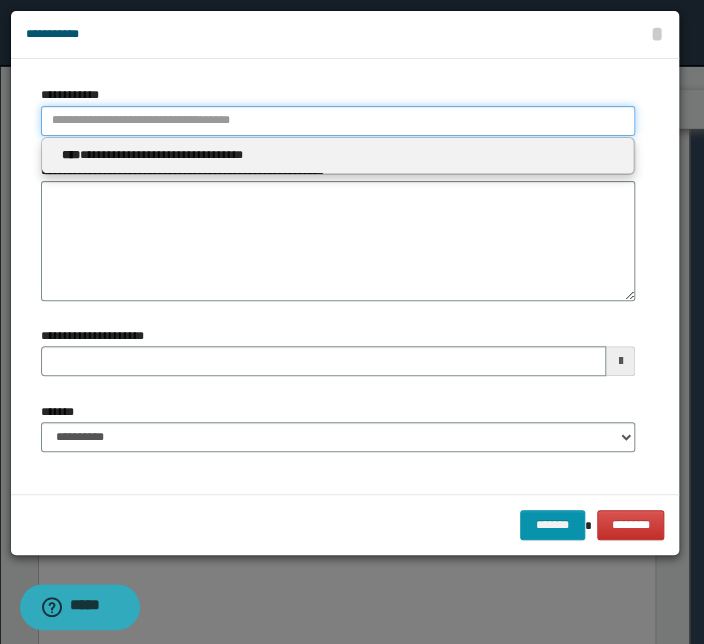 type 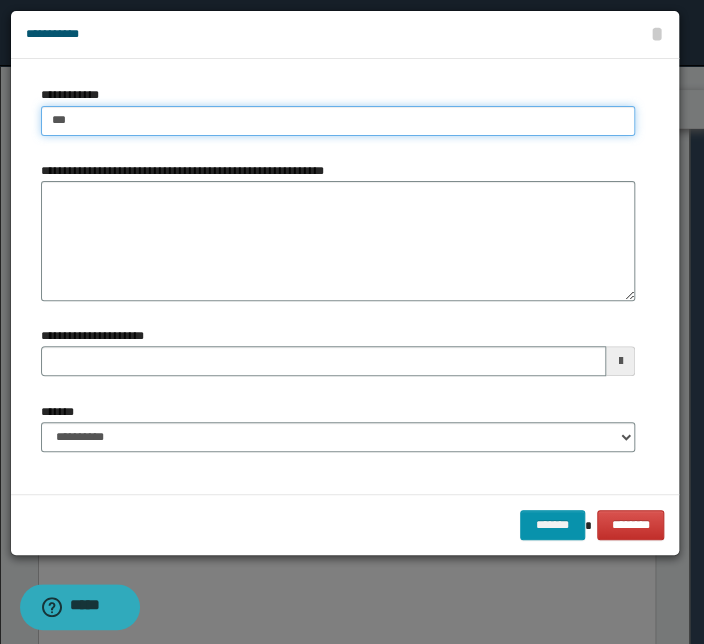 type on "****" 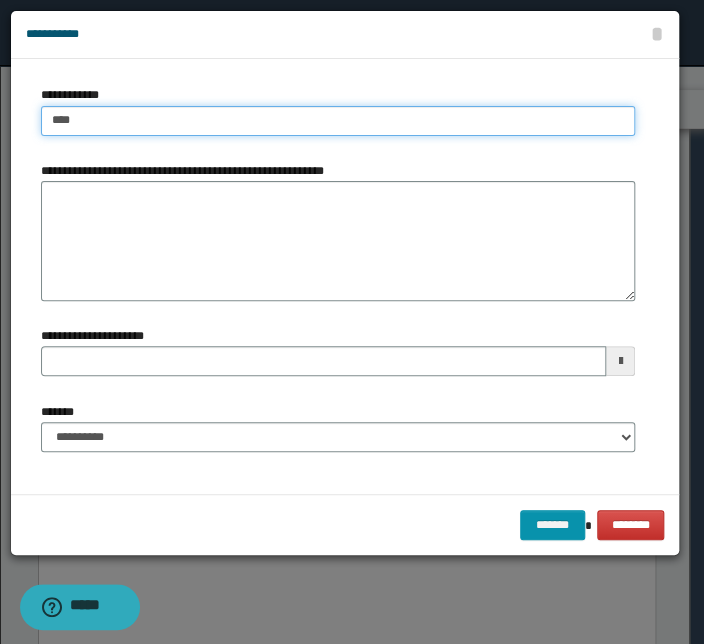 type on "****" 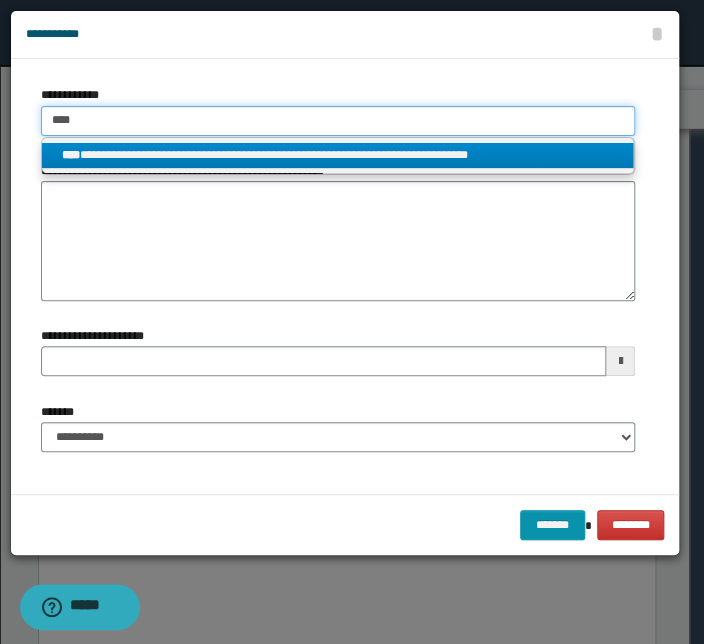 type on "****" 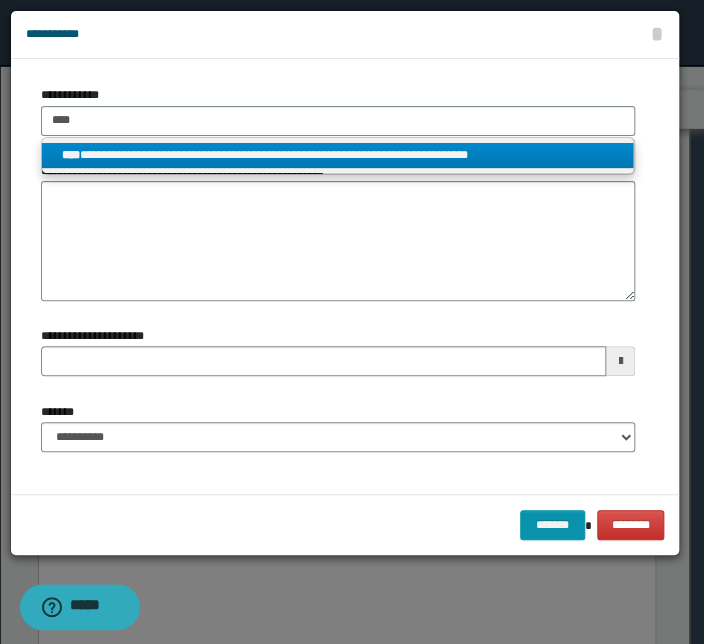 click on "**********" at bounding box center (337, 155) 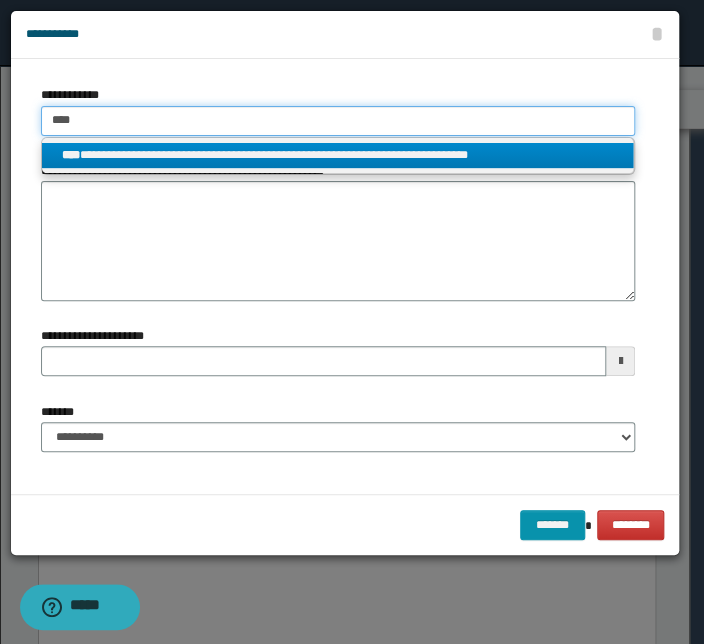 type 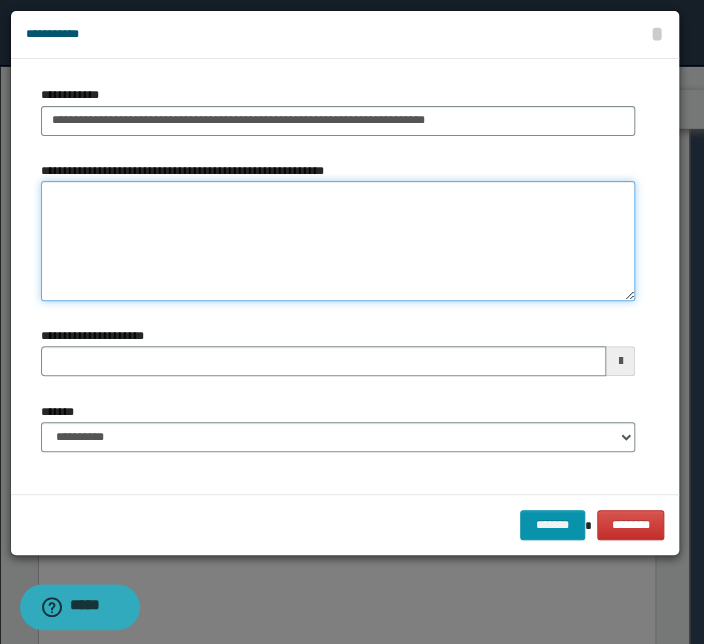 click on "**********" at bounding box center [338, 241] 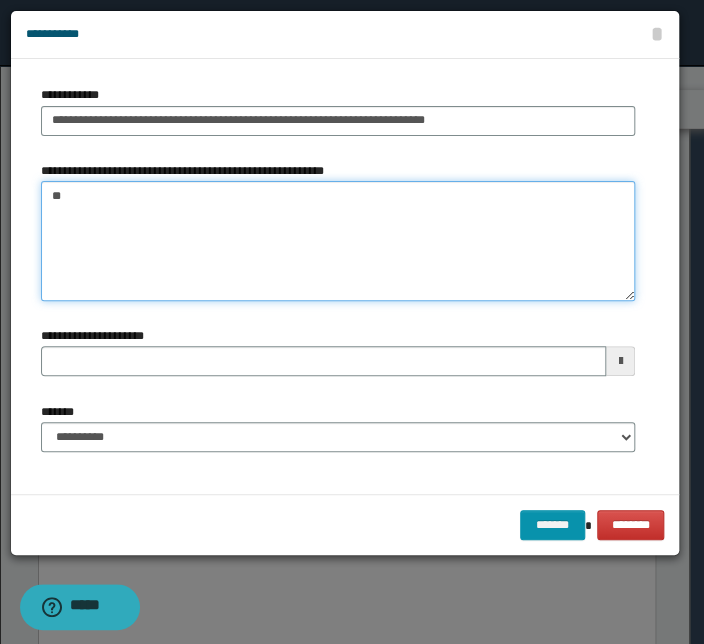 type on "*" 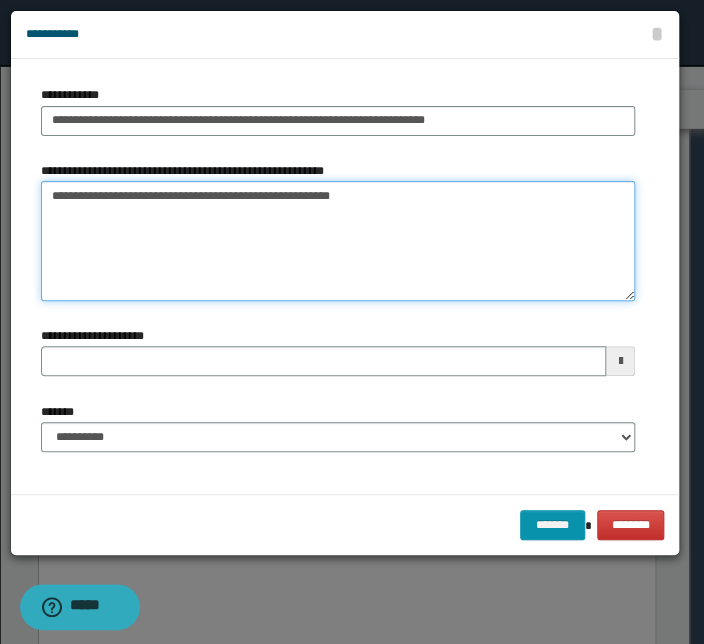 type on "**********" 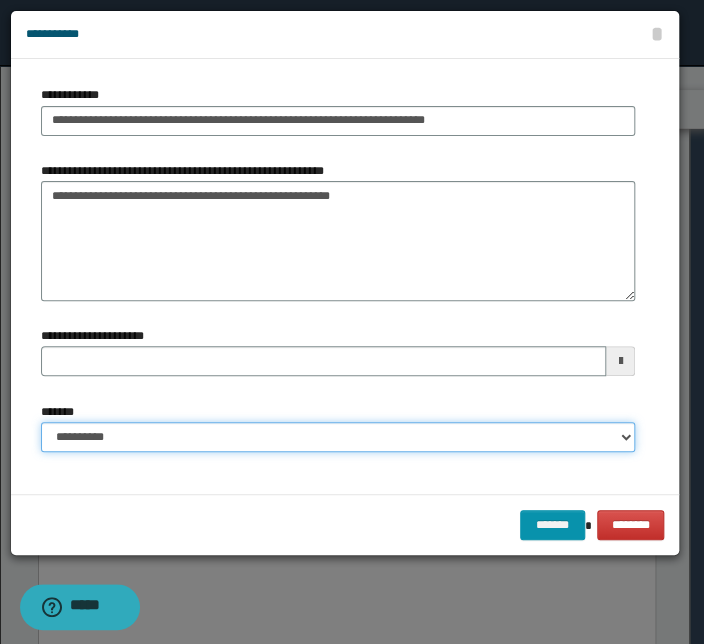 click on "**********" at bounding box center [338, 437] 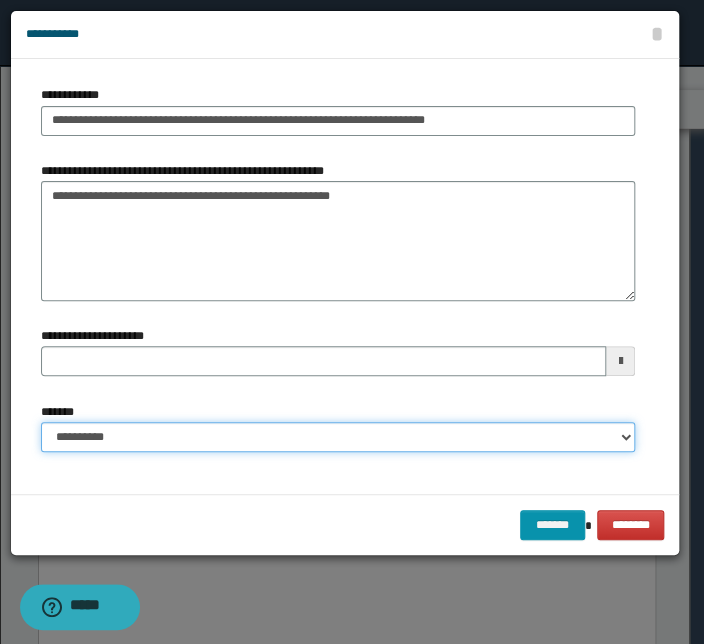 select on "*" 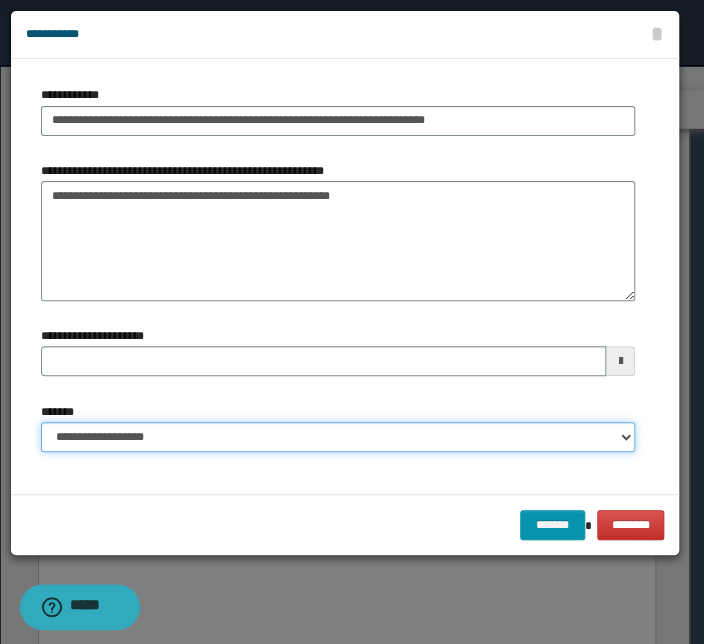 type 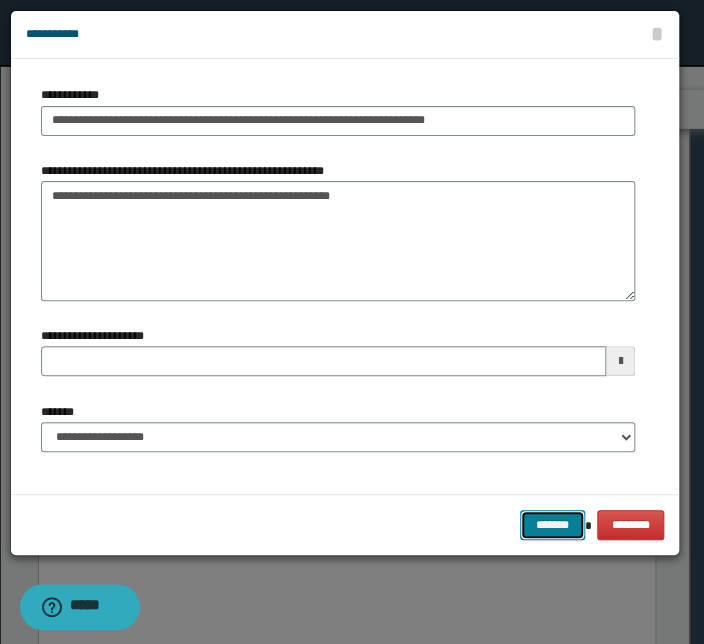 click on "*******" at bounding box center (552, 525) 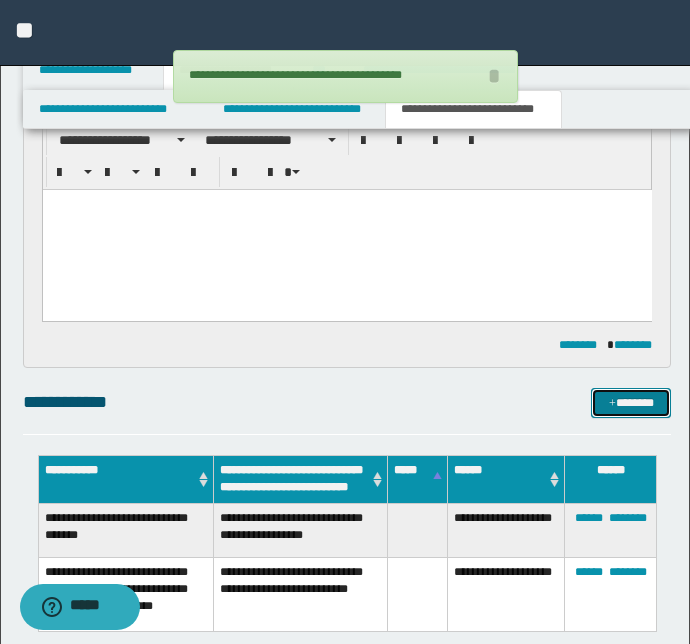 scroll, scrollTop: 607, scrollLeft: 0, axis: vertical 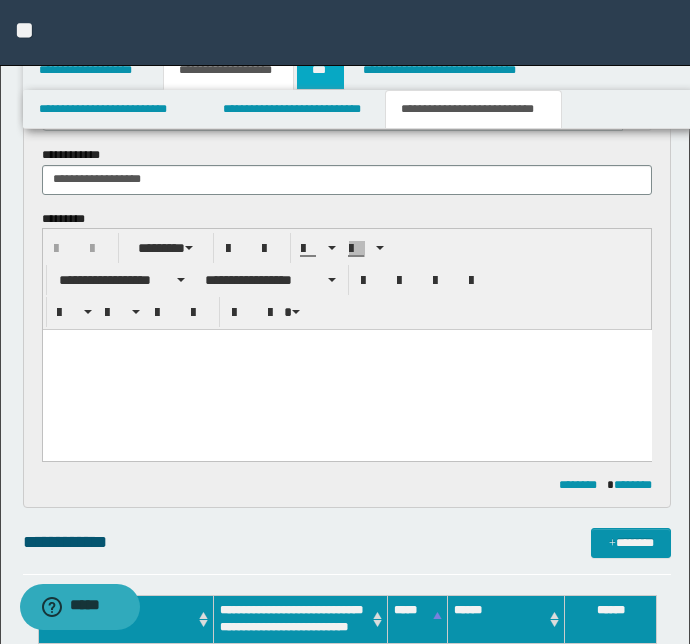 click on "***" at bounding box center (320, 70) 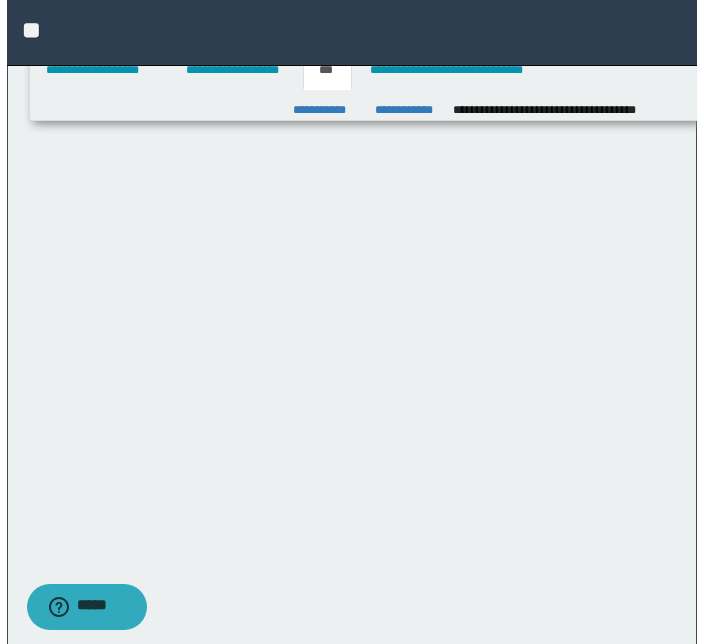 scroll, scrollTop: 0, scrollLeft: 0, axis: both 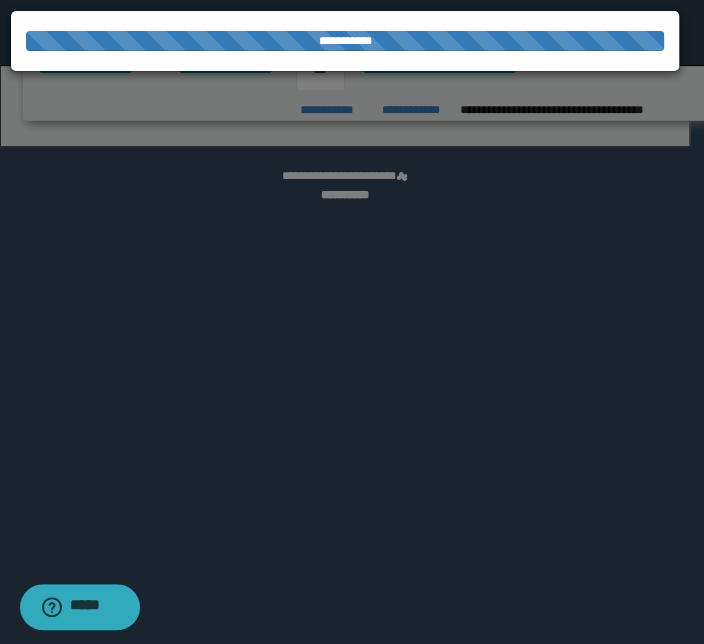 select on "***" 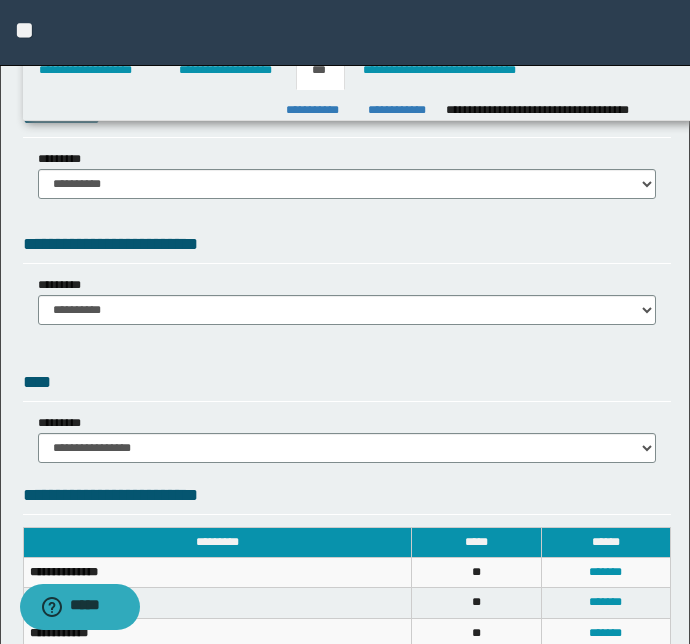 scroll, scrollTop: 0, scrollLeft: 0, axis: both 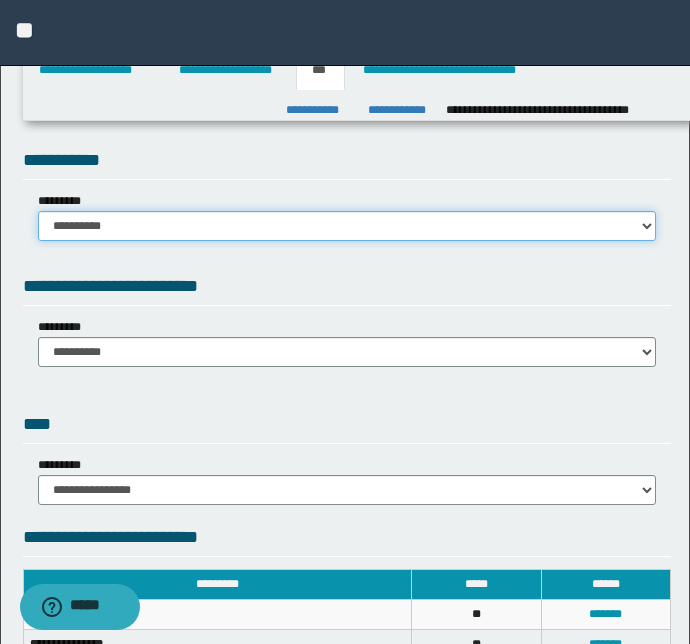 click on "**********" at bounding box center [347, 226] 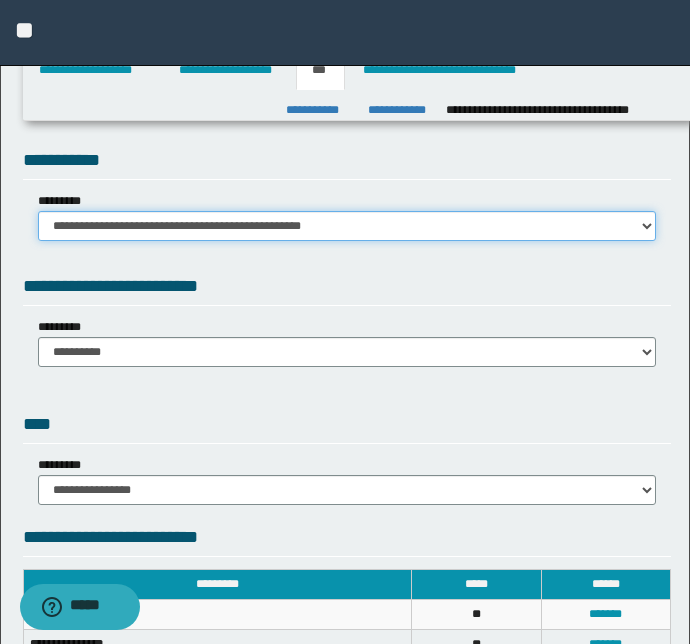 click on "**********" at bounding box center [347, 226] 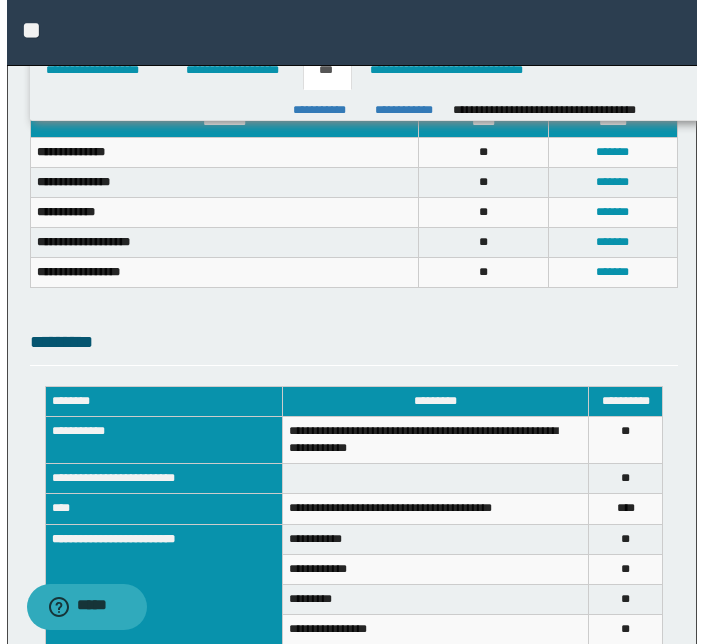 scroll, scrollTop: 727, scrollLeft: 0, axis: vertical 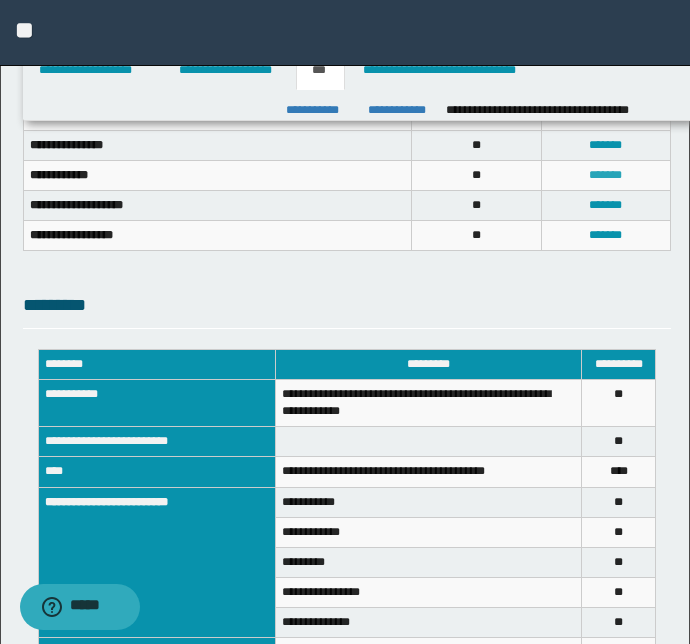 click on "*******" at bounding box center [605, 175] 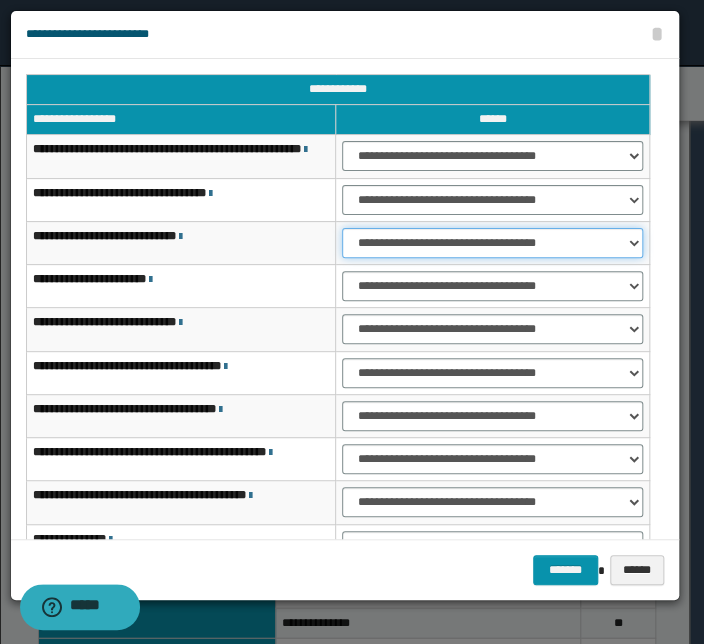 click on "**********" at bounding box center (492, 243) 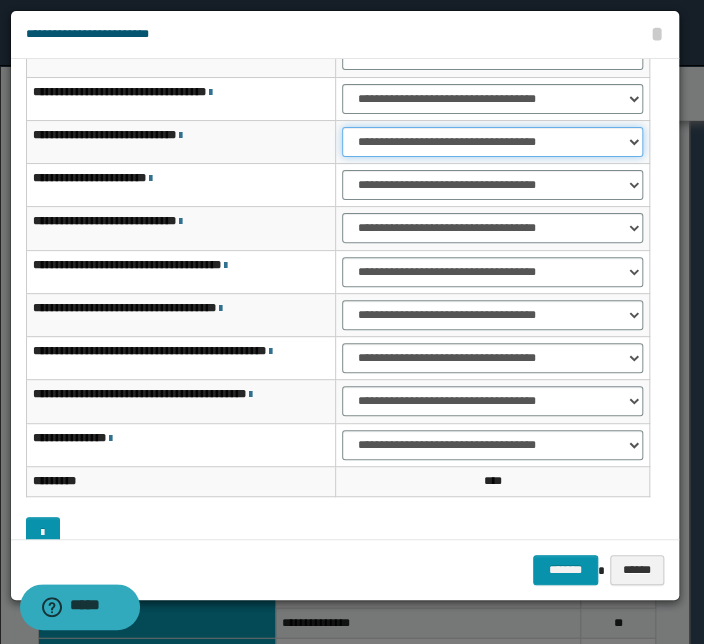 scroll, scrollTop: 153, scrollLeft: 0, axis: vertical 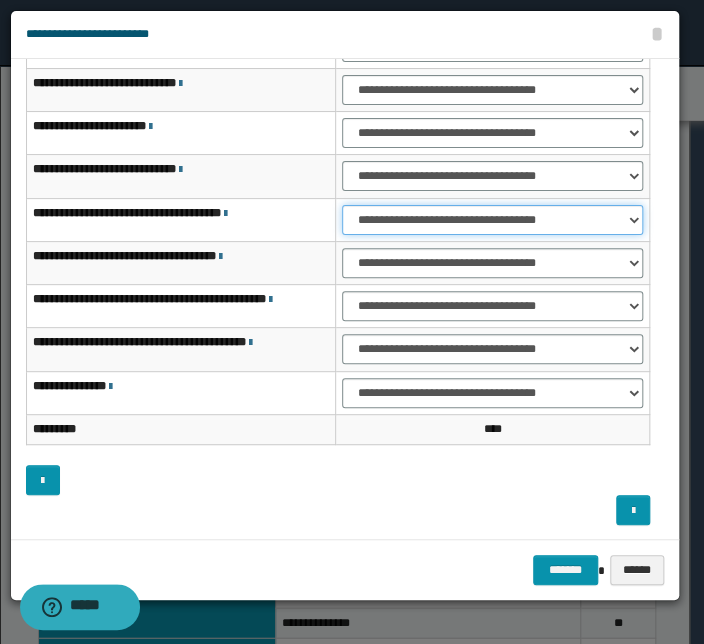 click on "**********" at bounding box center [492, 220] 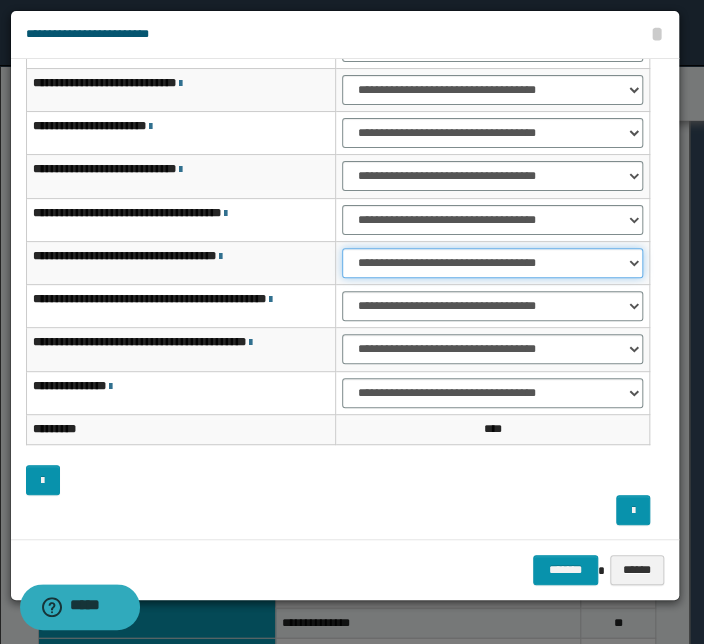 click on "**********" at bounding box center [492, 263] 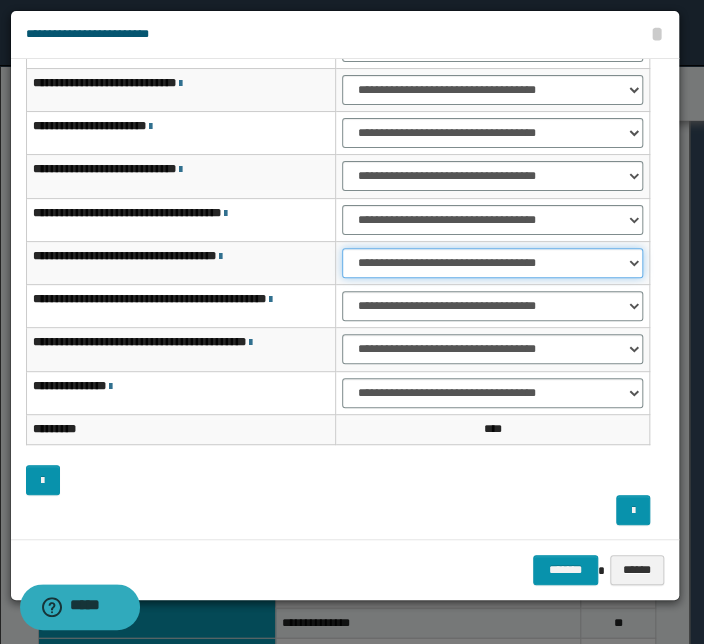 select on "***" 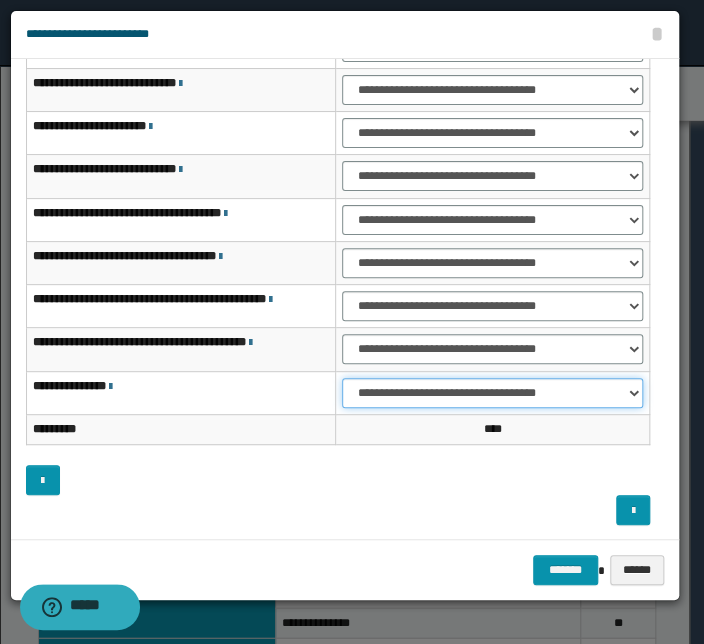 click on "**********" at bounding box center [492, 393] 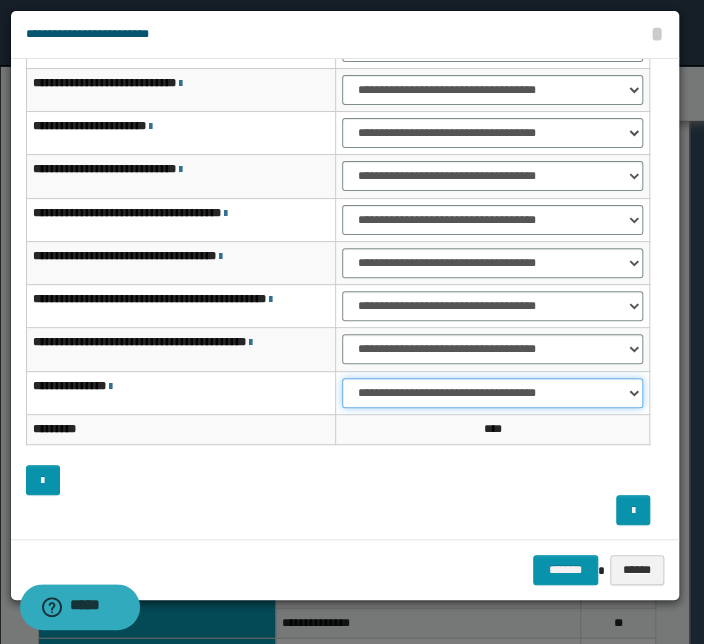 select on "***" 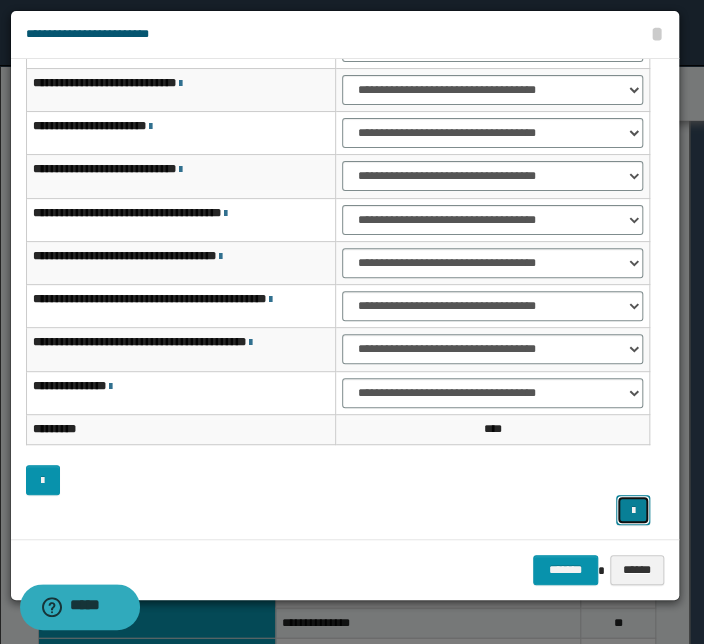 click at bounding box center [633, 511] 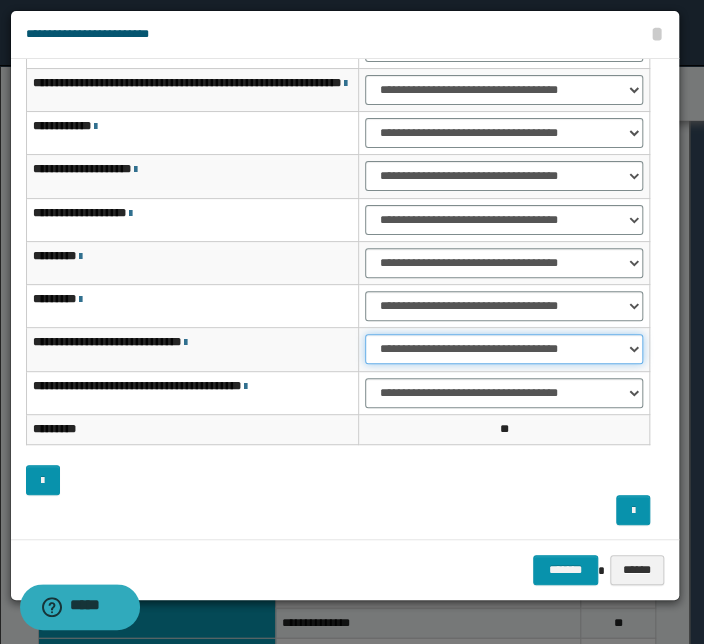 click on "**********" at bounding box center [504, 349] 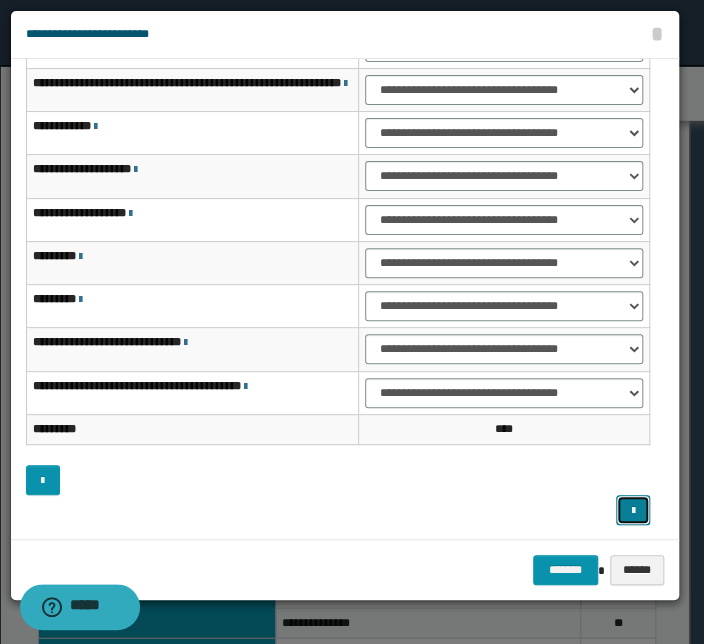 click at bounding box center [633, 511] 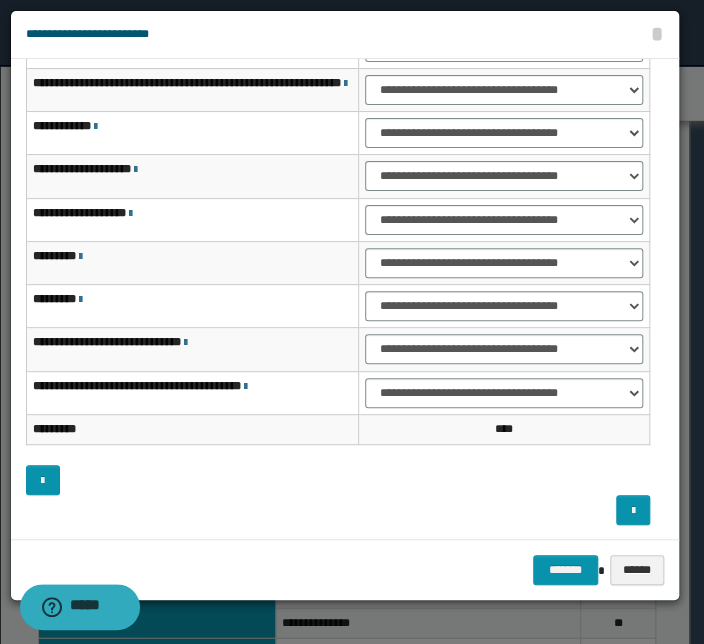 scroll, scrollTop: 125, scrollLeft: 0, axis: vertical 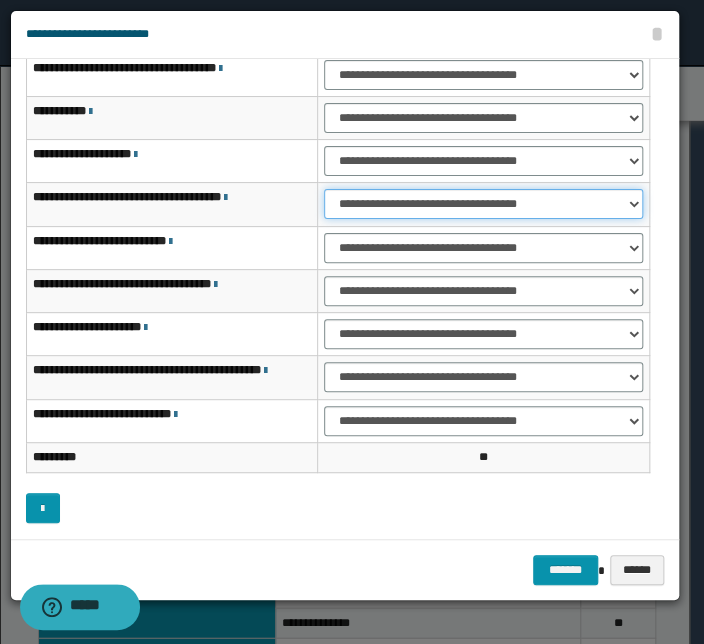 click on "**********" at bounding box center (483, 204) 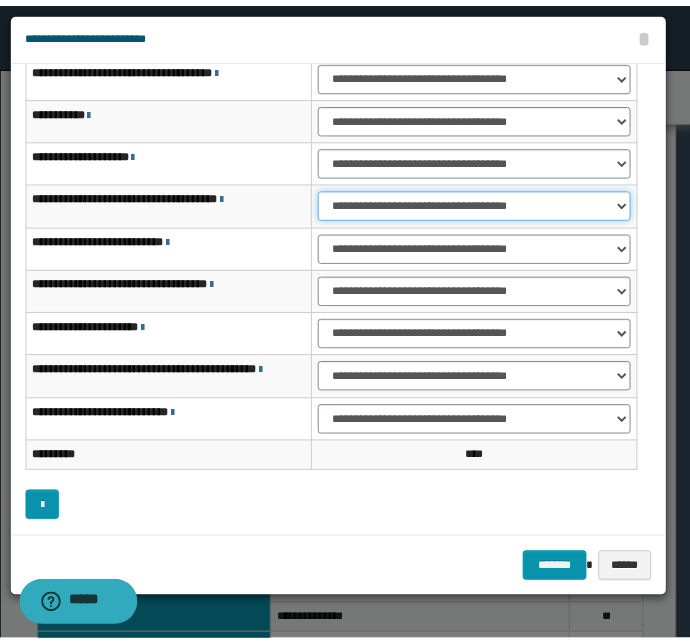 scroll, scrollTop: 124, scrollLeft: 0, axis: vertical 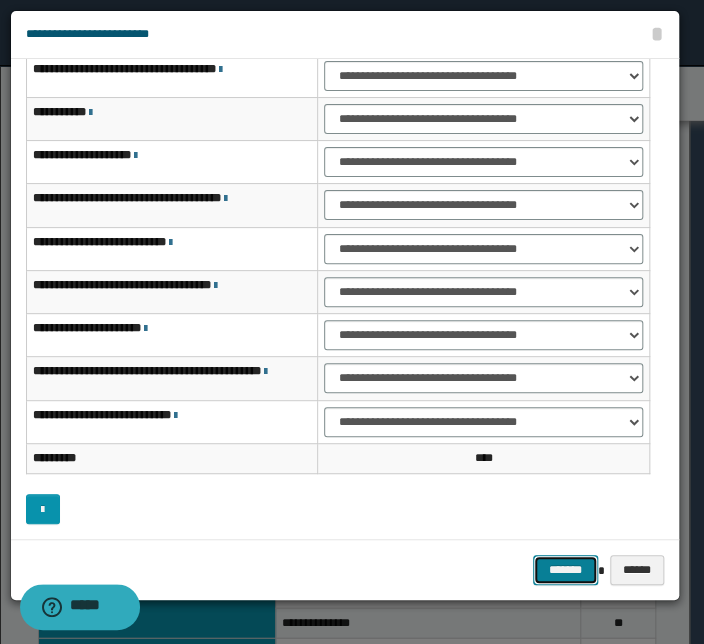 click on "*******" at bounding box center [565, 570] 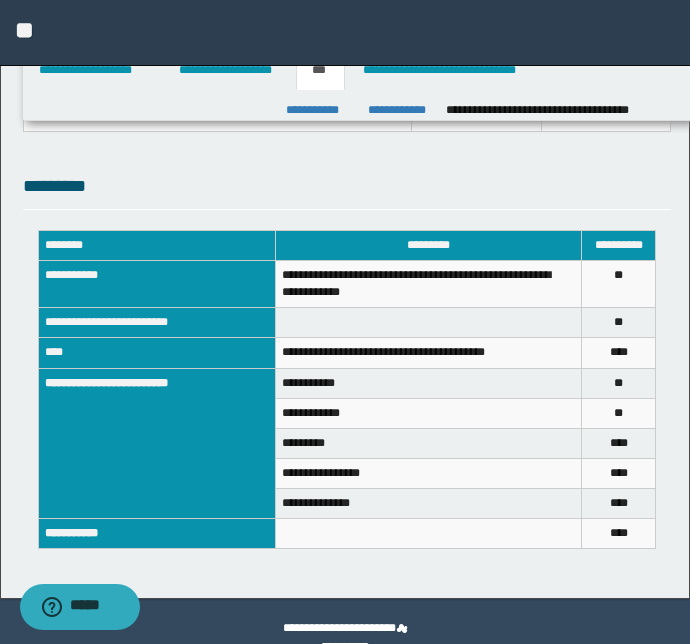 scroll, scrollTop: 879, scrollLeft: 0, axis: vertical 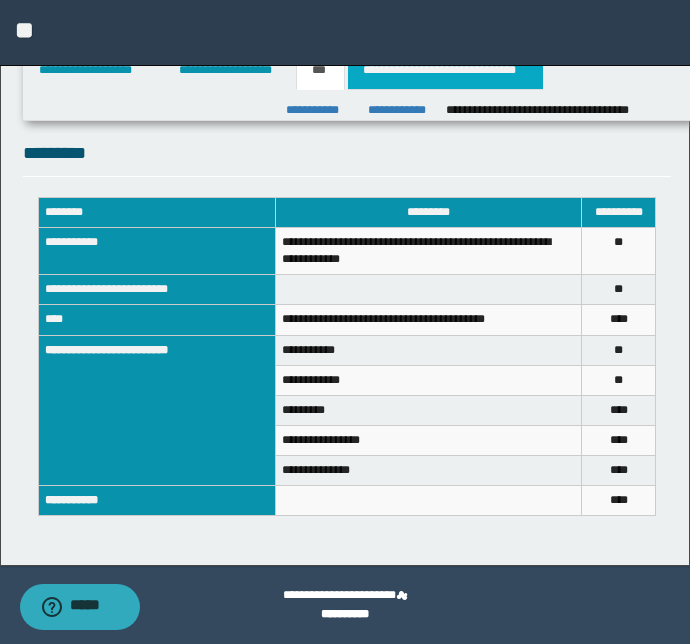 click on "**********" at bounding box center [445, 70] 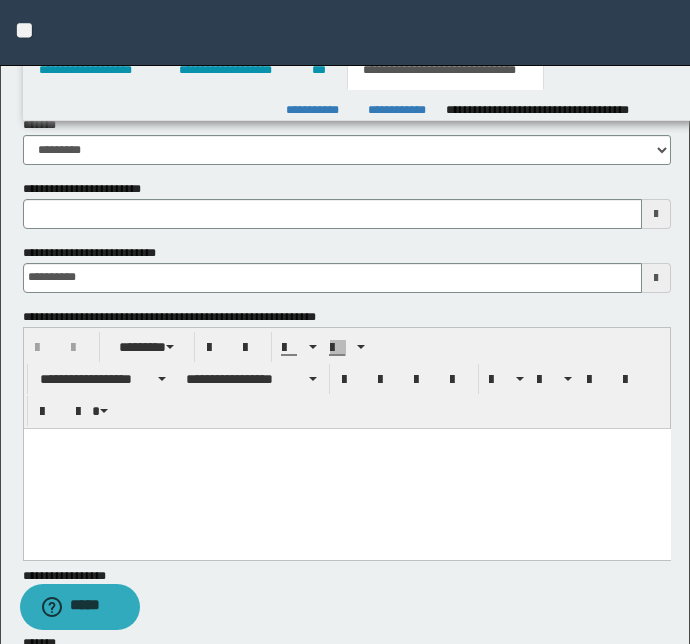 scroll, scrollTop: 454, scrollLeft: 0, axis: vertical 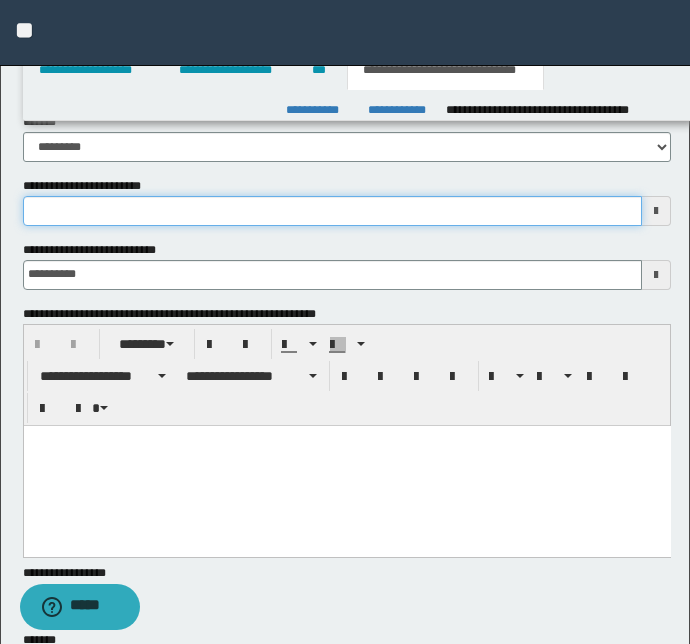 click on "**********" at bounding box center [333, 211] 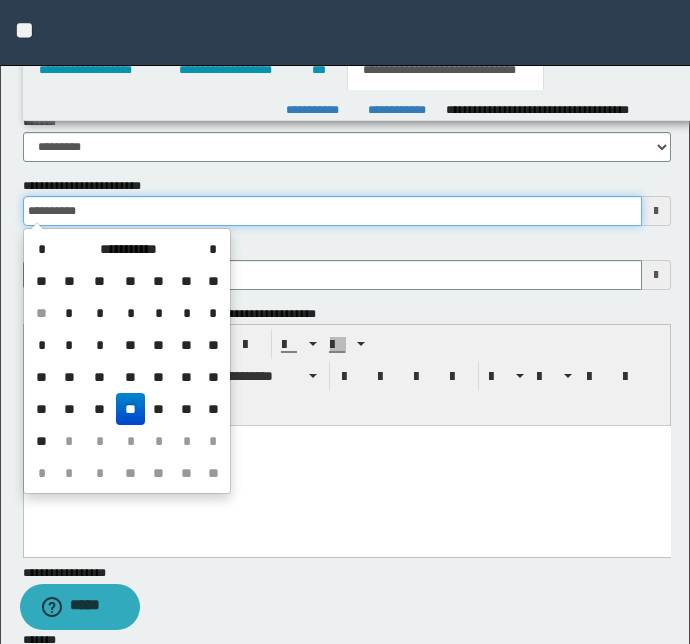 type on "**********" 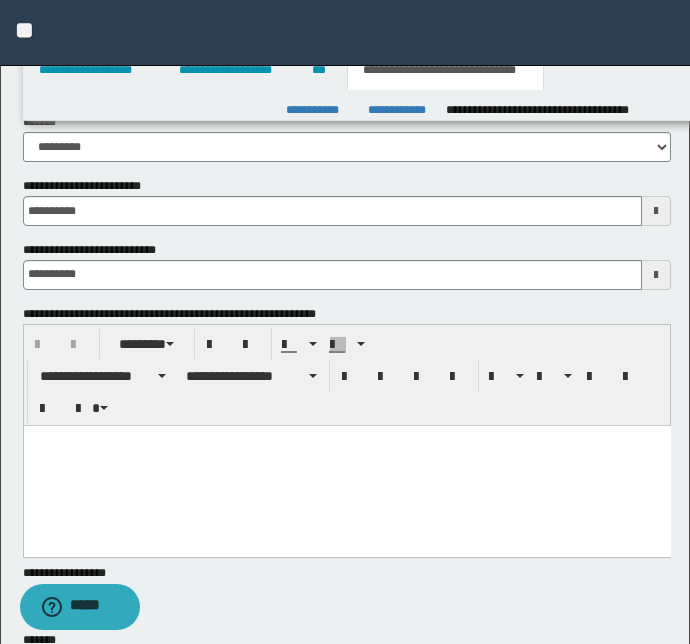 click on "**********" at bounding box center [345, 33] 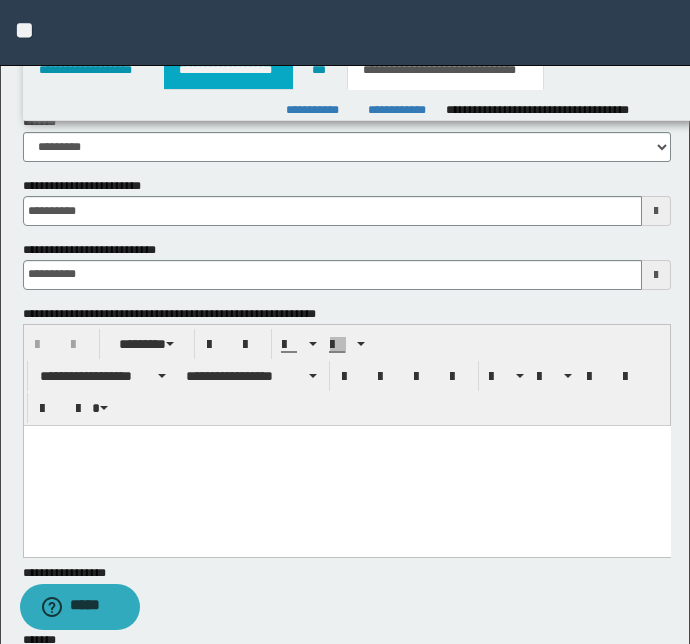 click on "**********" at bounding box center (228, 70) 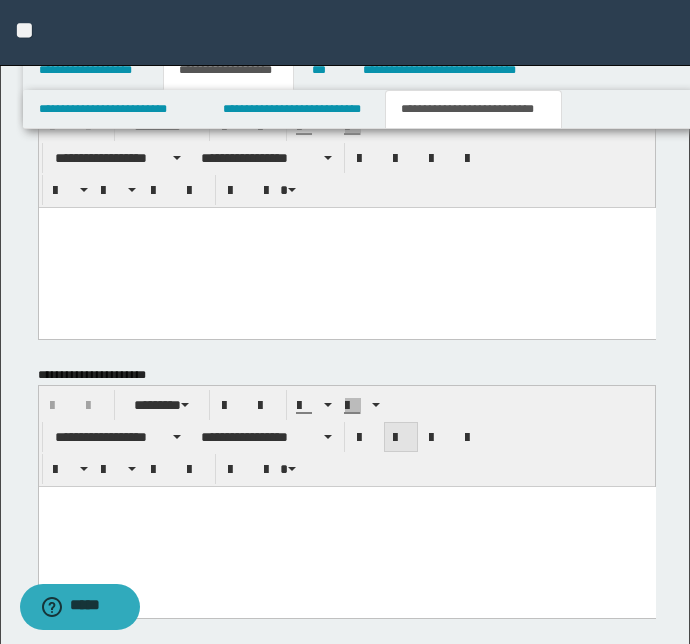scroll, scrollTop: 1743, scrollLeft: 0, axis: vertical 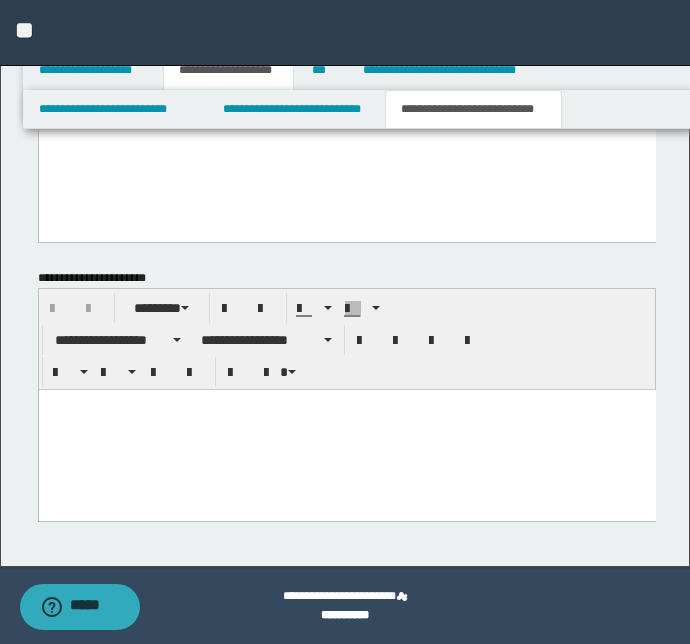 click at bounding box center [346, 430] 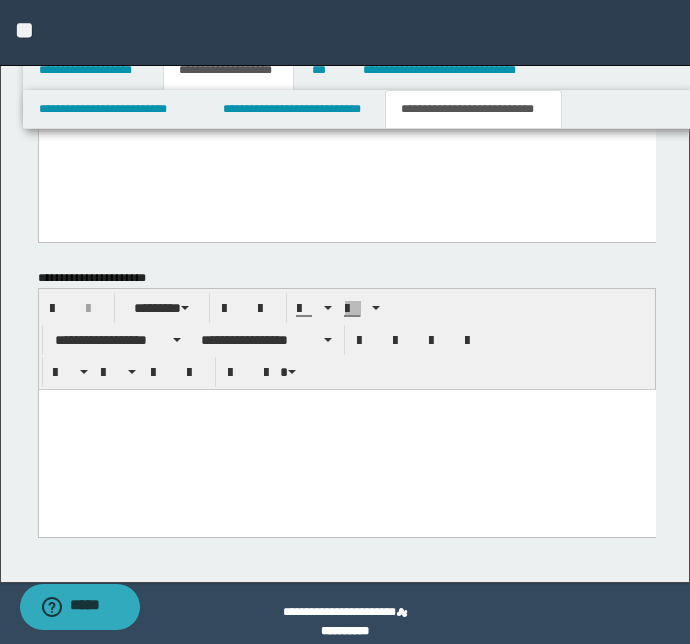 paste 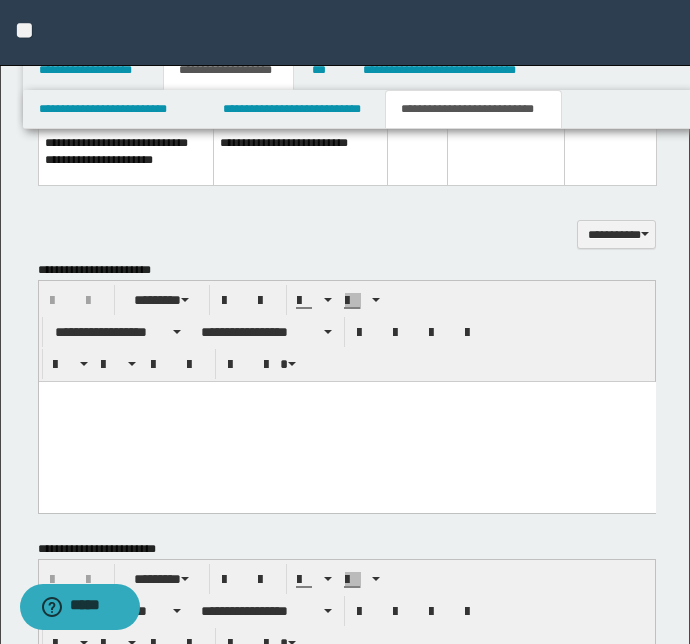 scroll, scrollTop: 1198, scrollLeft: 0, axis: vertical 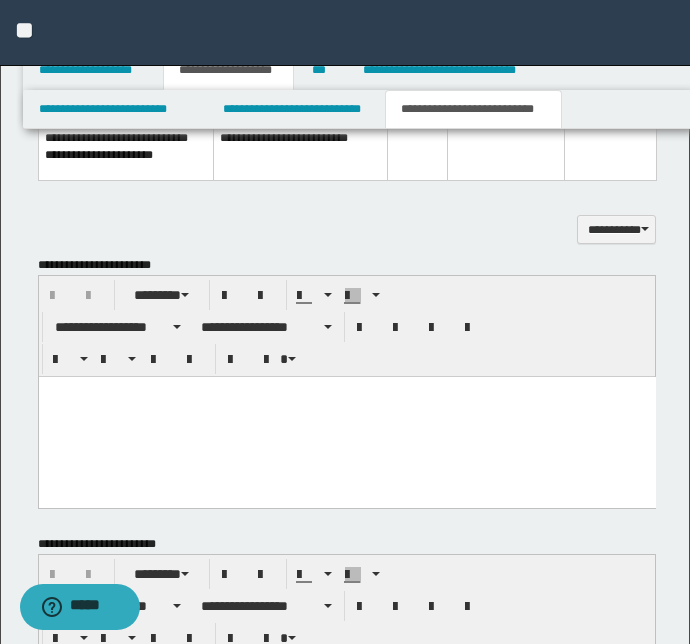 click at bounding box center [346, 417] 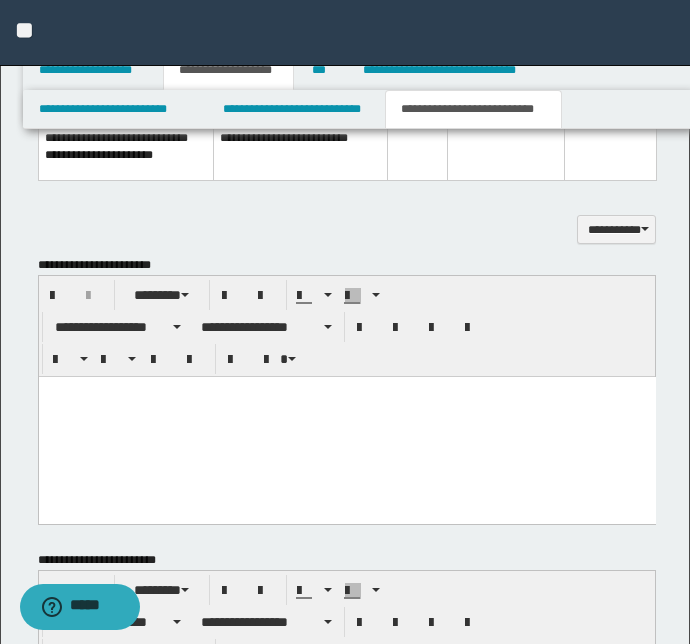 paste 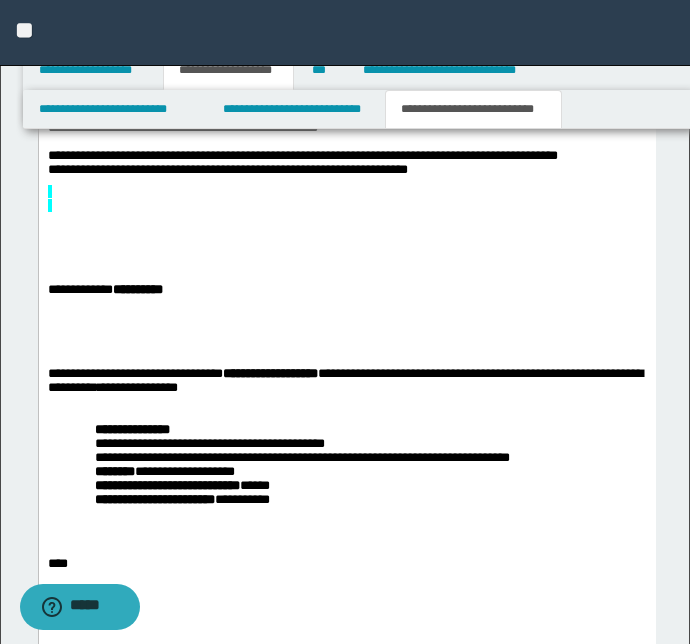 scroll, scrollTop: 1652, scrollLeft: 0, axis: vertical 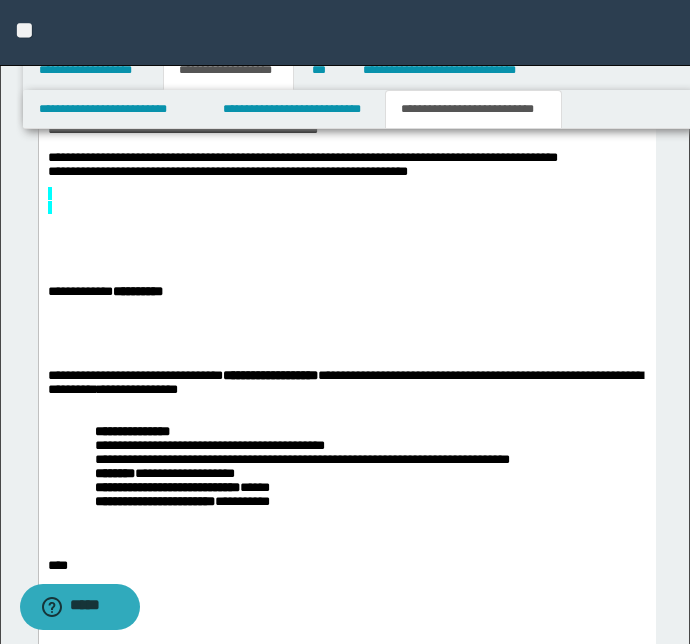 click on "**********" at bounding box center (104, 292) 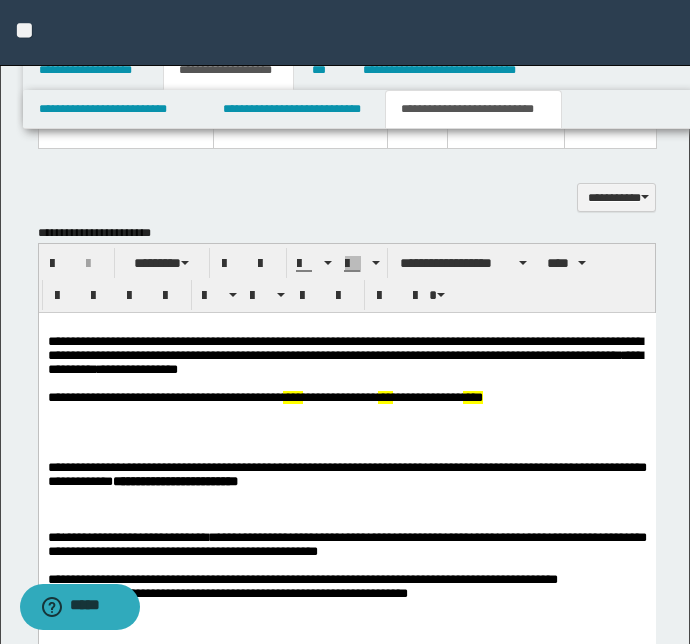 scroll, scrollTop: 1198, scrollLeft: 0, axis: vertical 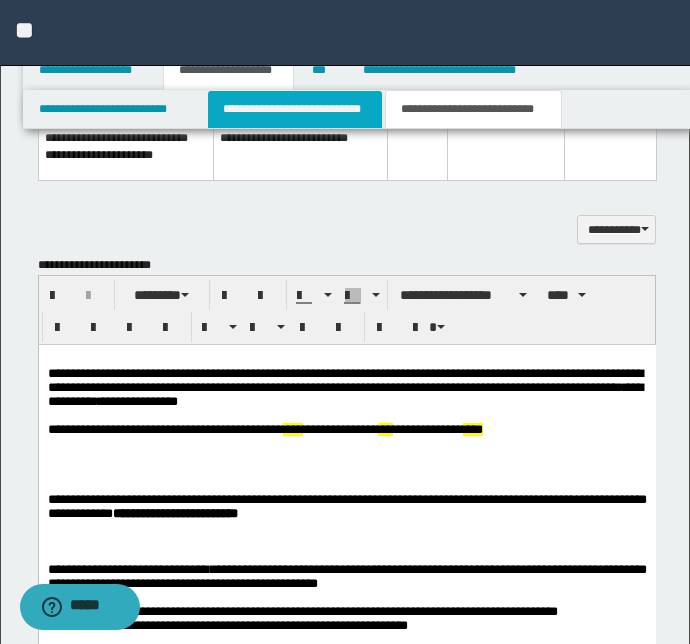 click on "**********" at bounding box center (294, 109) 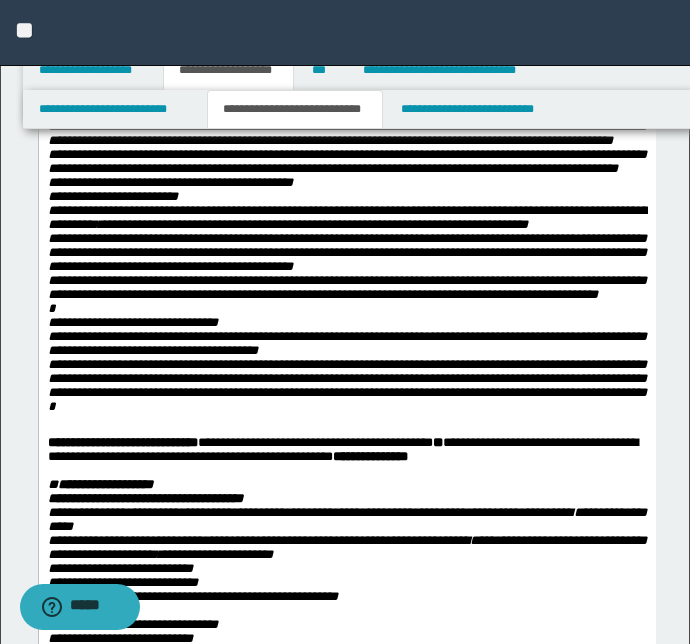 click on "**********" at bounding box center (346, 134) 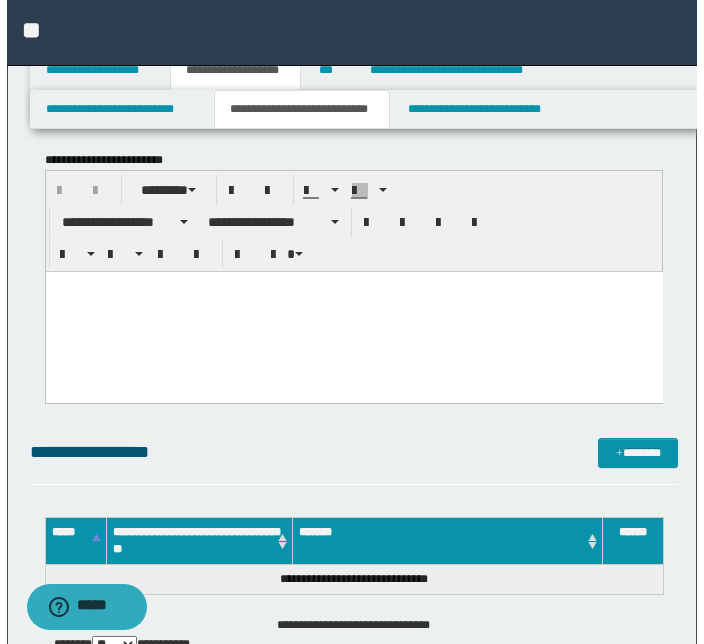 scroll, scrollTop: 3579, scrollLeft: 0, axis: vertical 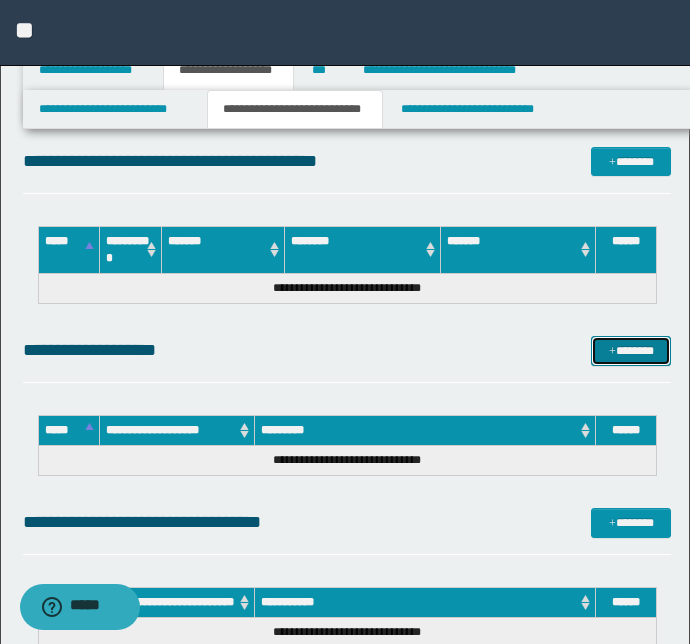 click on "*******" at bounding box center (631, 351) 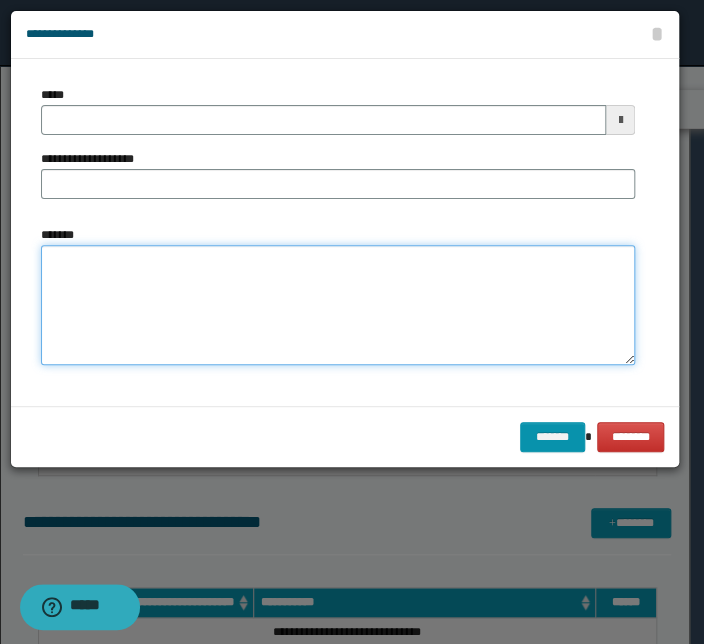 click on "*******" at bounding box center (338, 305) 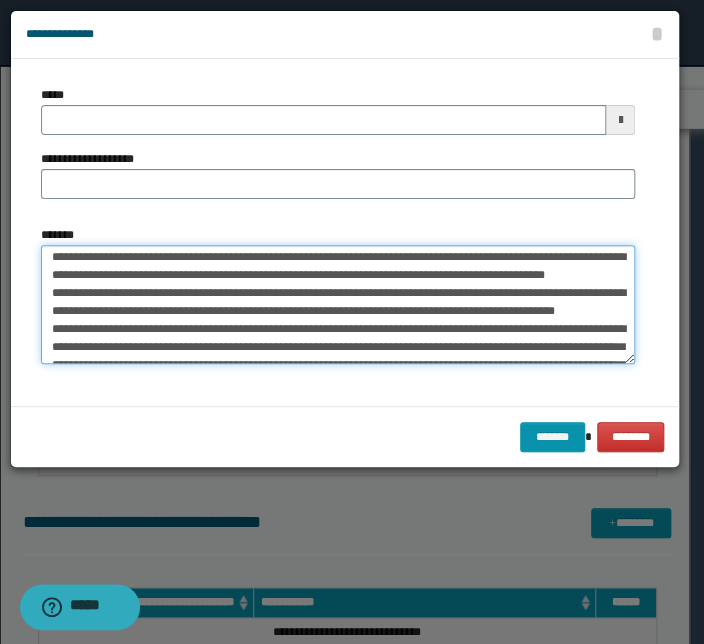 scroll, scrollTop: 0, scrollLeft: 0, axis: both 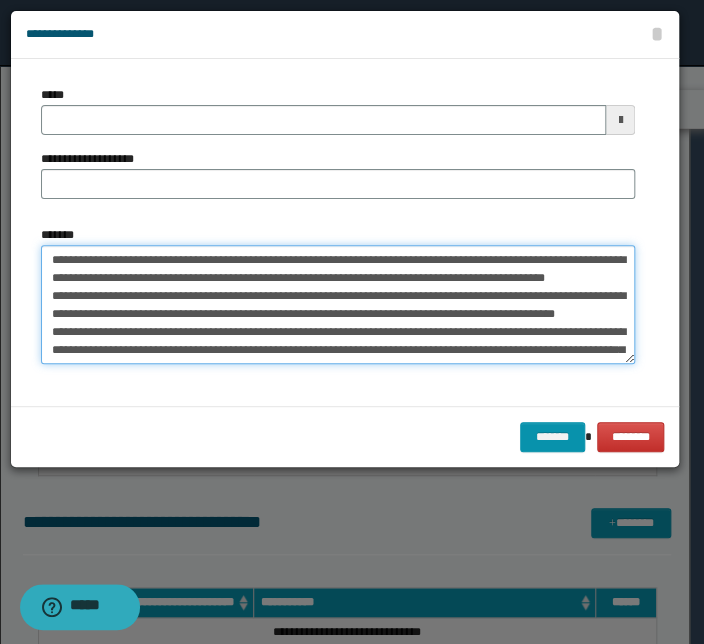 type 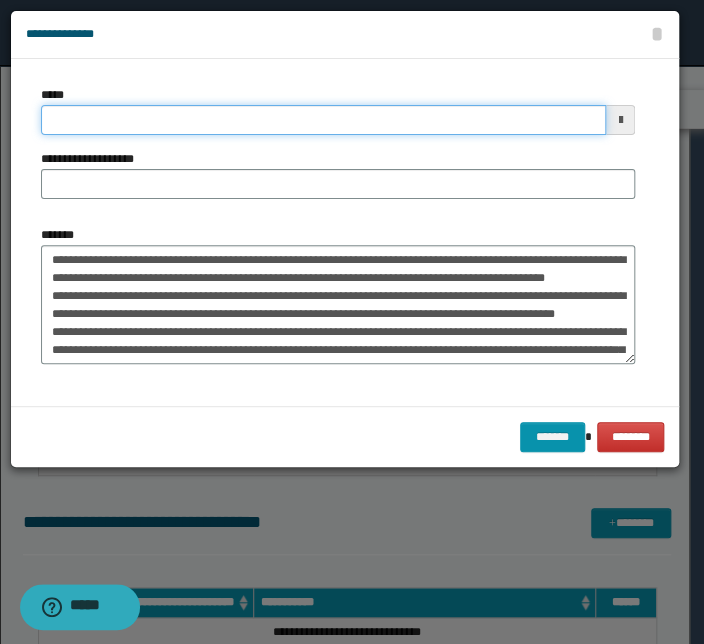 click on "*****" at bounding box center [323, 120] 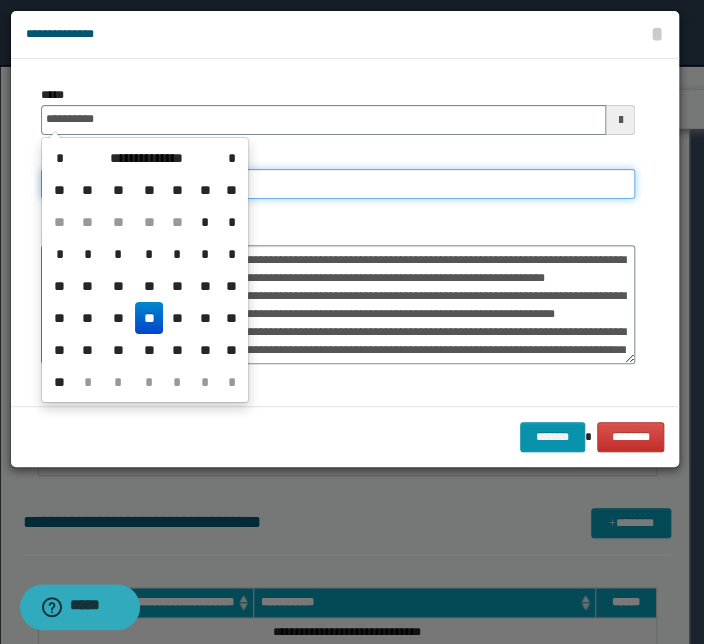 type on "**********" 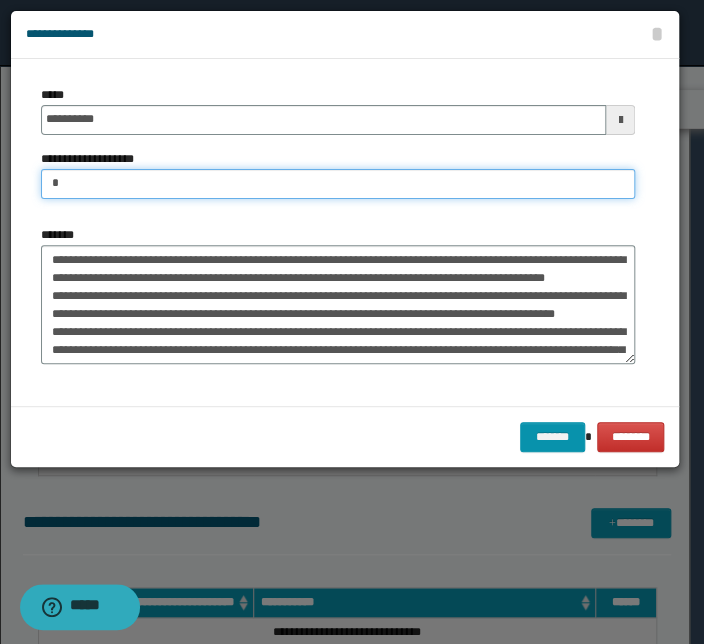 type on "*****" 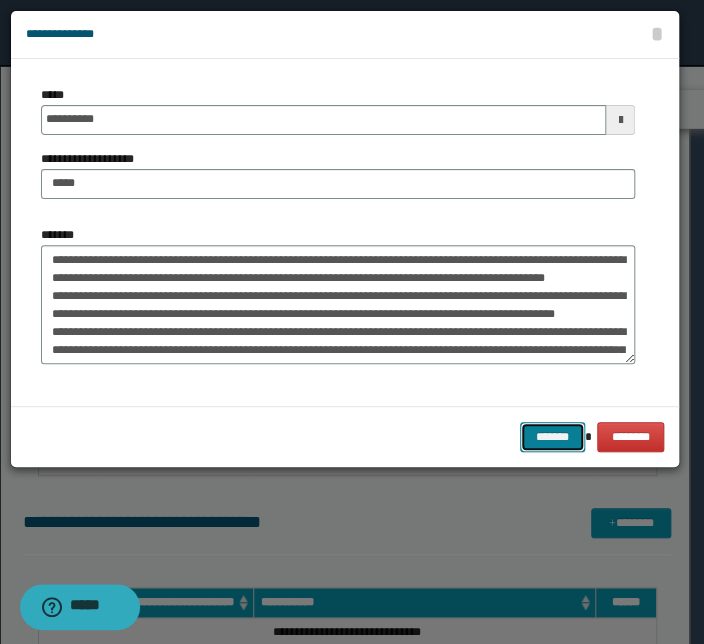 click on "*******" at bounding box center (552, 437) 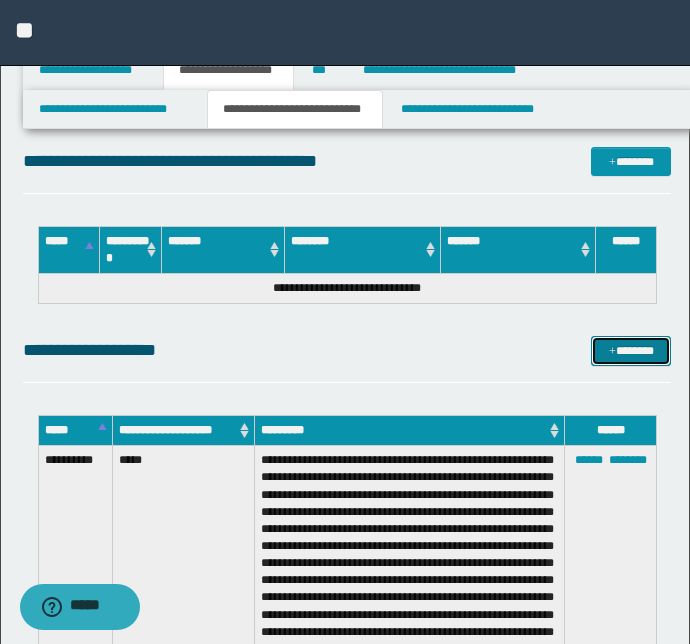 click at bounding box center [612, 352] 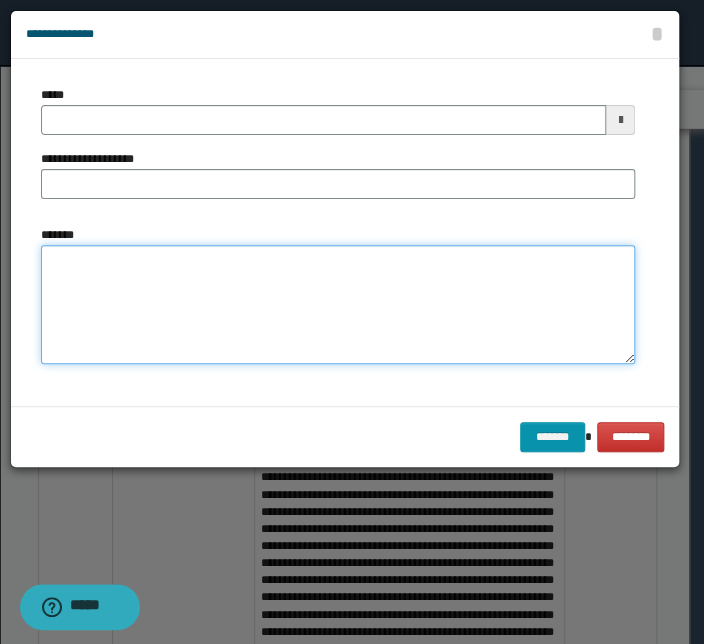 click on "*******" at bounding box center [338, 305] 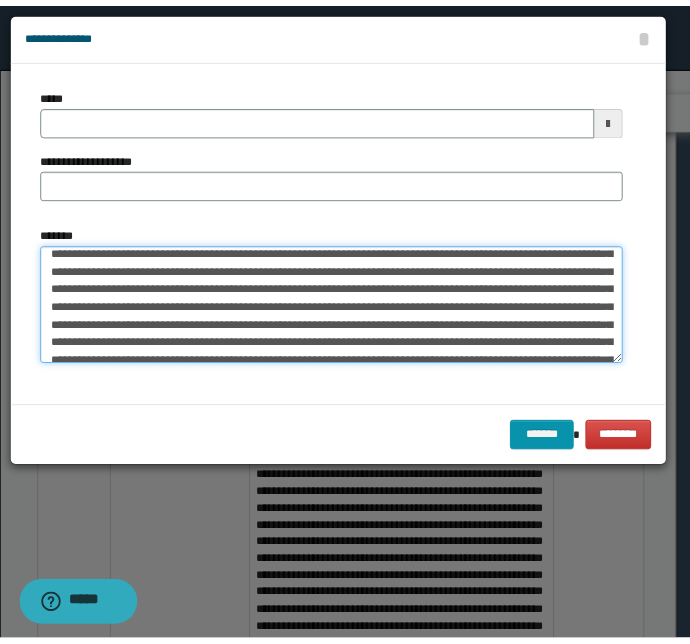 scroll, scrollTop: 0, scrollLeft: 0, axis: both 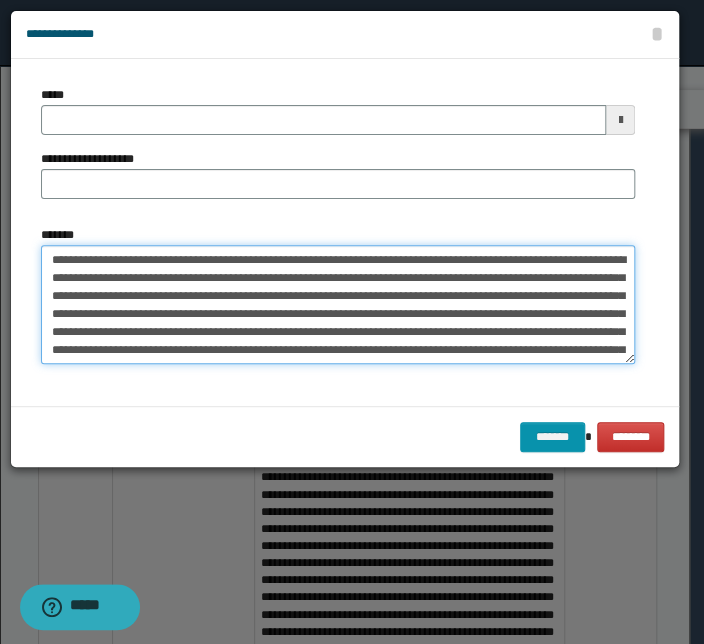drag, startPoint x: 317, startPoint y: 262, endPoint x: -42, endPoint y: 256, distance: 359.05014 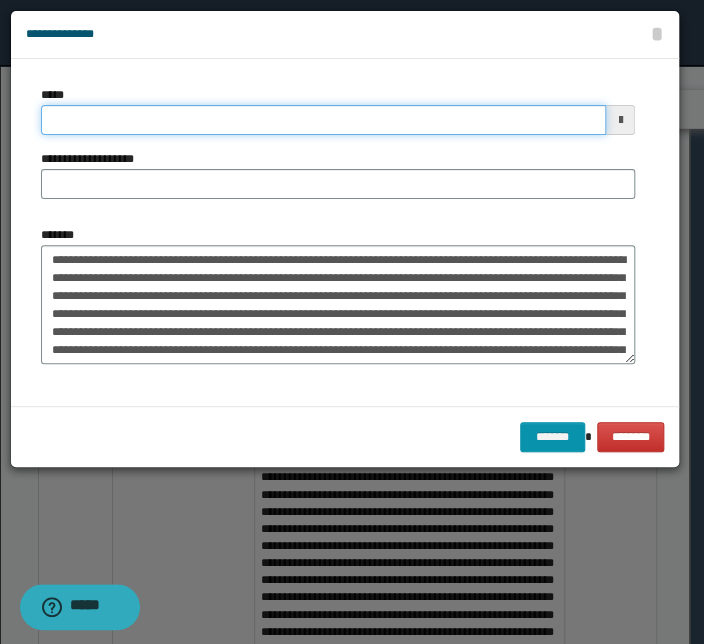 click on "*****" at bounding box center (323, 120) 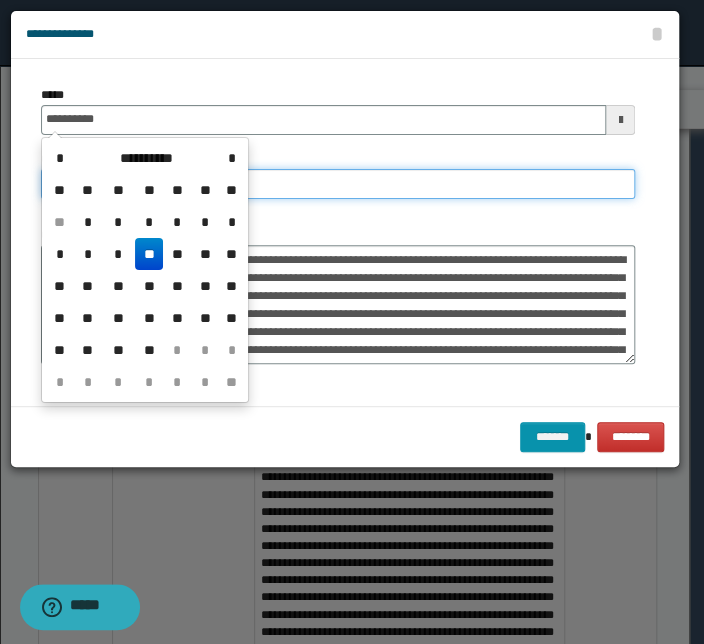 type on "**********" 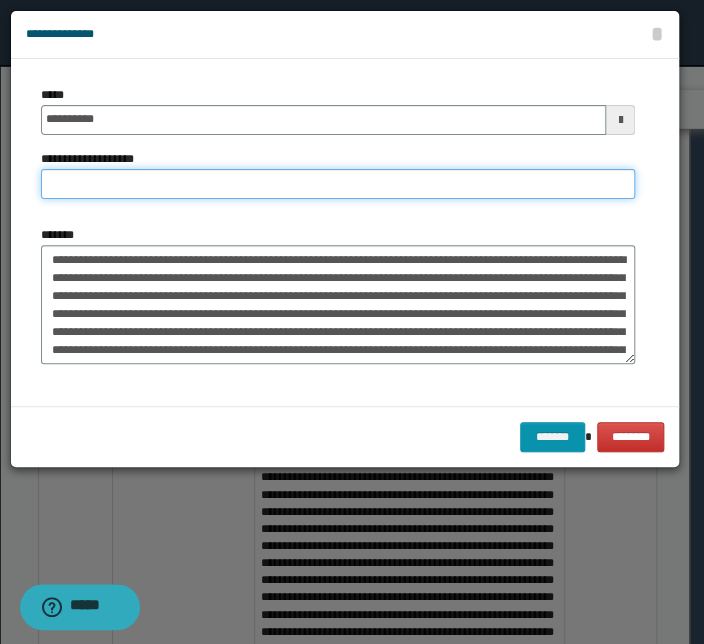 click on "**********" at bounding box center (338, 184) 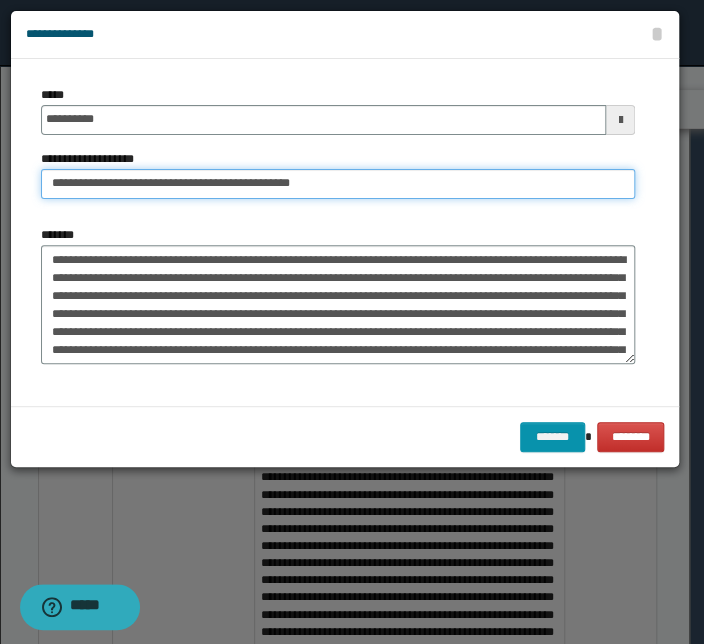 drag, startPoint x: 115, startPoint y: 184, endPoint x: -196, endPoint y: 181, distance: 311.01447 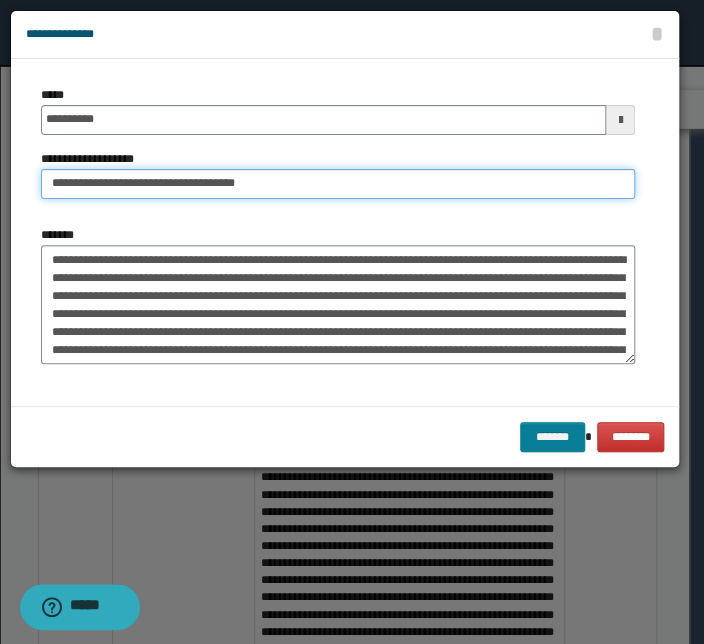 type on "**********" 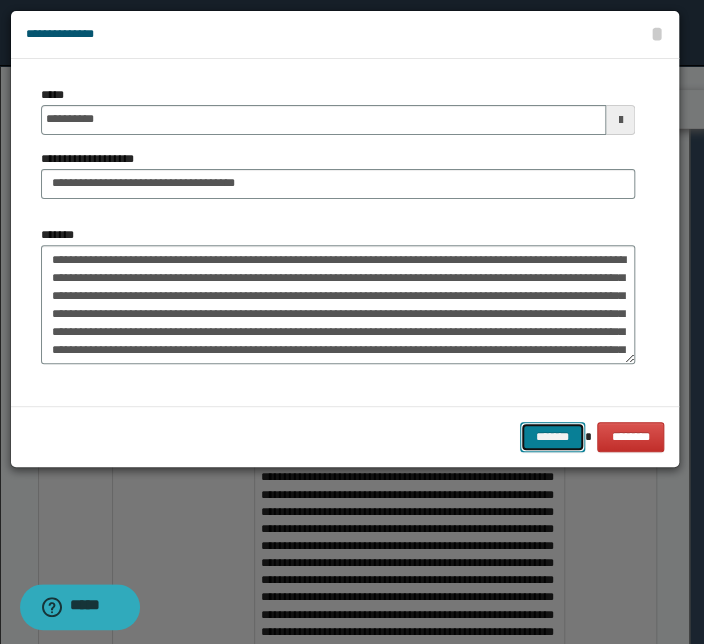 click on "*******" at bounding box center (552, 437) 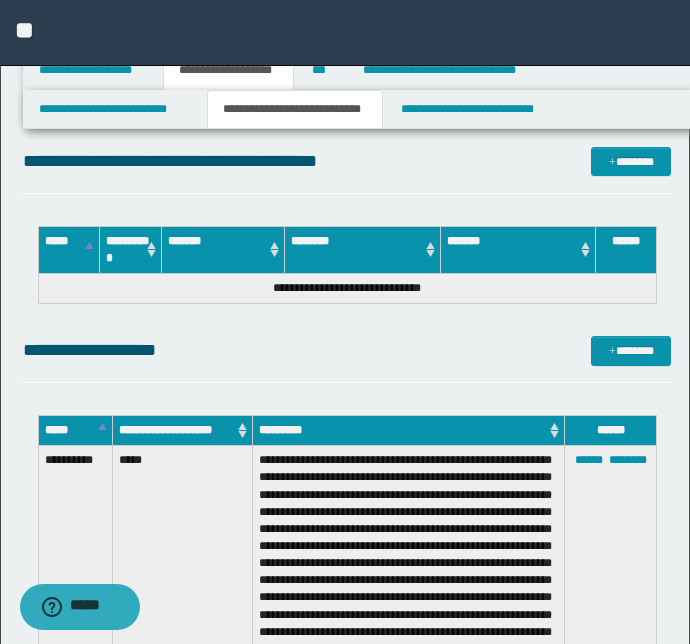 click on "**********" at bounding box center [347, 359] 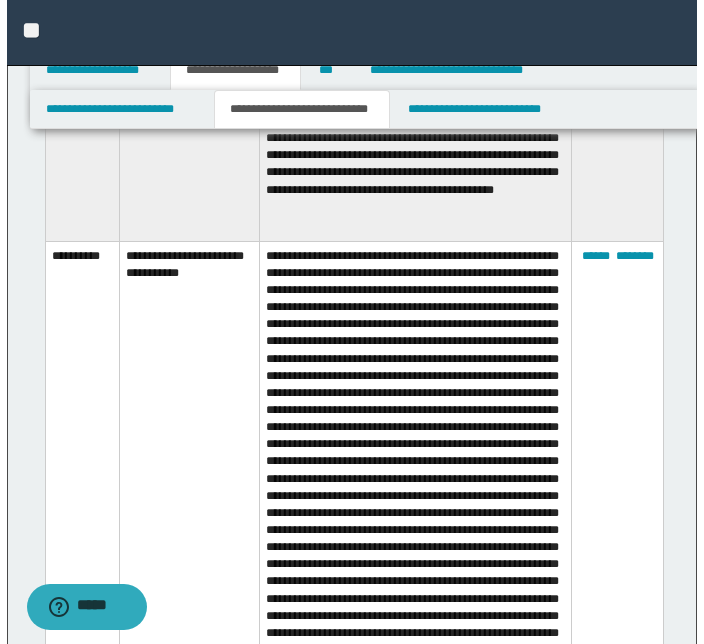 scroll, scrollTop: 4704, scrollLeft: 0, axis: vertical 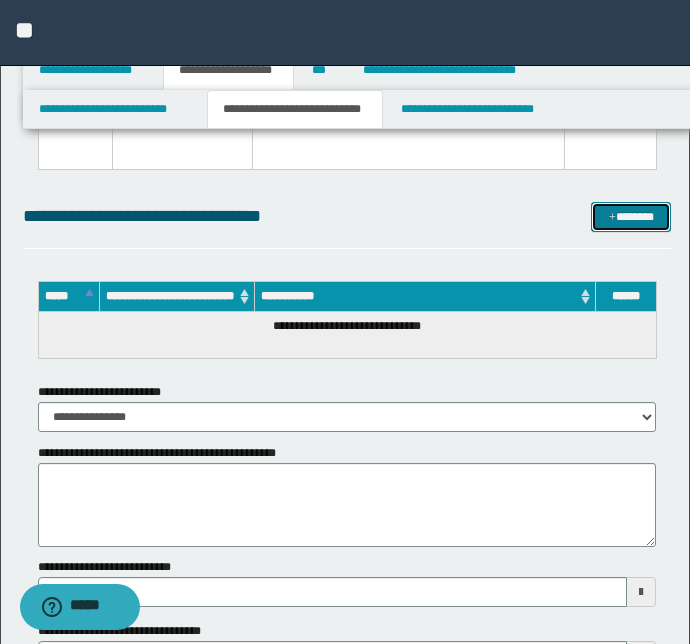 click at bounding box center (612, 218) 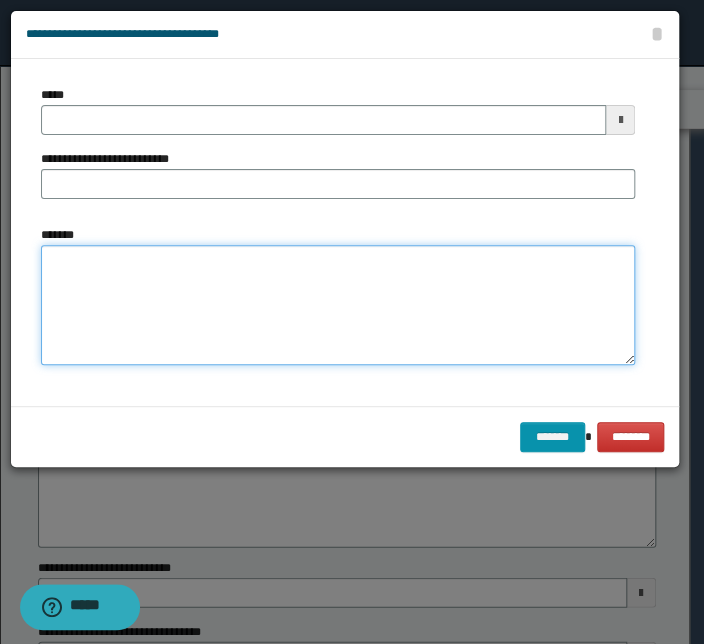 click on "*******" at bounding box center (338, 305) 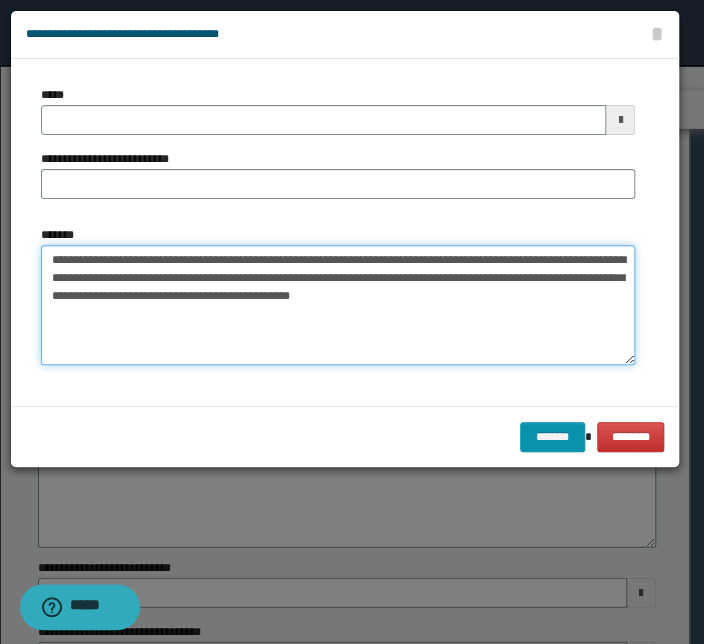 drag, startPoint x: 295, startPoint y: 260, endPoint x: 8, endPoint y: 257, distance: 287.0157 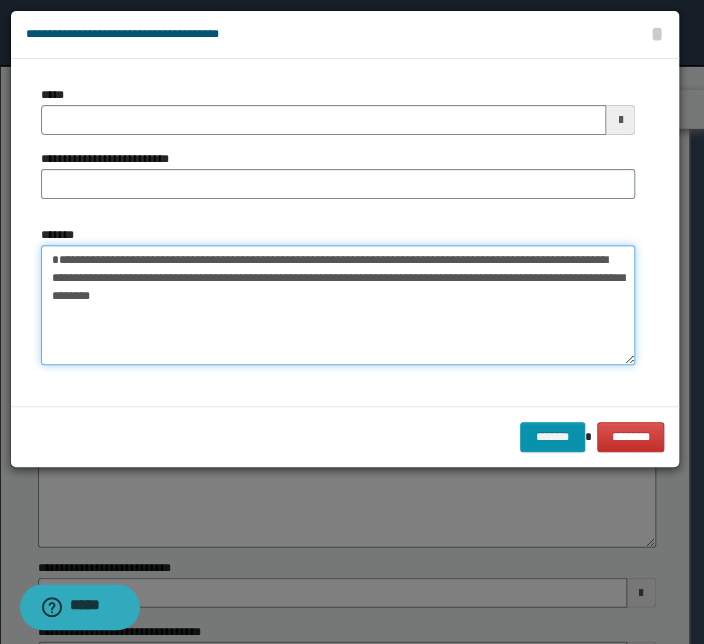 type 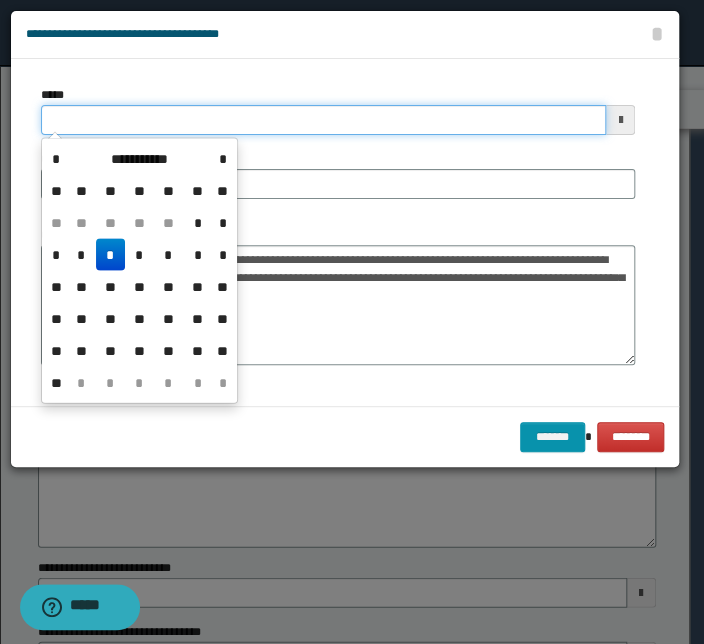 click on "*****" at bounding box center [323, 120] 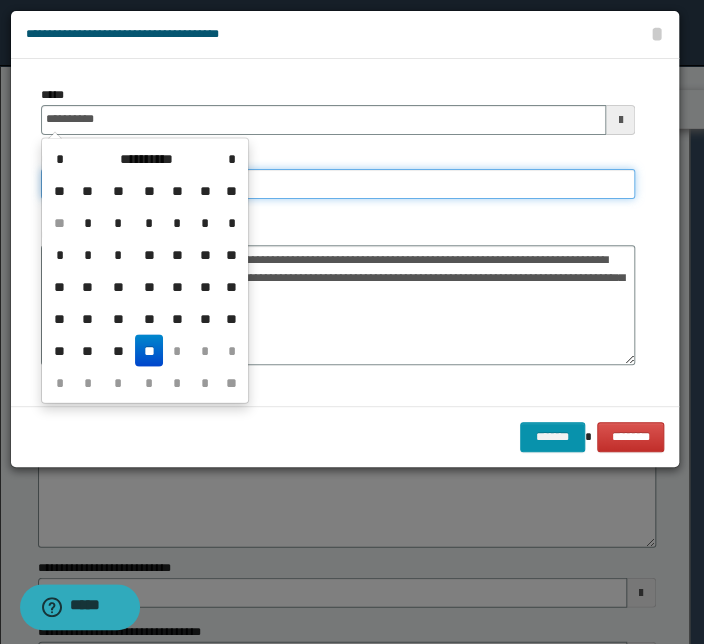 type on "**********" 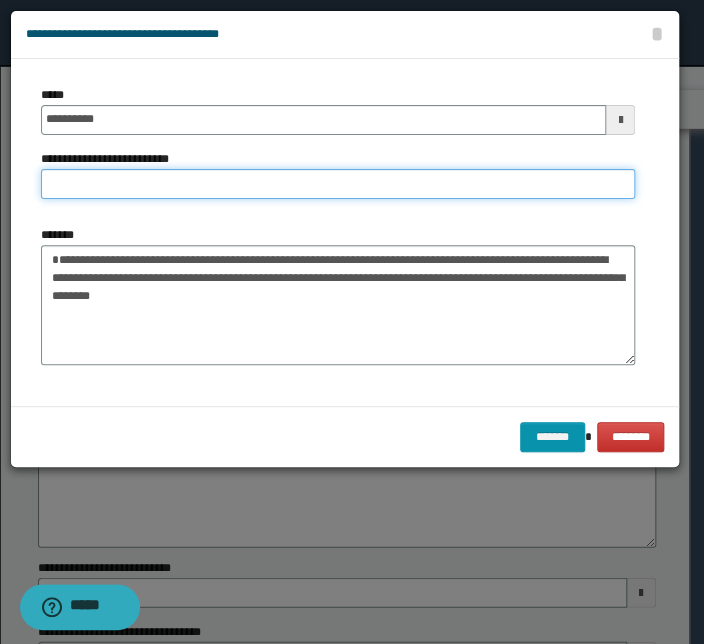 click on "**********" at bounding box center (338, 184) 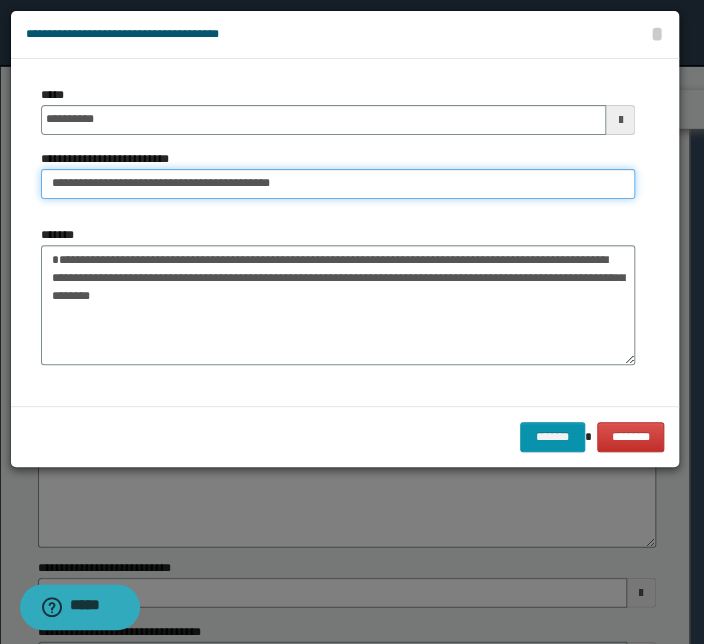 drag, startPoint x: 112, startPoint y: 184, endPoint x: -271, endPoint y: 190, distance: 383.047 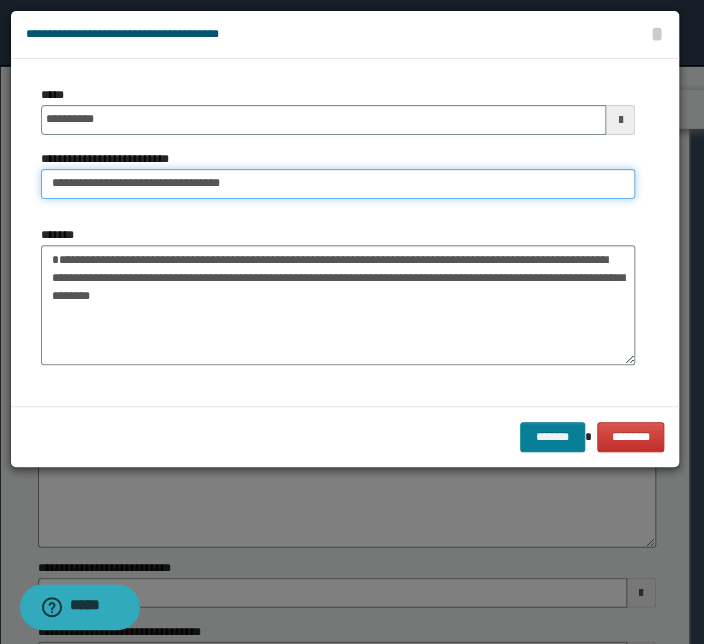 type on "**********" 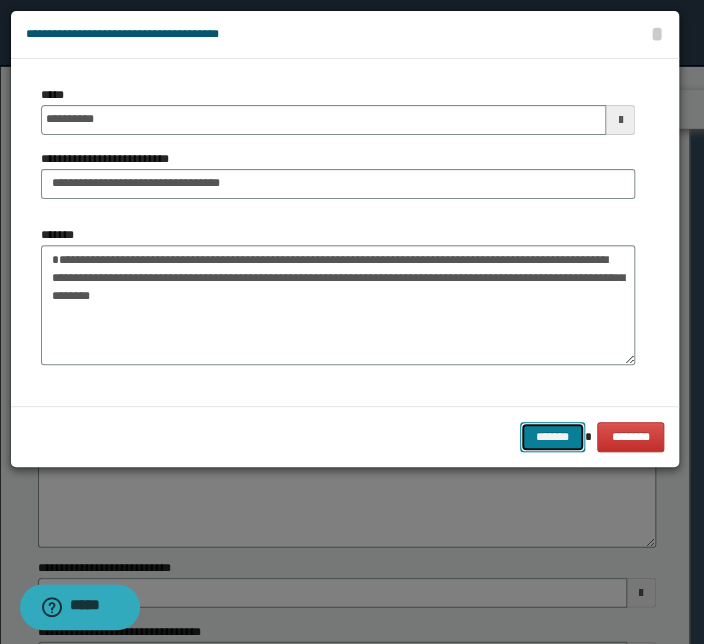 click on "*******" at bounding box center [552, 437] 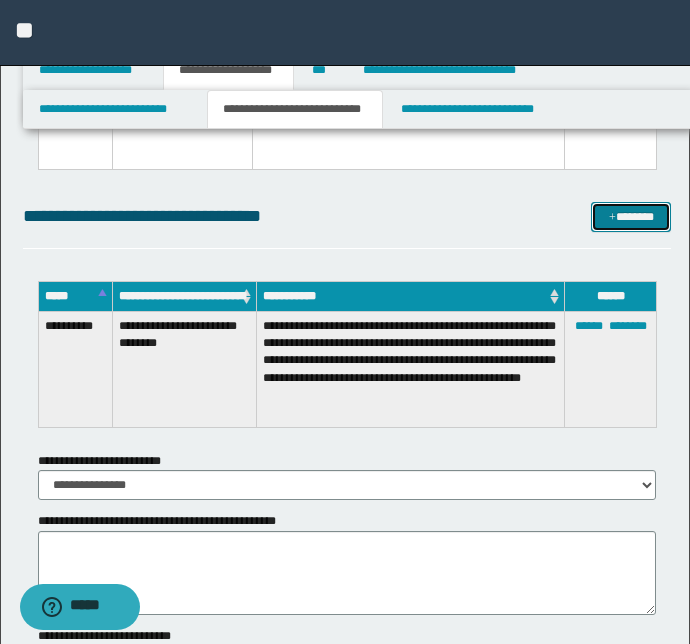 click on "*******" at bounding box center [631, 217] 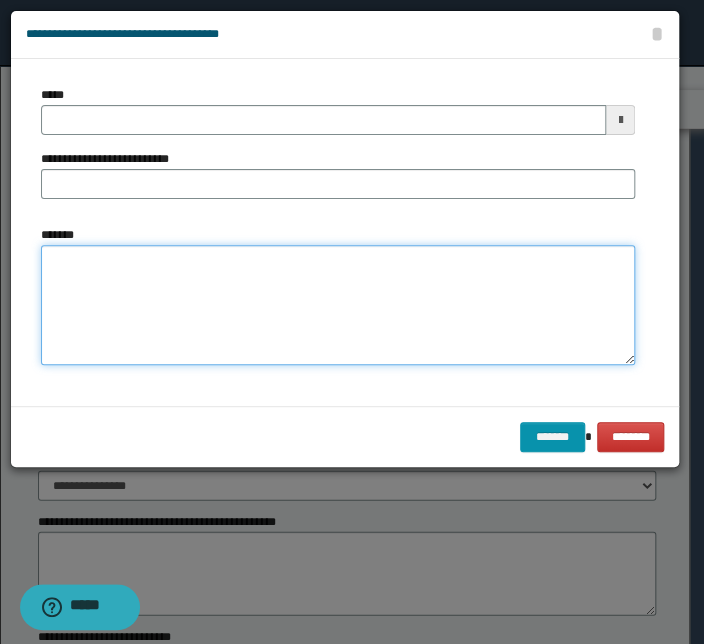 click on "*******" at bounding box center (338, 305) 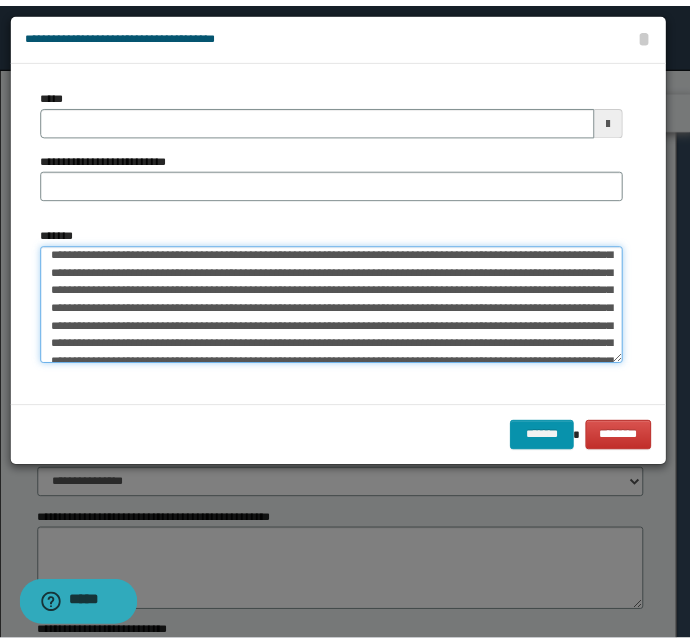 scroll, scrollTop: 0, scrollLeft: 0, axis: both 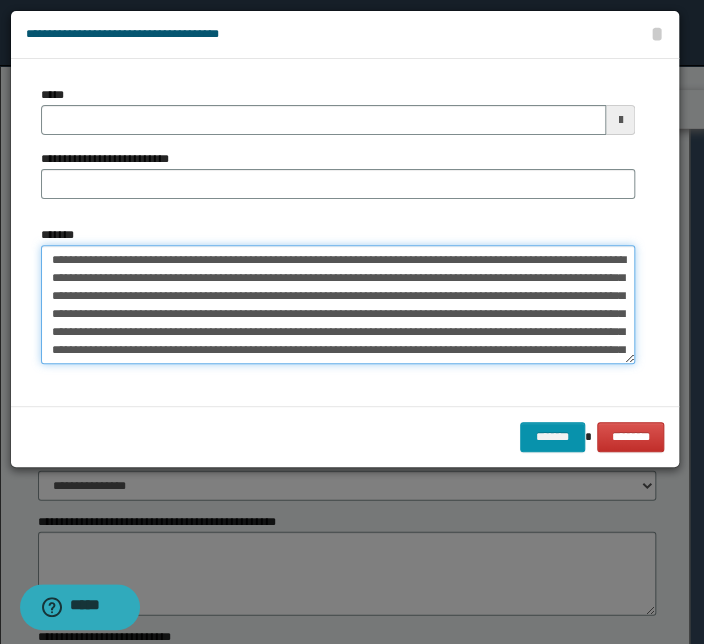 drag, startPoint x: 310, startPoint y: 259, endPoint x: -69, endPoint y: 255, distance: 379.02112 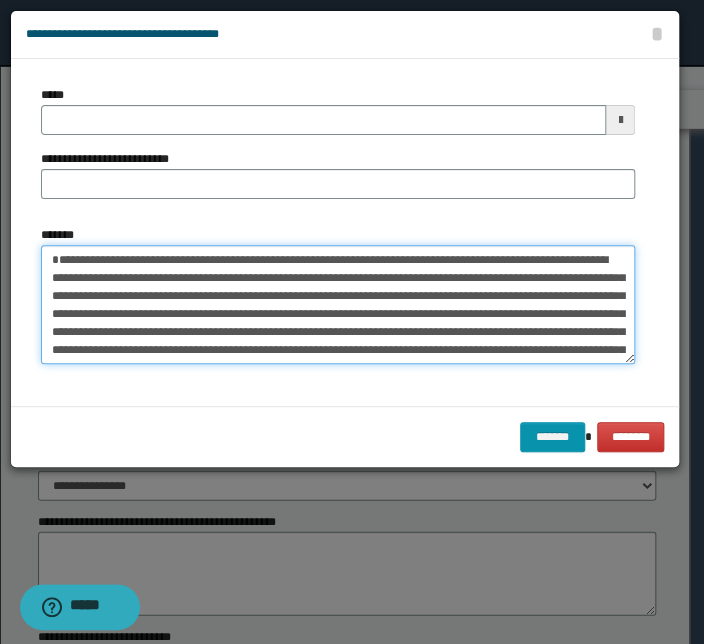 type 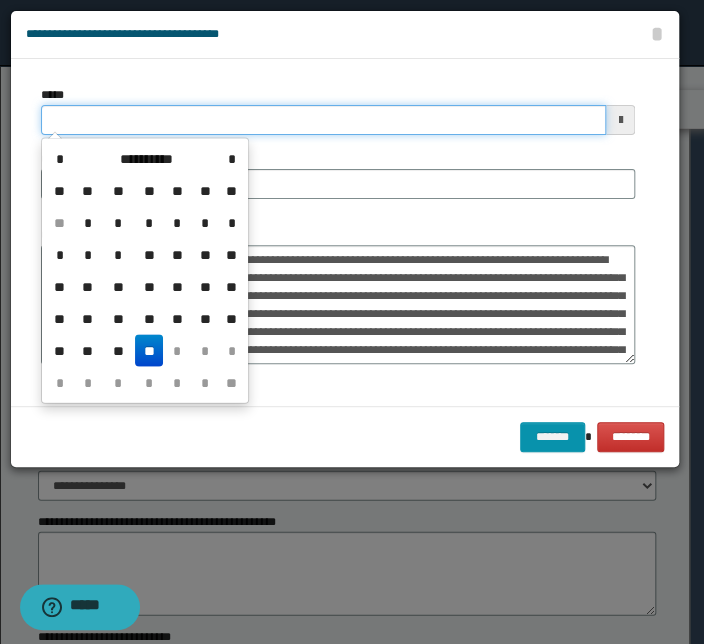 click on "*****" at bounding box center (323, 120) 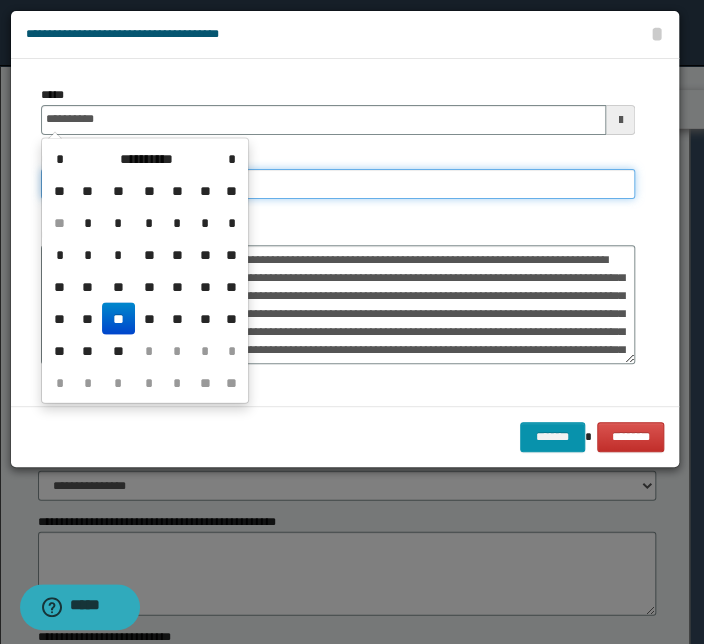 type on "**********" 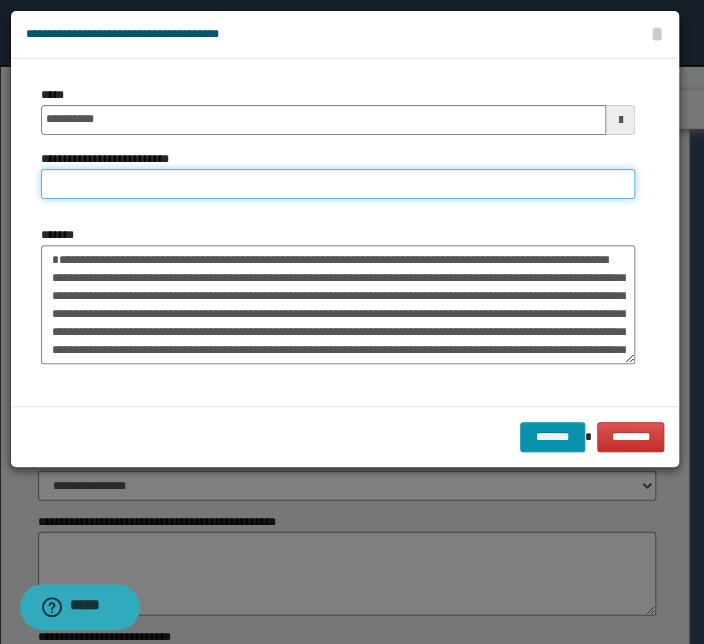 paste on "**********" 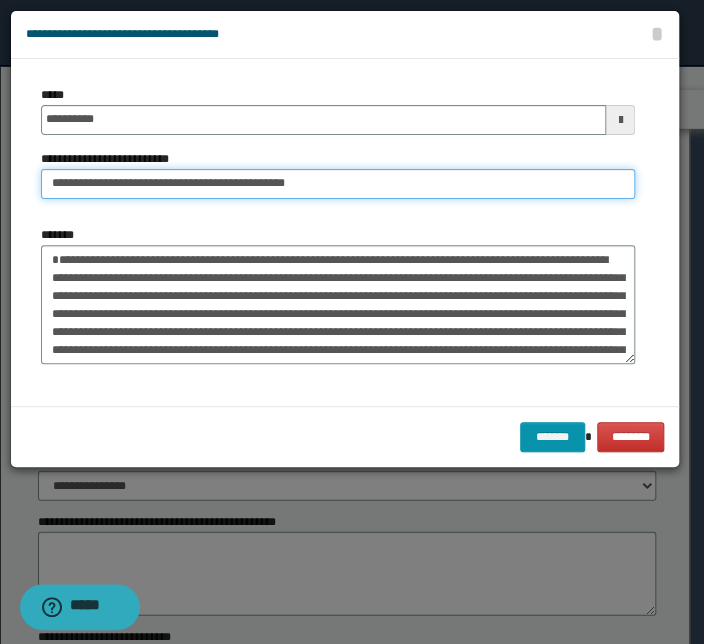 drag, startPoint x: 112, startPoint y: 185, endPoint x: -80, endPoint y: 173, distance: 192.37463 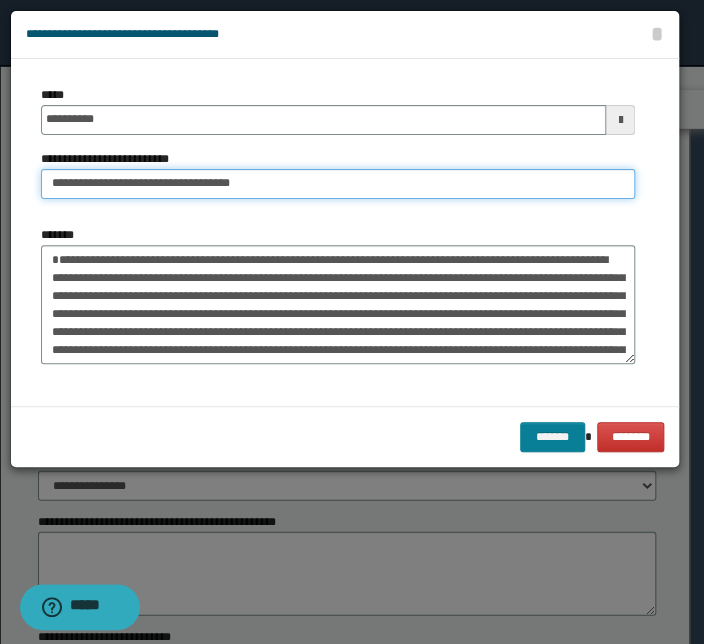 type on "**********" 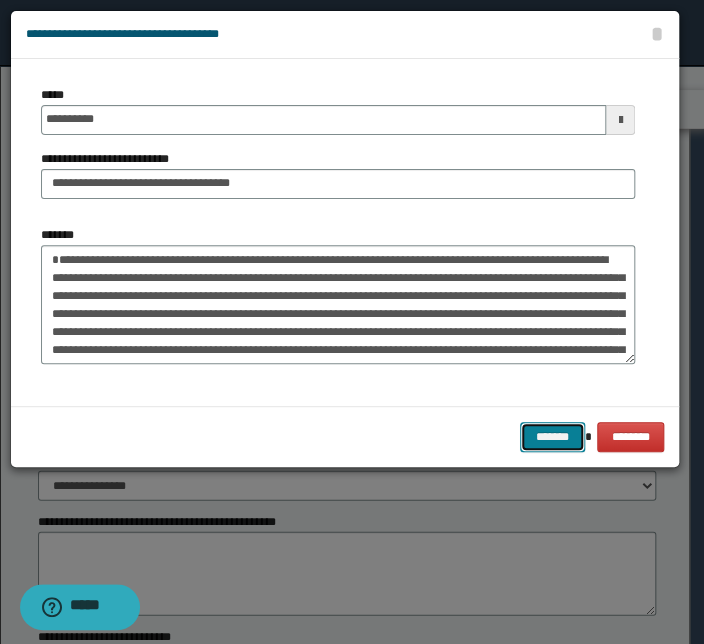 drag, startPoint x: 554, startPoint y: 435, endPoint x: 410, endPoint y: 429, distance: 144.12494 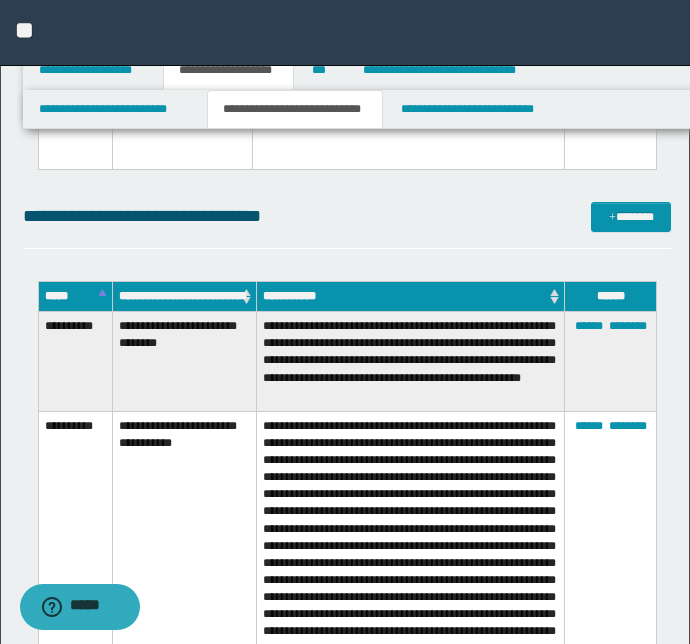 click on "**********" at bounding box center (347, 225) 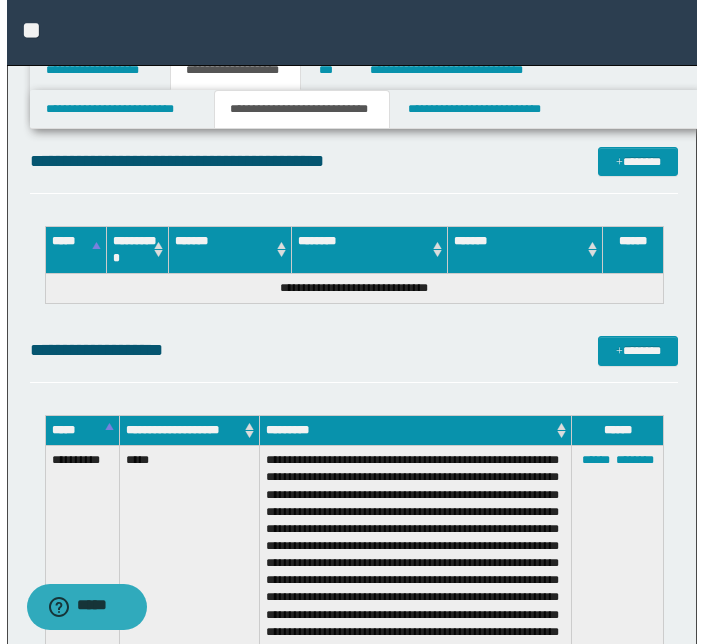 scroll, scrollTop: 3016, scrollLeft: 0, axis: vertical 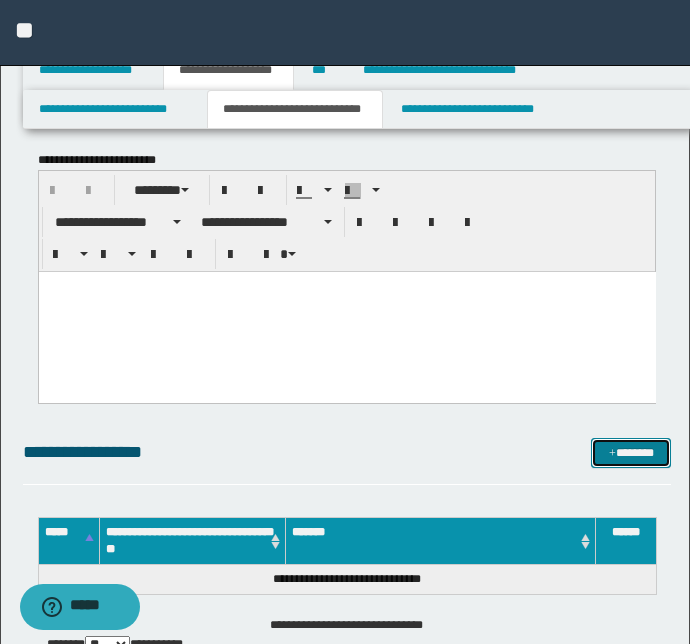 drag, startPoint x: 648, startPoint y: 449, endPoint x: 450, endPoint y: 463, distance: 198.49434 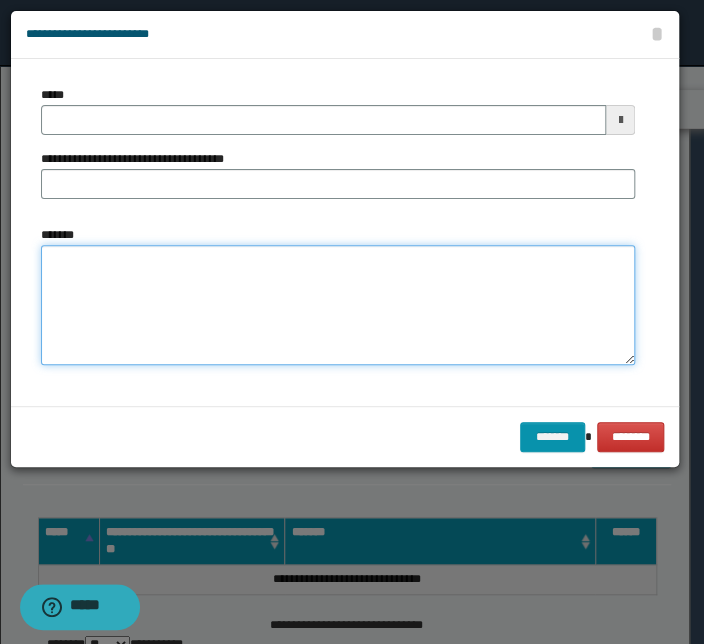 click on "*******" at bounding box center [338, 305] 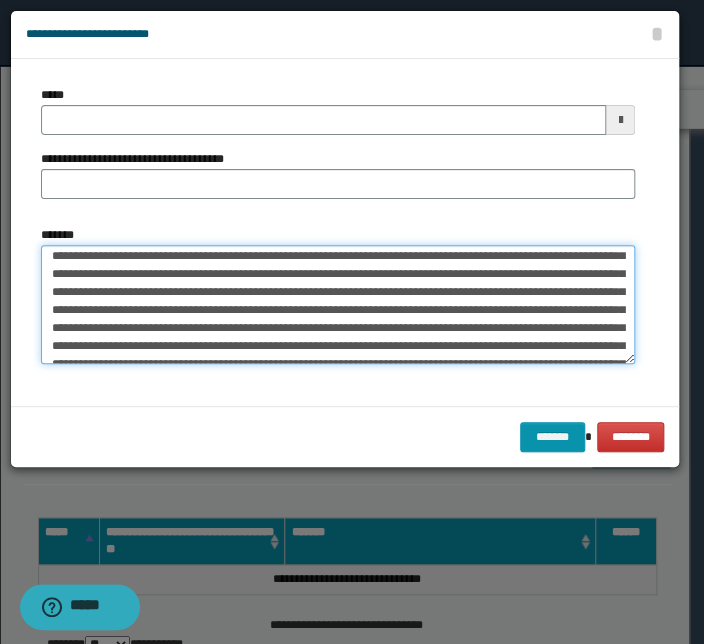 scroll, scrollTop: 0, scrollLeft: 0, axis: both 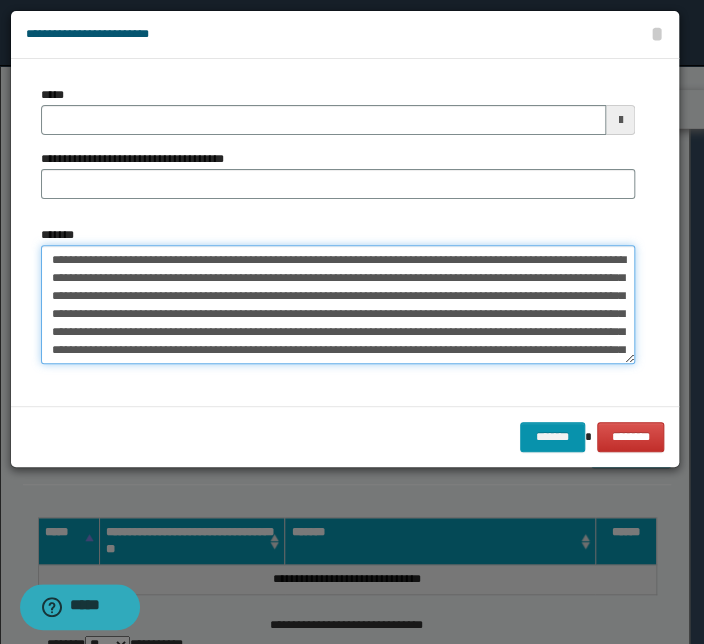 drag, startPoint x: 290, startPoint y: 259, endPoint x: 0, endPoint y: 252, distance: 290.08447 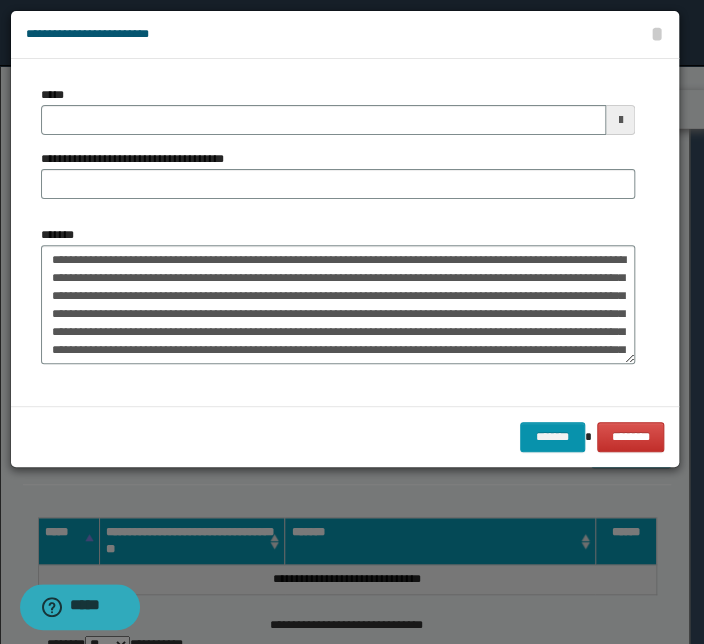 click on "**********" at bounding box center [338, 150] 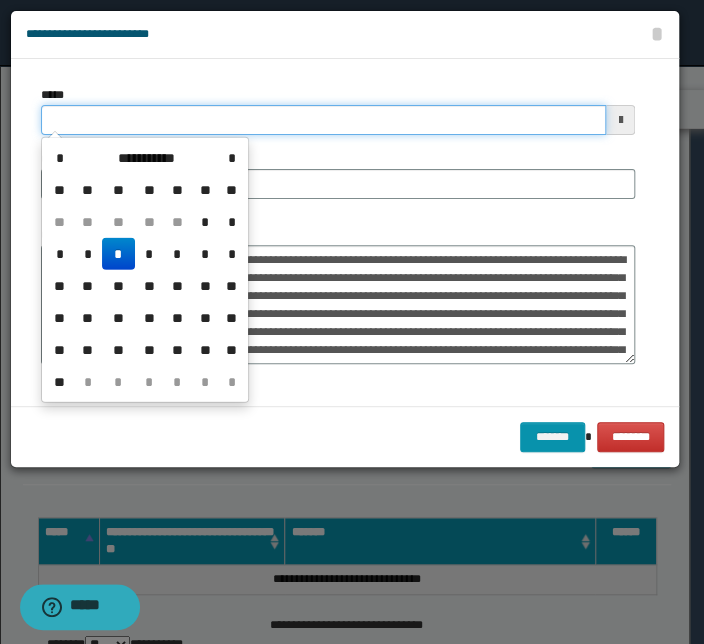 click on "*****" at bounding box center [323, 120] 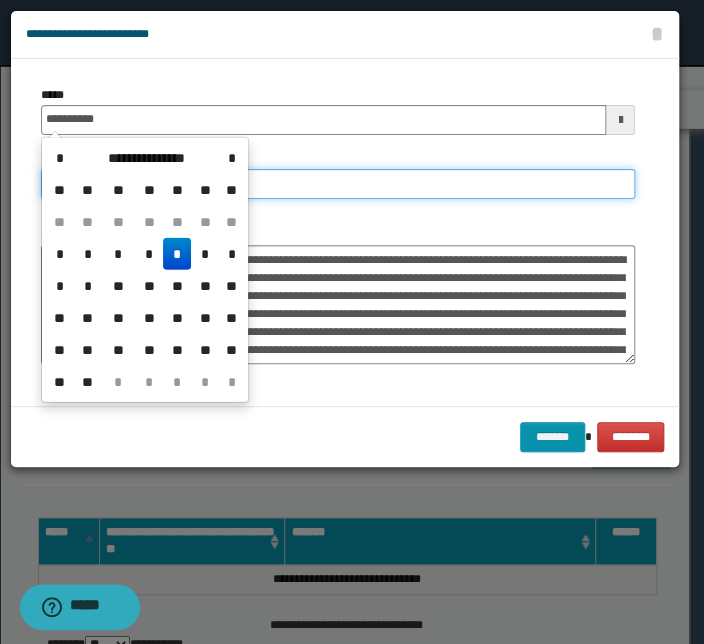 type on "**********" 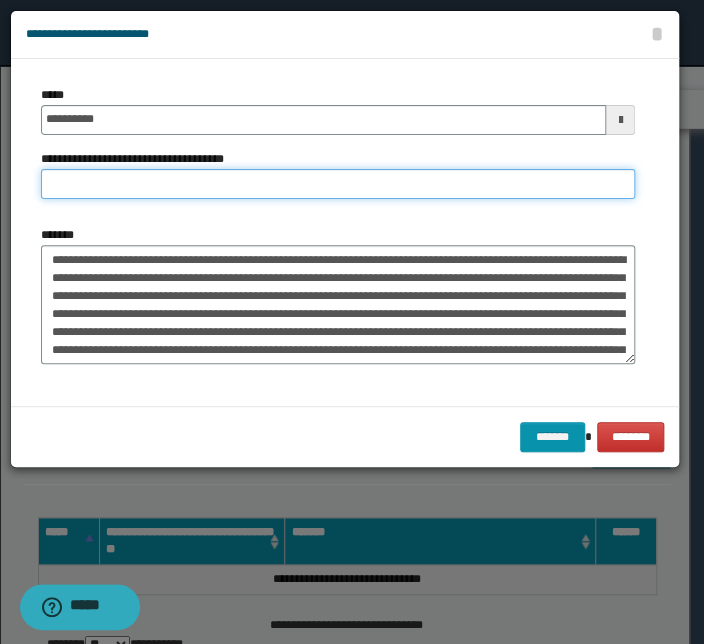 paste on "**********" 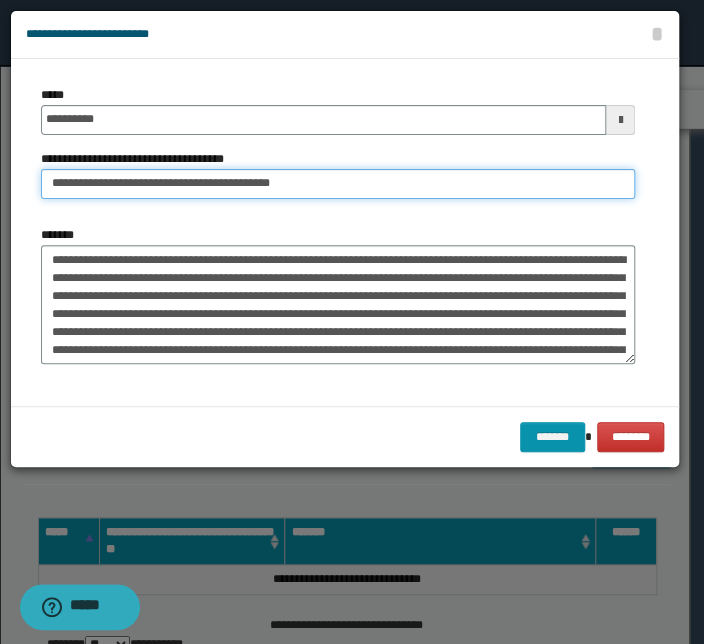 drag, startPoint x: 110, startPoint y: 180, endPoint x: -211, endPoint y: 157, distance: 321.82294 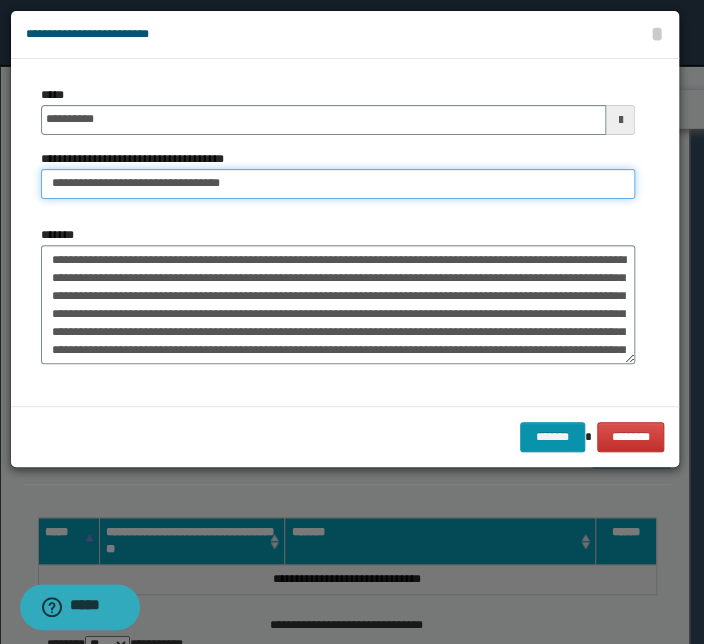 type on "**********" 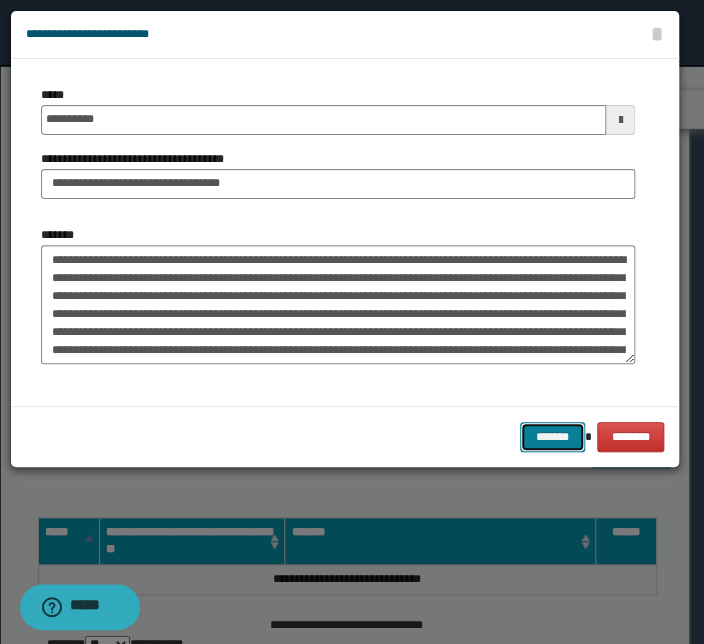 click on "*******" at bounding box center (552, 437) 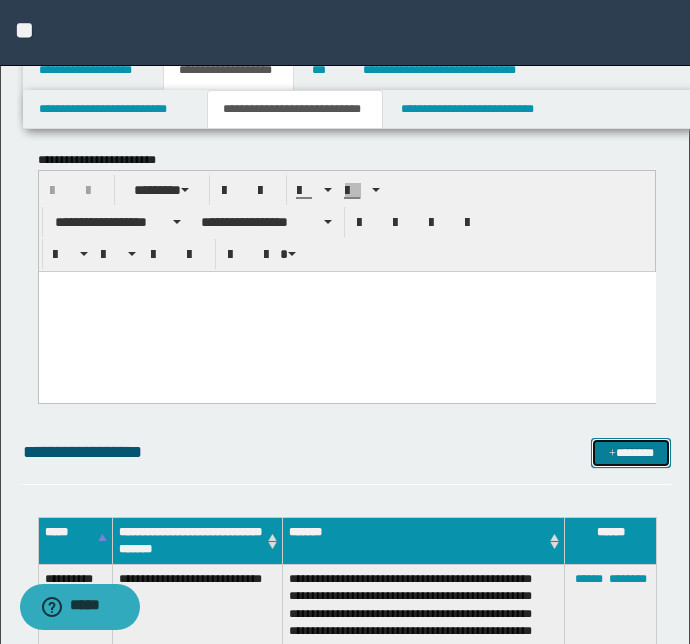 click on "*******" at bounding box center (631, 453) 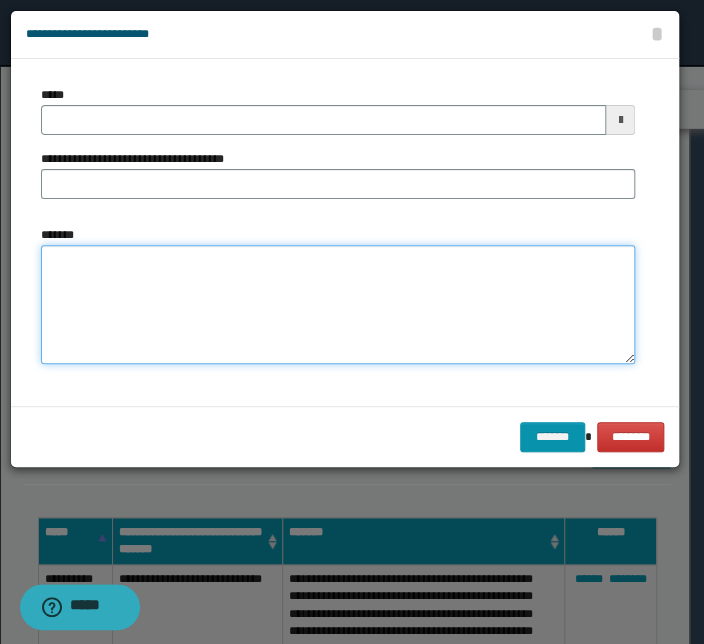 click on "*******" at bounding box center [338, 305] 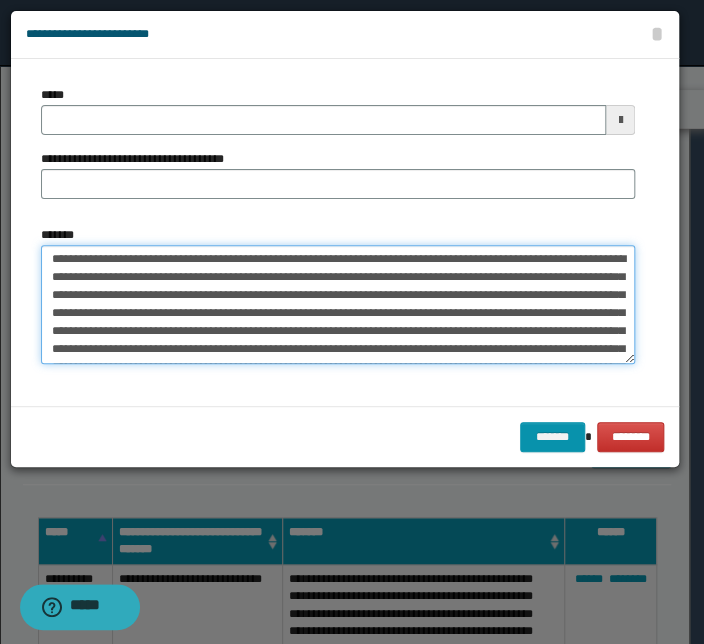 scroll, scrollTop: 0, scrollLeft: 0, axis: both 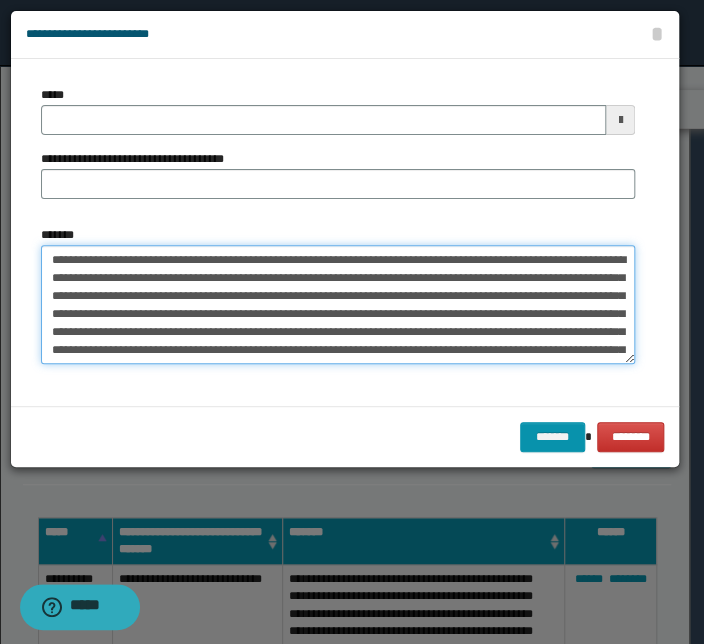 drag, startPoint x: 358, startPoint y: 260, endPoint x: -39, endPoint y: 250, distance: 397.12592 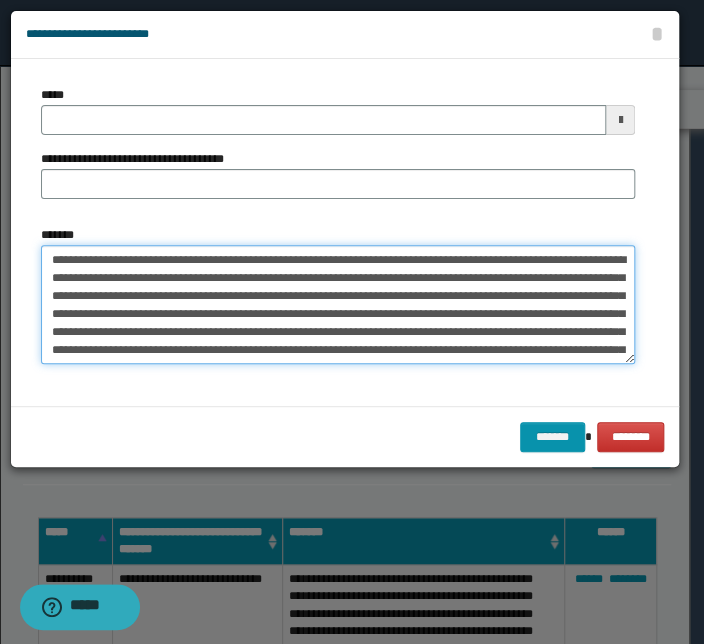 type 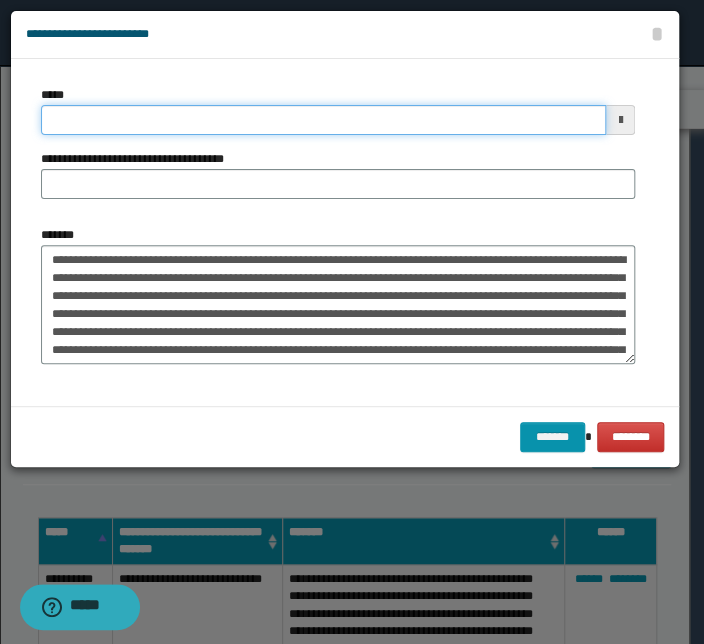click on "*****" at bounding box center (323, 120) 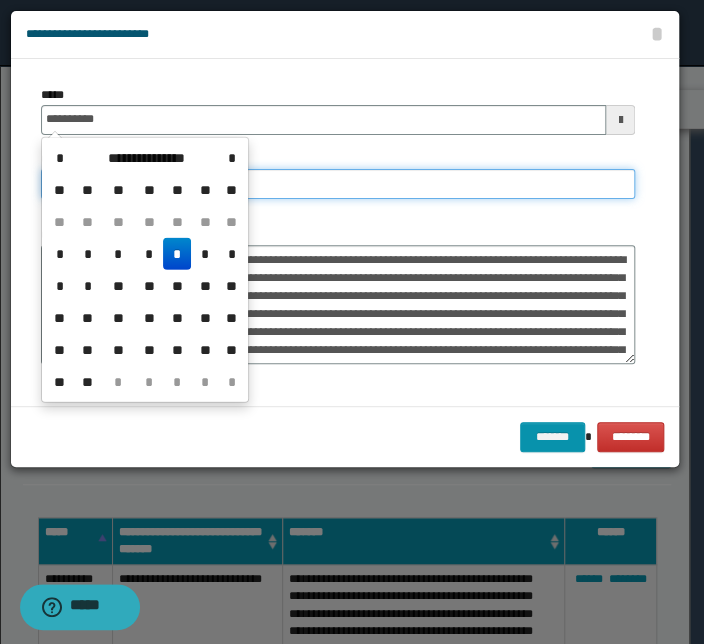 type on "**********" 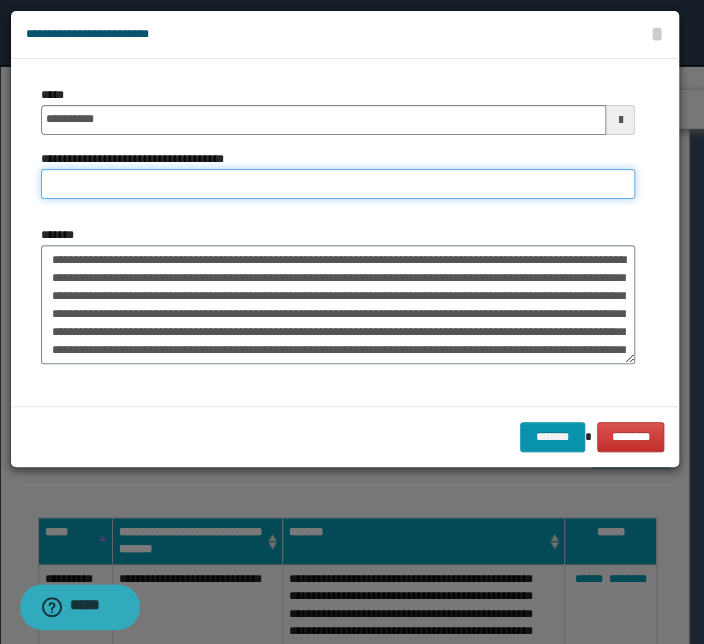 click on "**********" at bounding box center (338, 184) 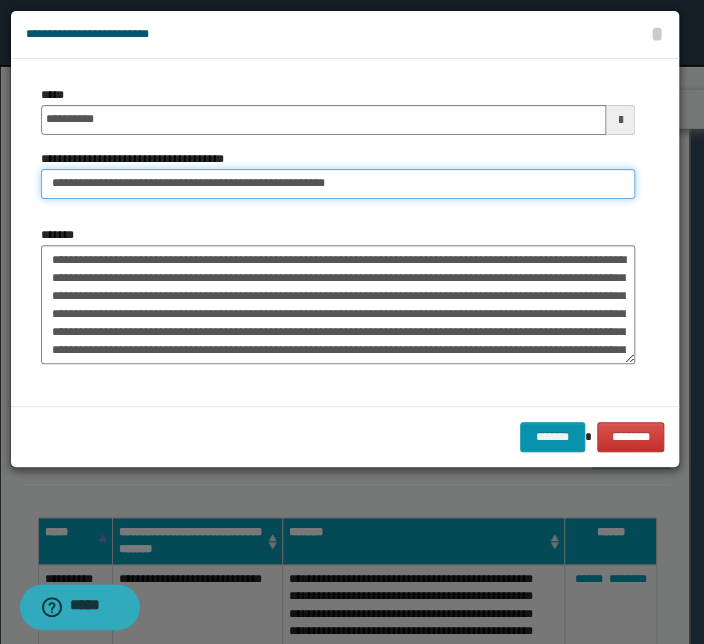 drag, startPoint x: 113, startPoint y: 185, endPoint x: -193, endPoint y: 178, distance: 306.08005 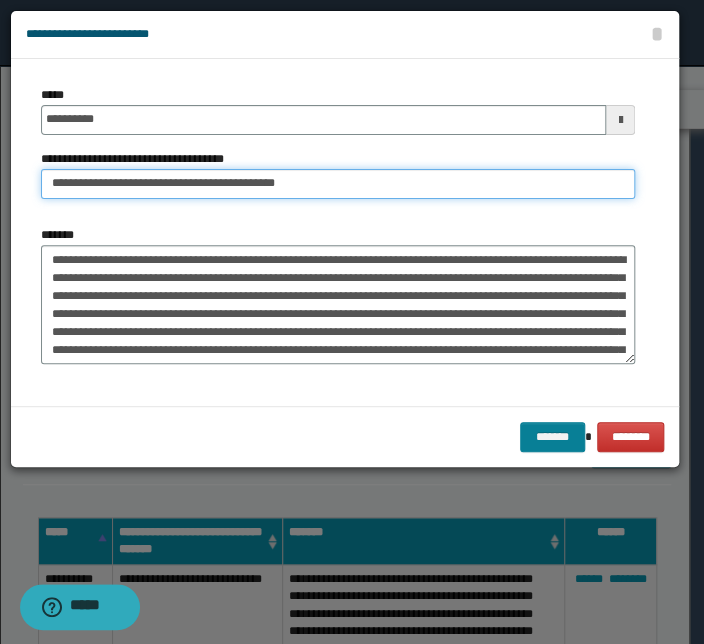type on "**********" 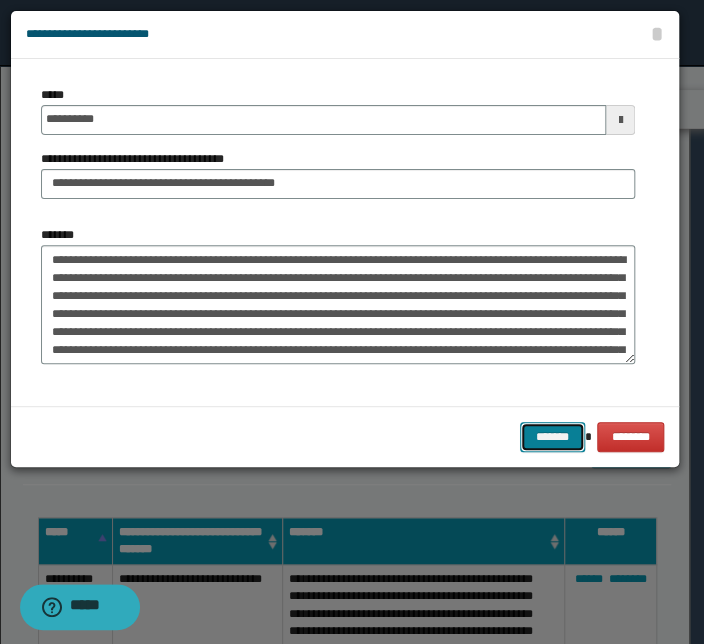 click on "*******" at bounding box center (552, 437) 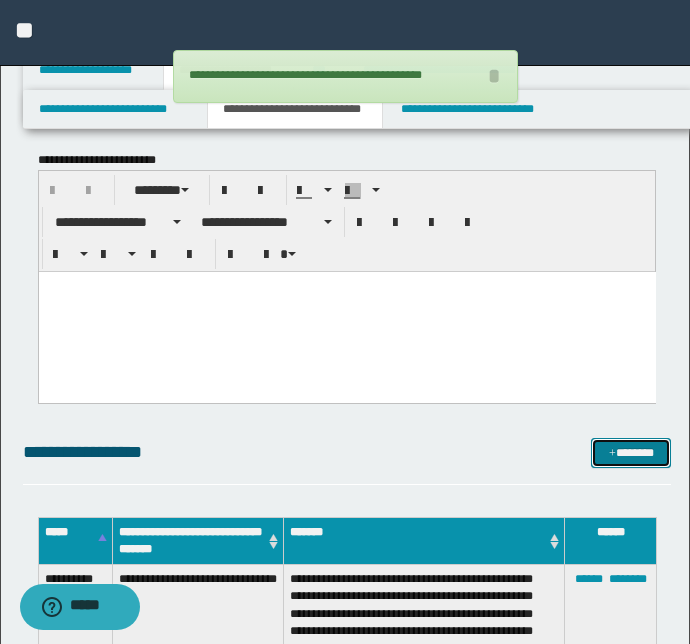 drag, startPoint x: 640, startPoint y: 453, endPoint x: 15, endPoint y: 439, distance: 625.1568 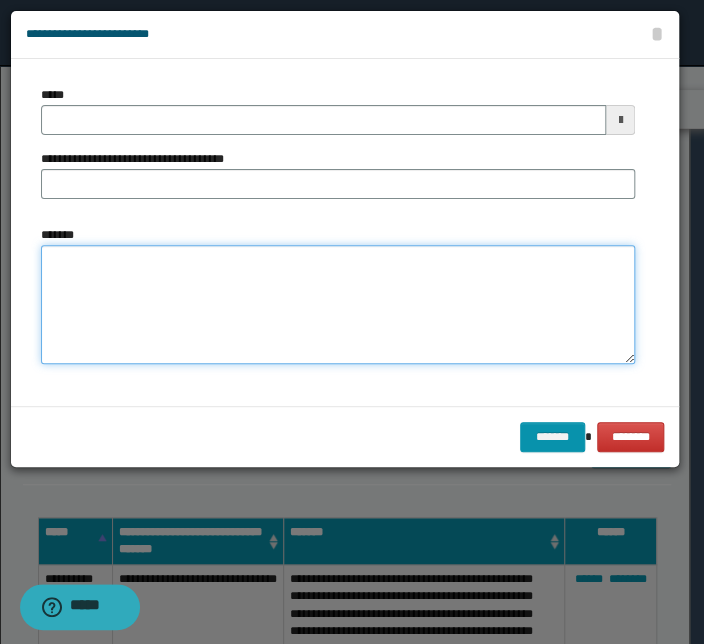 click on "*******" at bounding box center [338, 305] 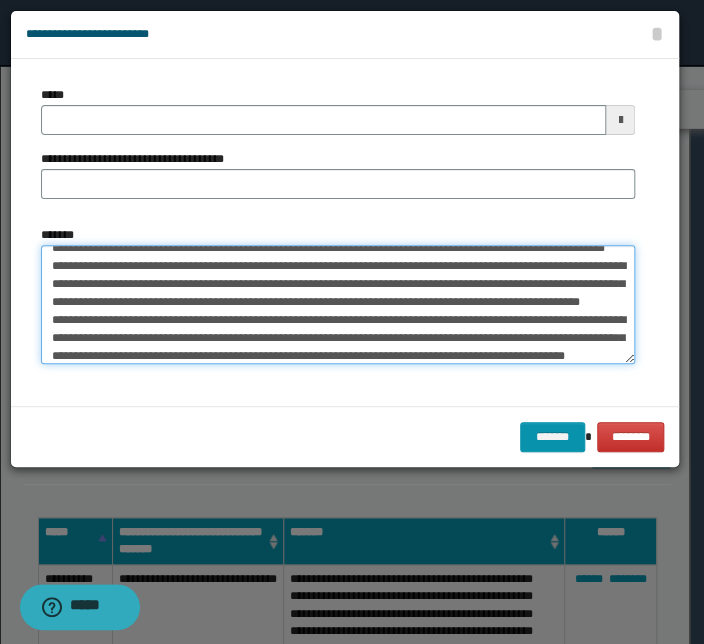 scroll, scrollTop: 0, scrollLeft: 0, axis: both 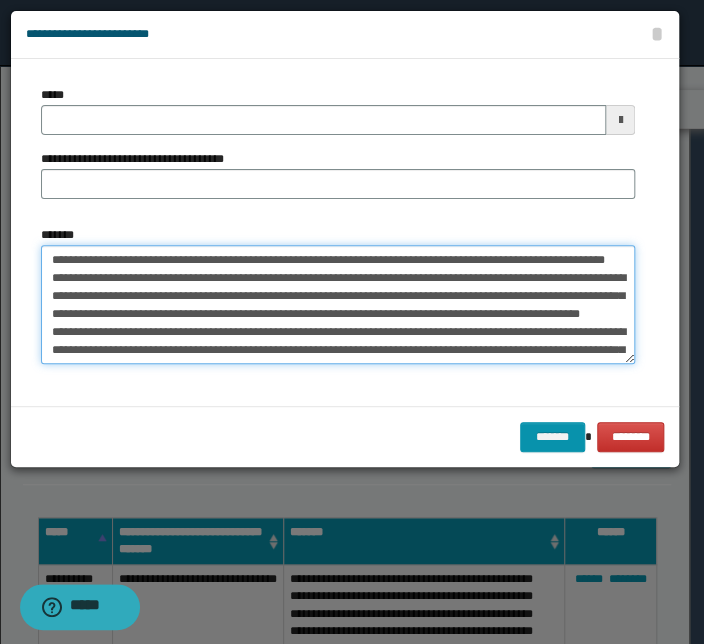 drag, startPoint x: 292, startPoint y: 259, endPoint x: -31, endPoint y: 259, distance: 323 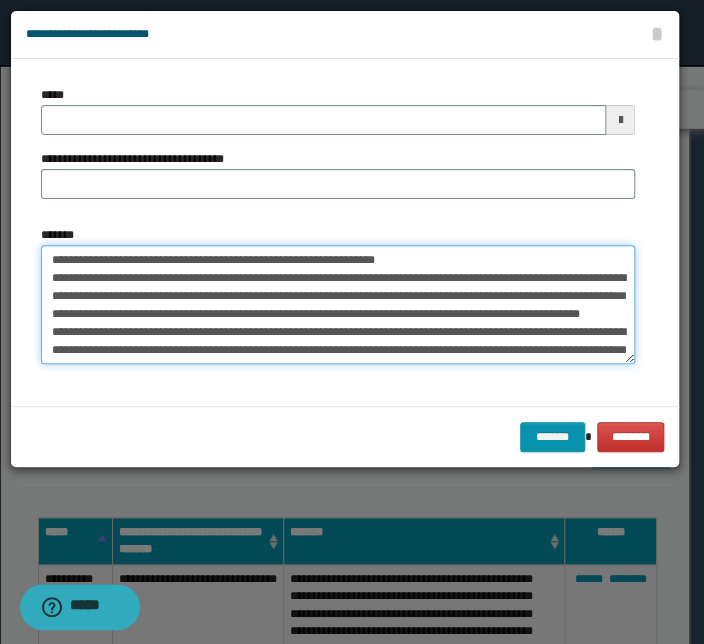 type 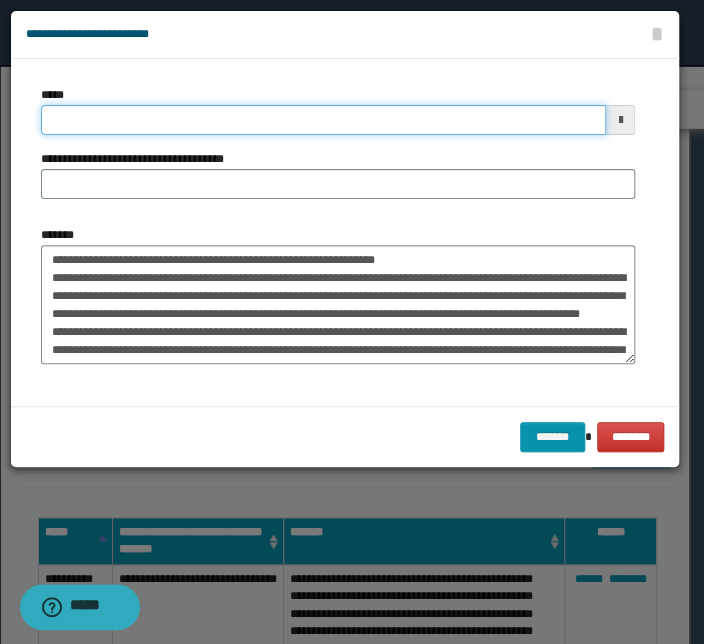click on "*****" at bounding box center (323, 120) 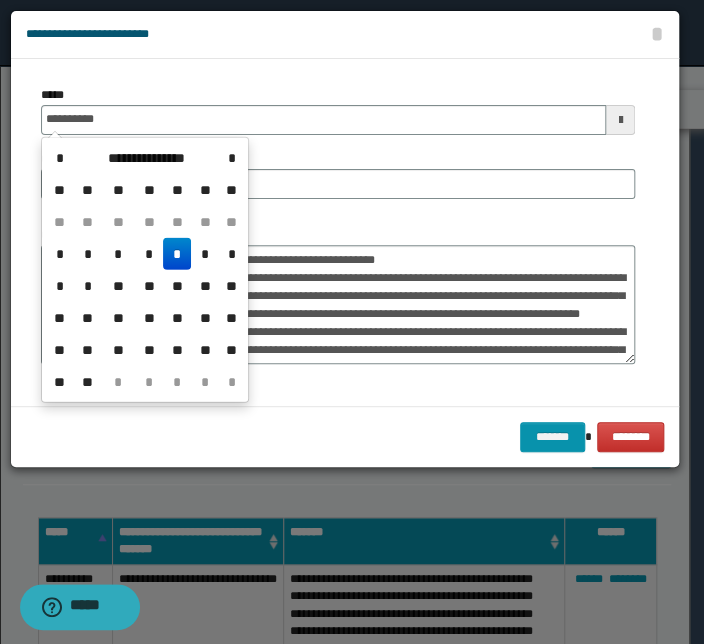type on "**********" 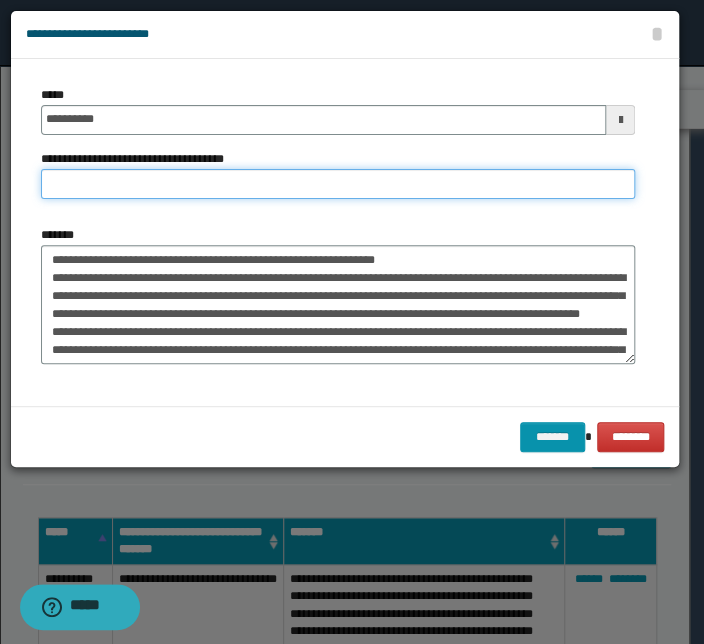 click on "**********" at bounding box center (338, 184) 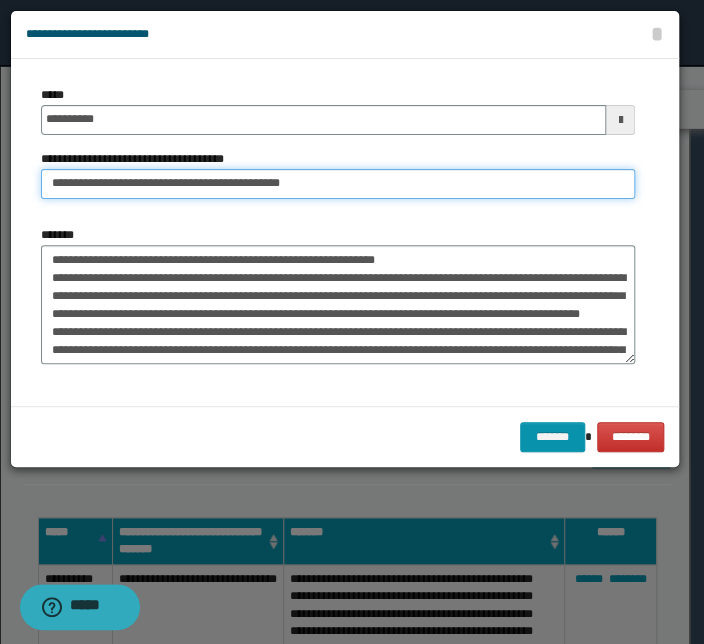drag, startPoint x: 113, startPoint y: 187, endPoint x: -193, endPoint y: 174, distance: 306.27603 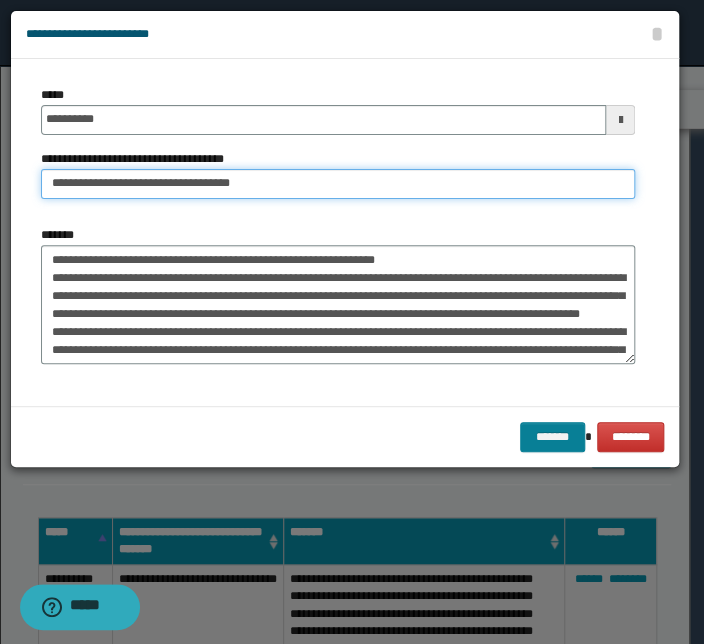 type on "**********" 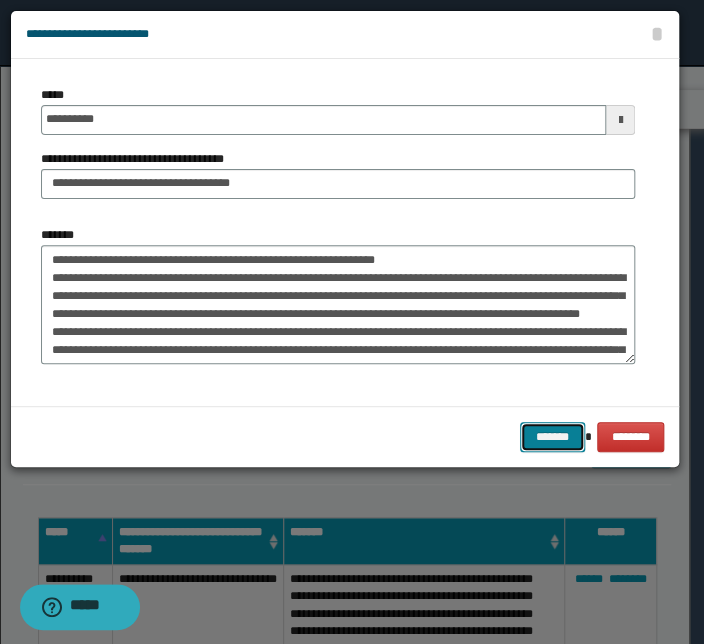 click on "*******" at bounding box center [552, 437] 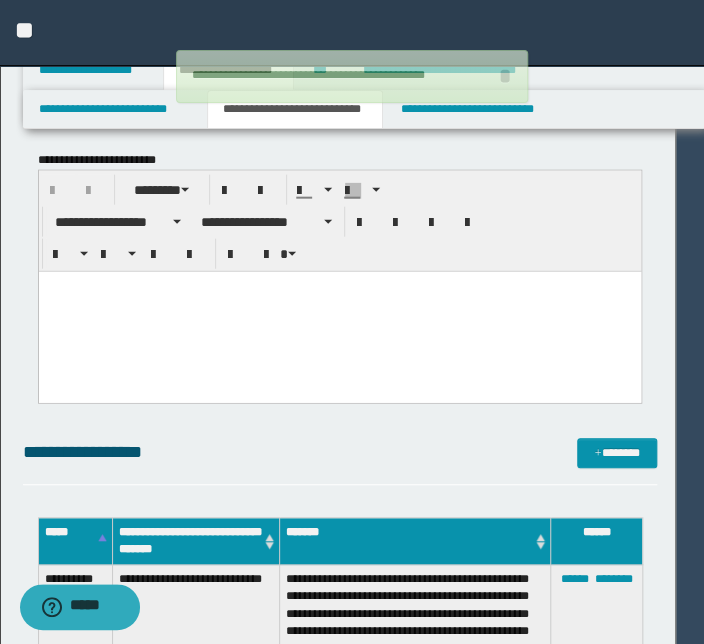 type 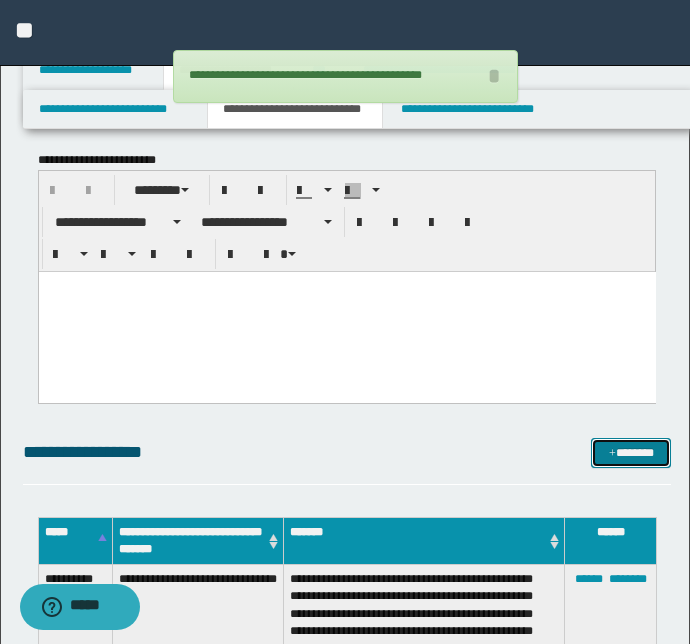 click on "*******" at bounding box center [631, 453] 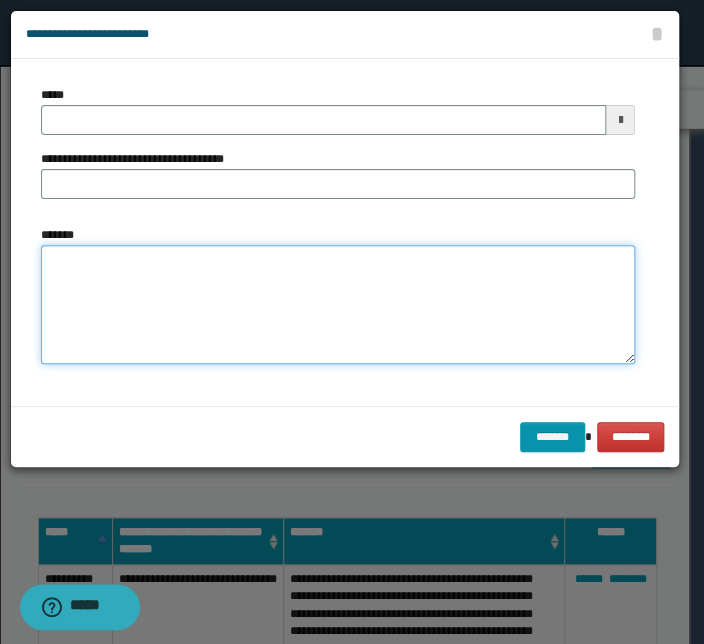 click on "*******" at bounding box center [338, 305] 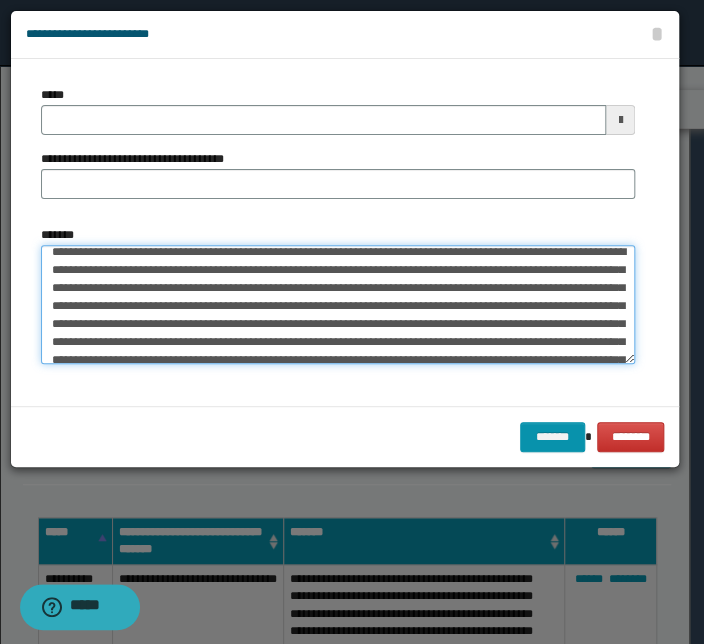 scroll, scrollTop: 0, scrollLeft: 0, axis: both 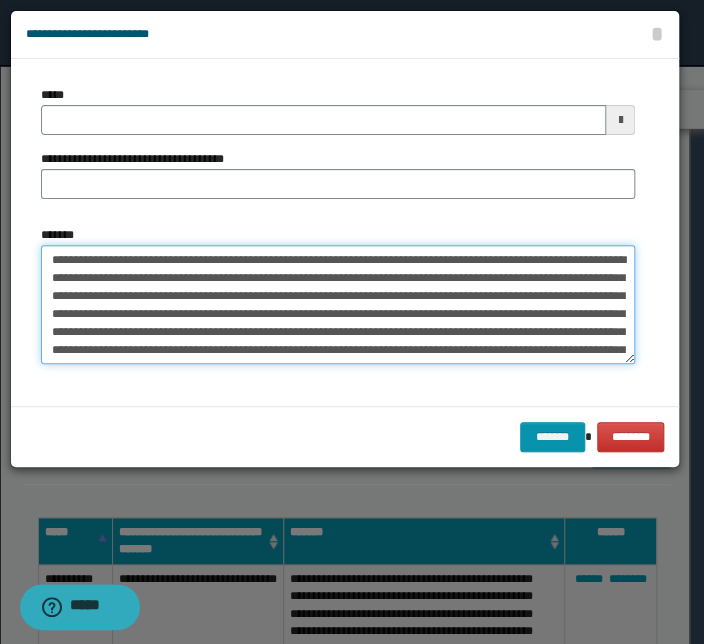 drag, startPoint x: 283, startPoint y: 259, endPoint x: -89, endPoint y: 249, distance: 372.1344 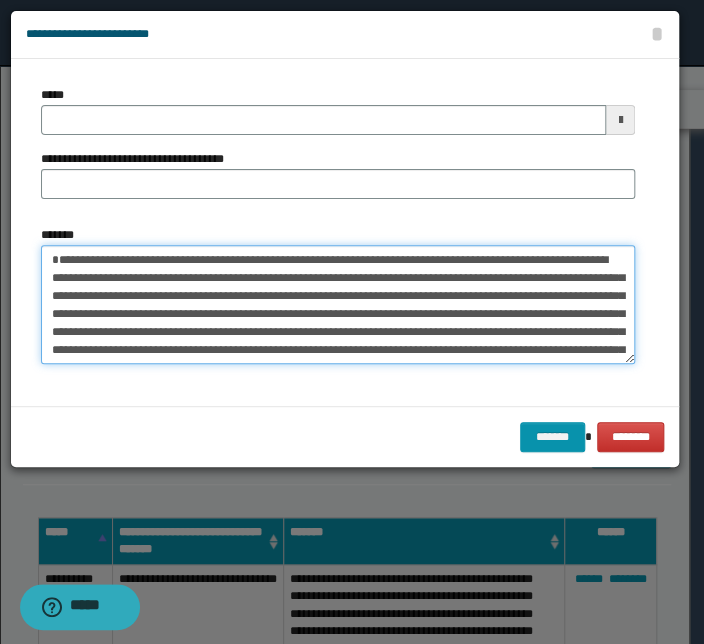 type 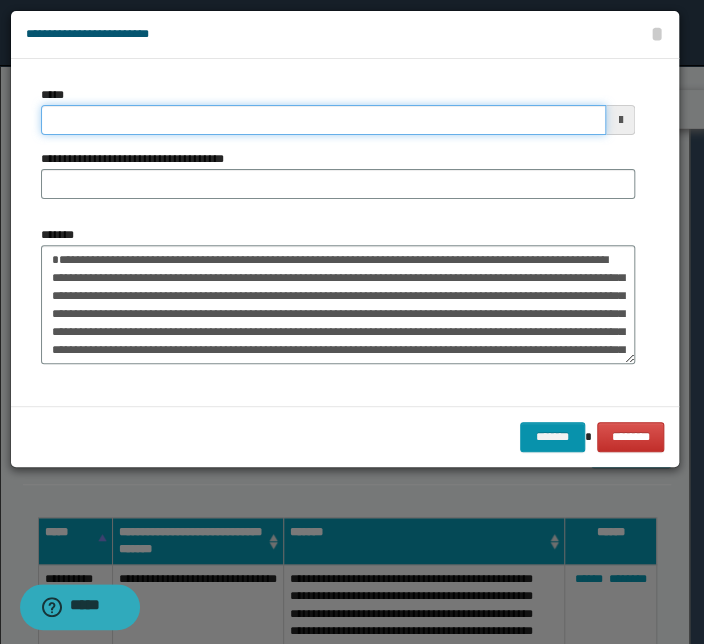 click on "*****" at bounding box center [323, 120] 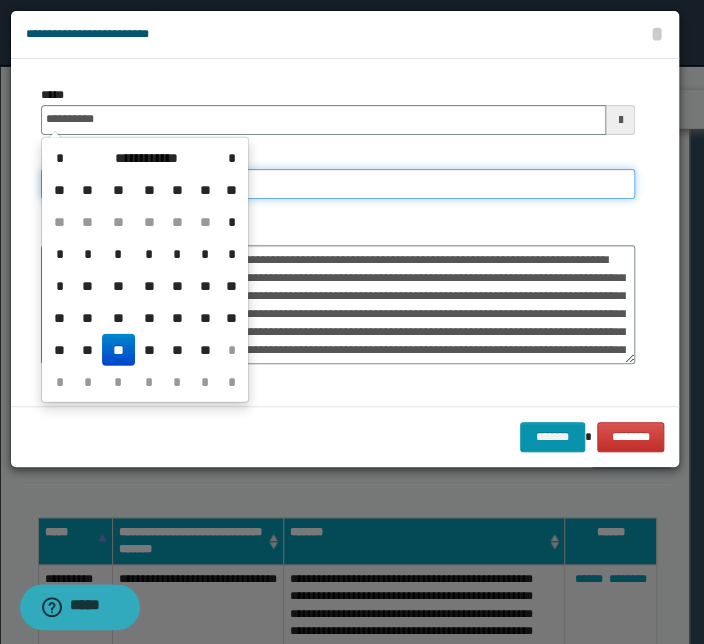 type on "**********" 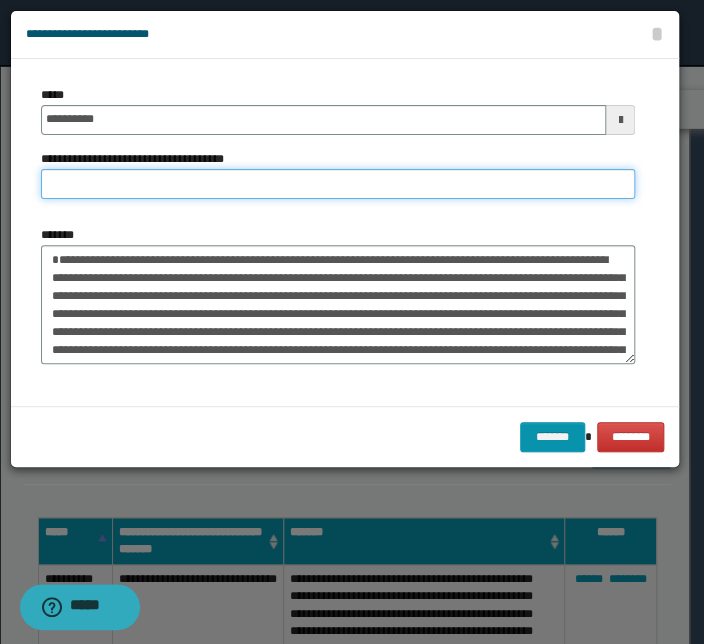 paste on "**********" 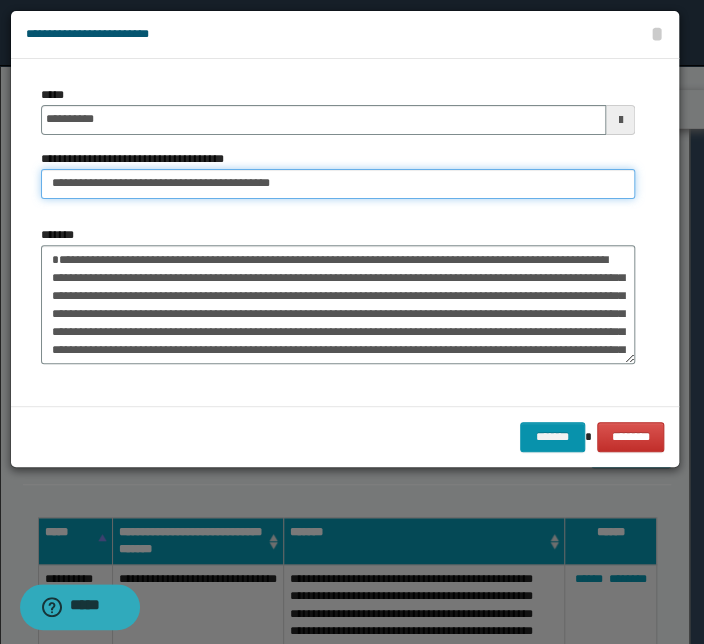drag, startPoint x: 108, startPoint y: 184, endPoint x: -298, endPoint y: 166, distance: 406.3988 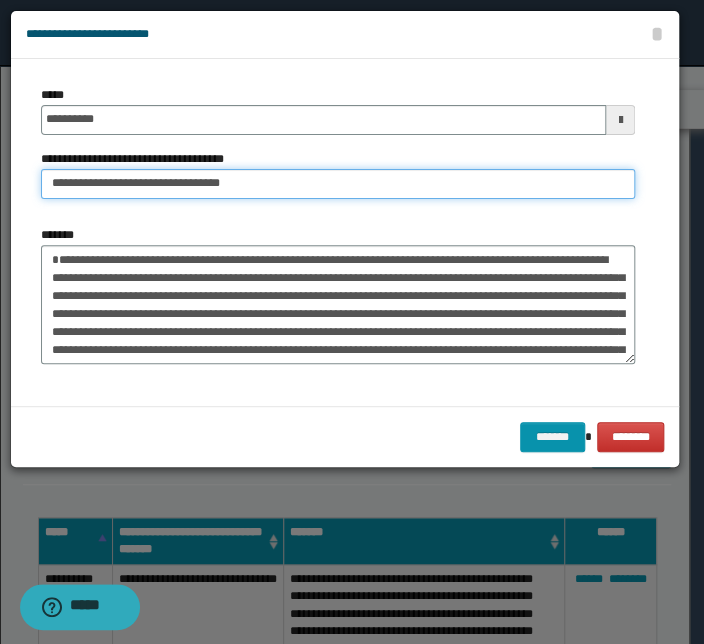 type on "**********" 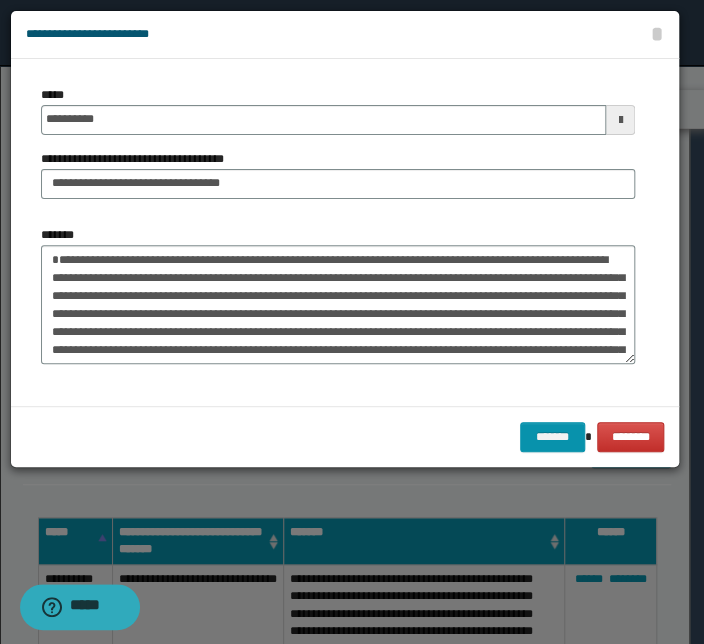 drag, startPoint x: 108, startPoint y: 201, endPoint x: 90, endPoint y: 187, distance: 22.803509 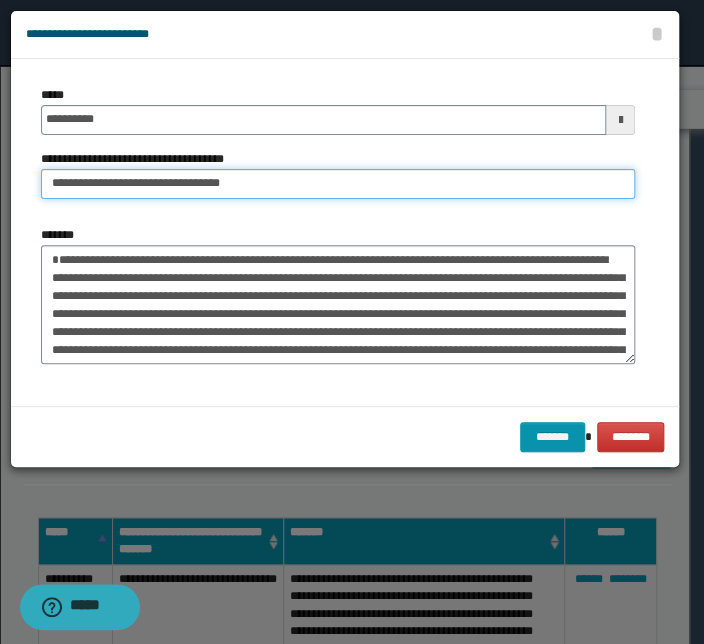 click on "**********" at bounding box center [338, 184] 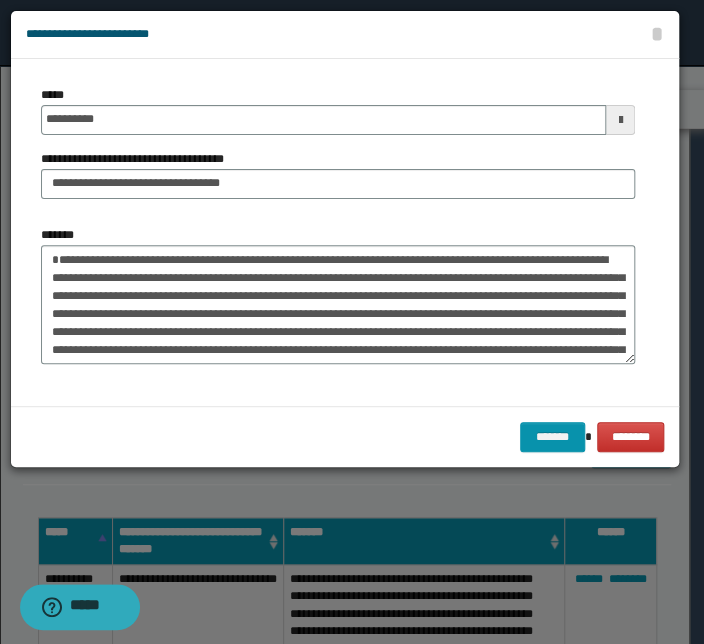 click on "**********" at bounding box center (338, 150) 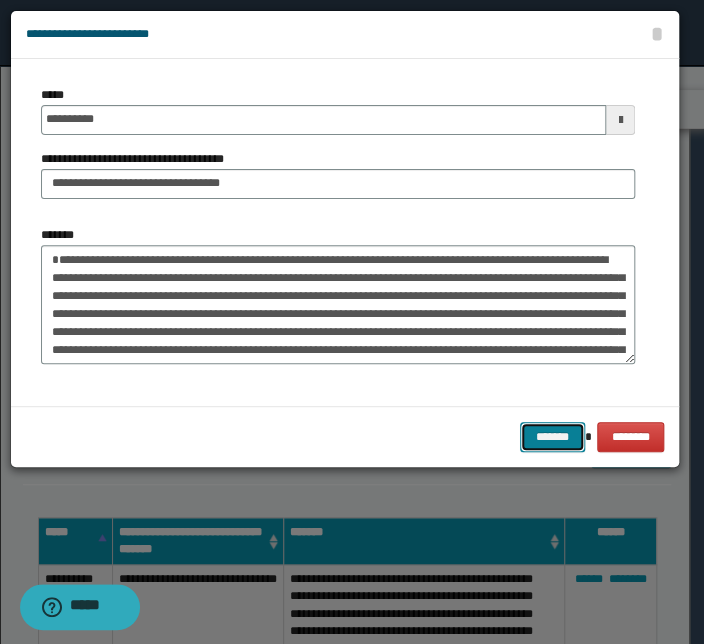 click on "*******" at bounding box center (552, 437) 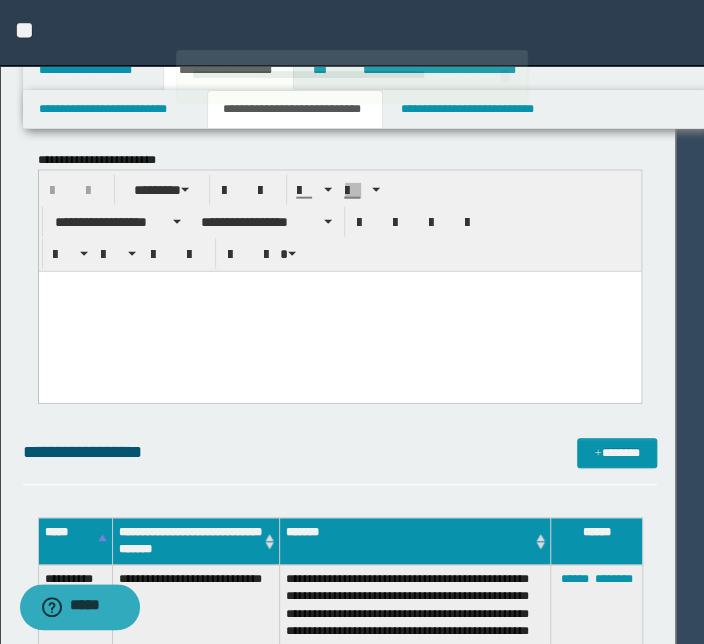 type 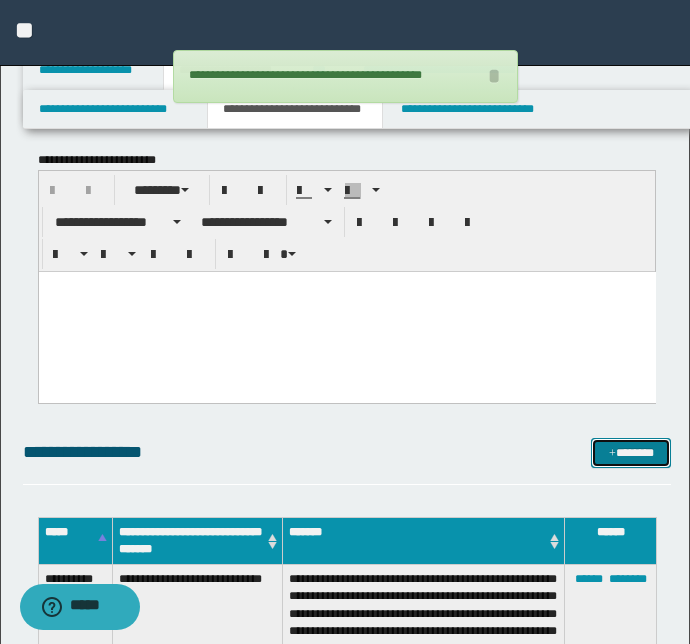 click on "*******" at bounding box center (631, 453) 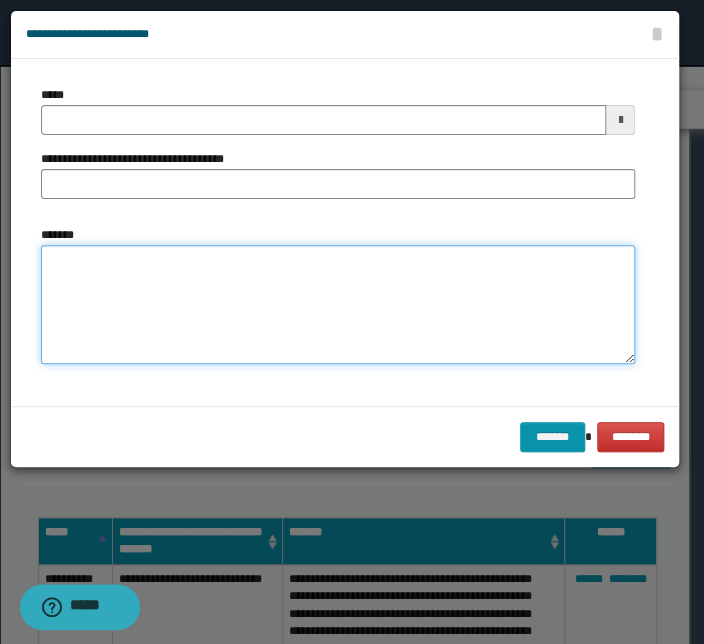 click on "*******" at bounding box center [338, 305] 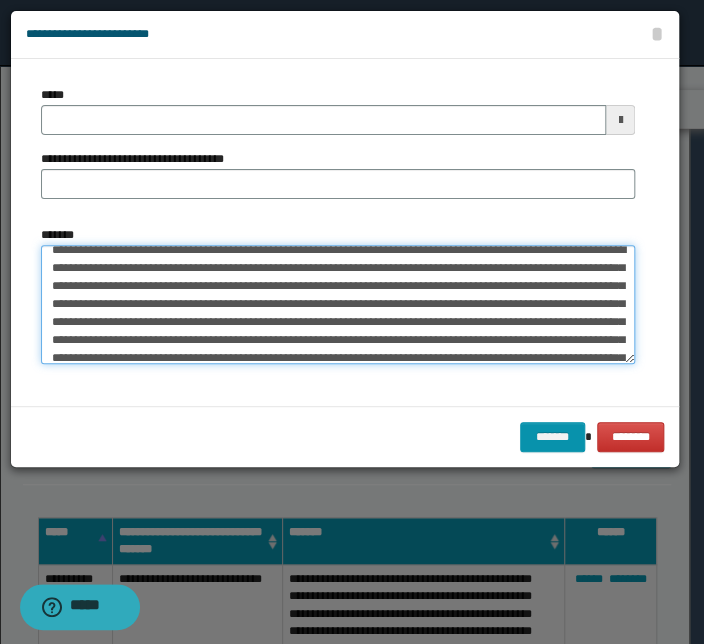 scroll, scrollTop: 0, scrollLeft: 0, axis: both 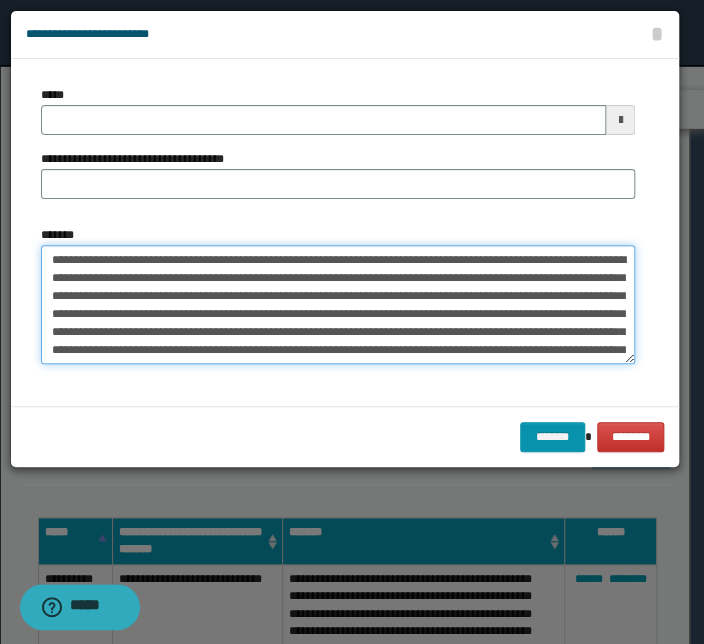 drag, startPoint x: 385, startPoint y: 258, endPoint x: -43, endPoint y: 258, distance: 428 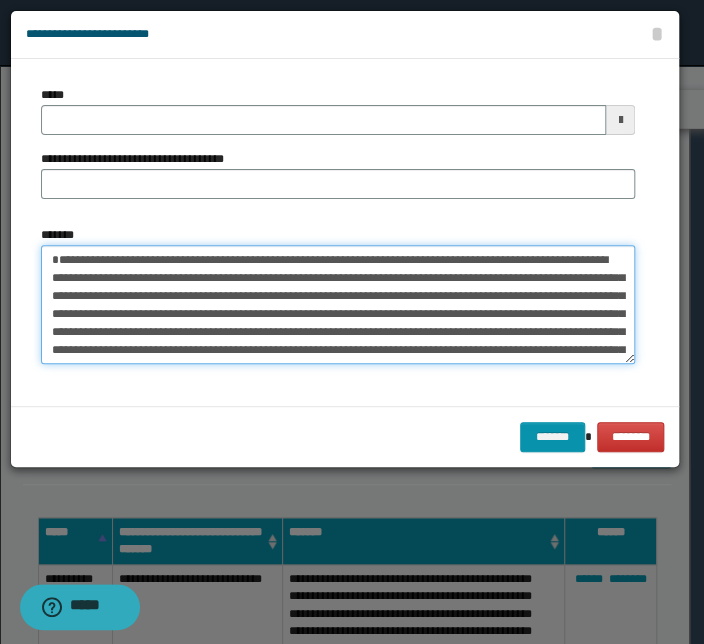 type 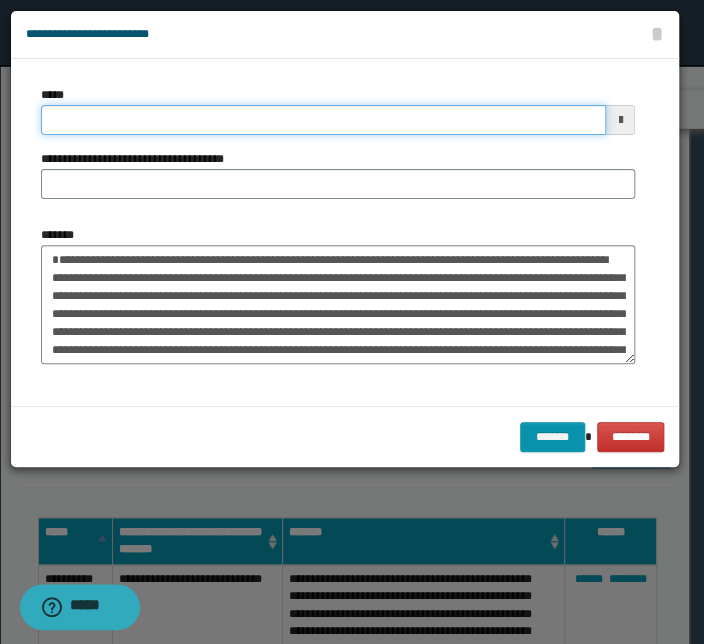 click on "*****" at bounding box center (323, 120) 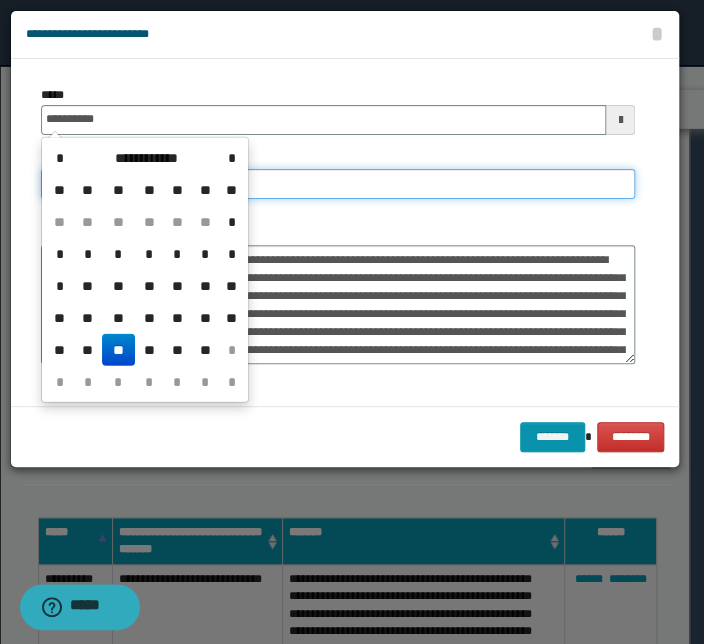 type on "**********" 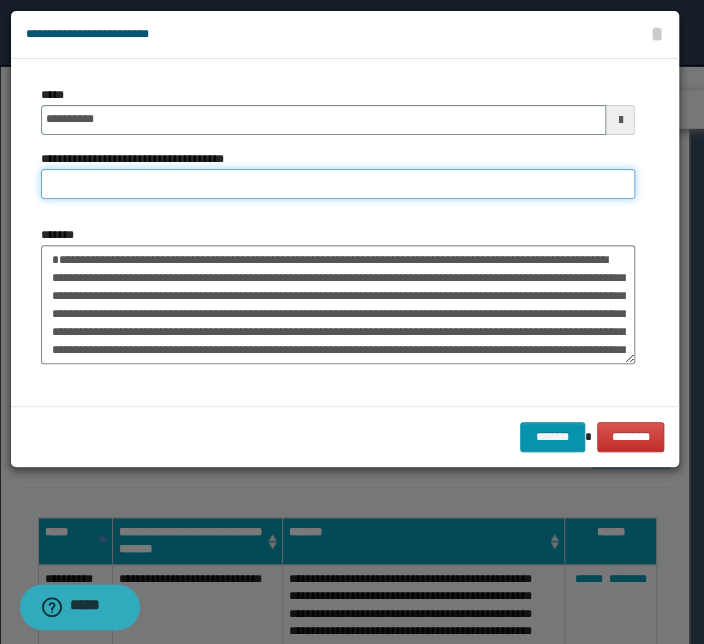 click on "**********" at bounding box center (338, 184) 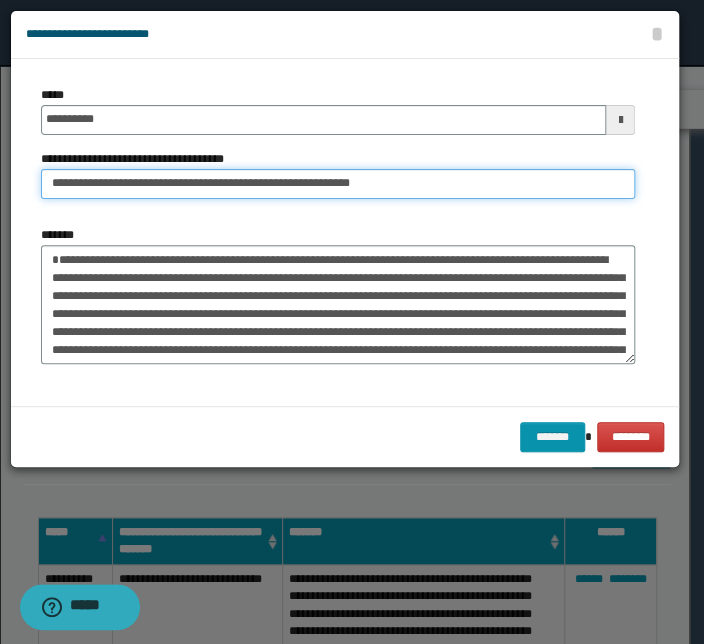 drag, startPoint x: 117, startPoint y: 180, endPoint x: -160, endPoint y: 181, distance: 277.0018 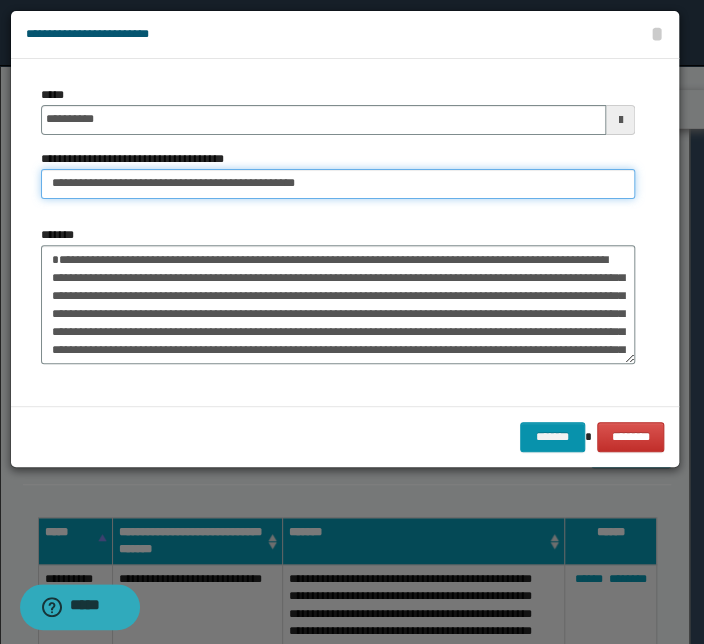 type on "**********" 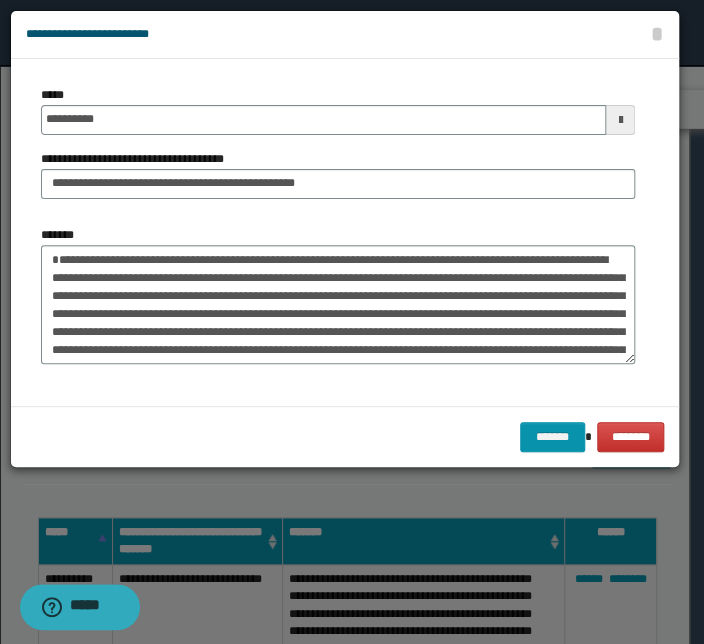 click on "**********" at bounding box center [338, 232] 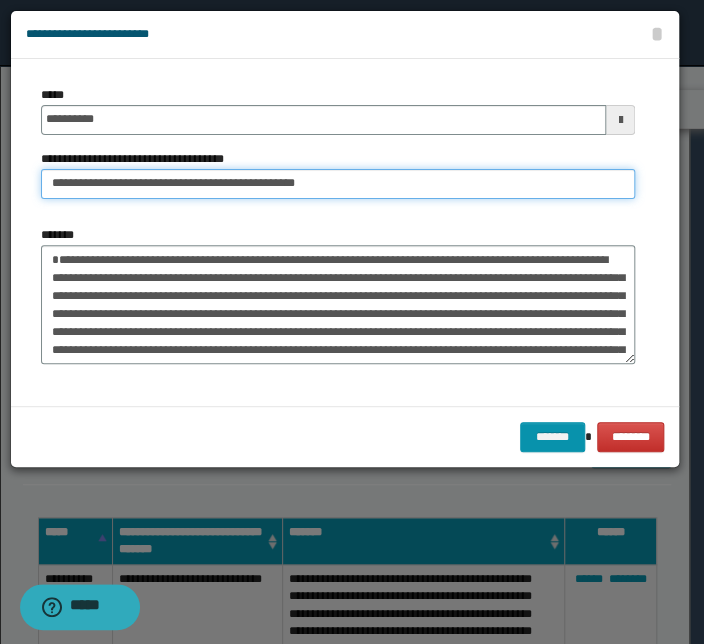click on "**********" at bounding box center [338, 184] 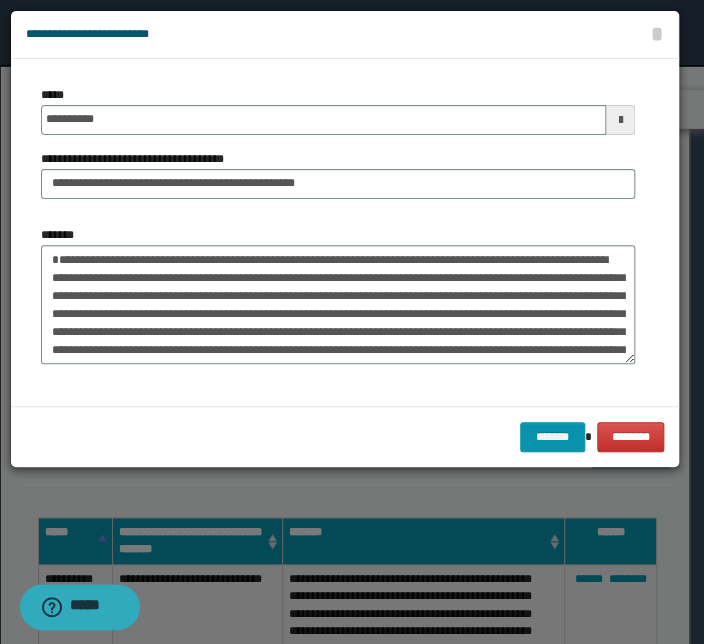 click on "*******" at bounding box center (338, 295) 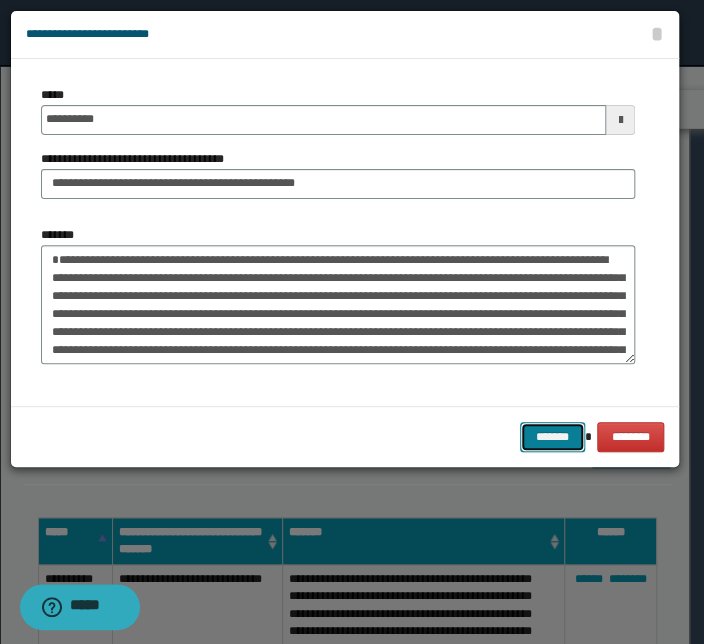 click on "*******" at bounding box center (552, 437) 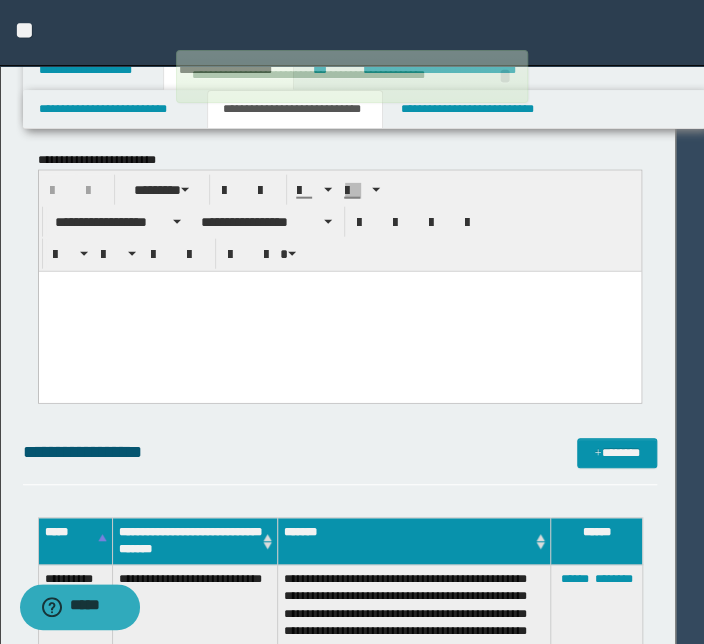 type 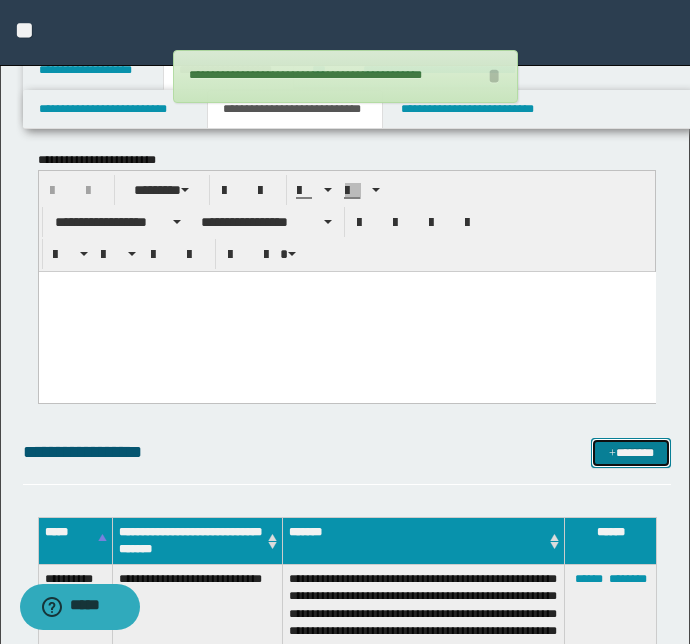 click on "*******" at bounding box center [631, 453] 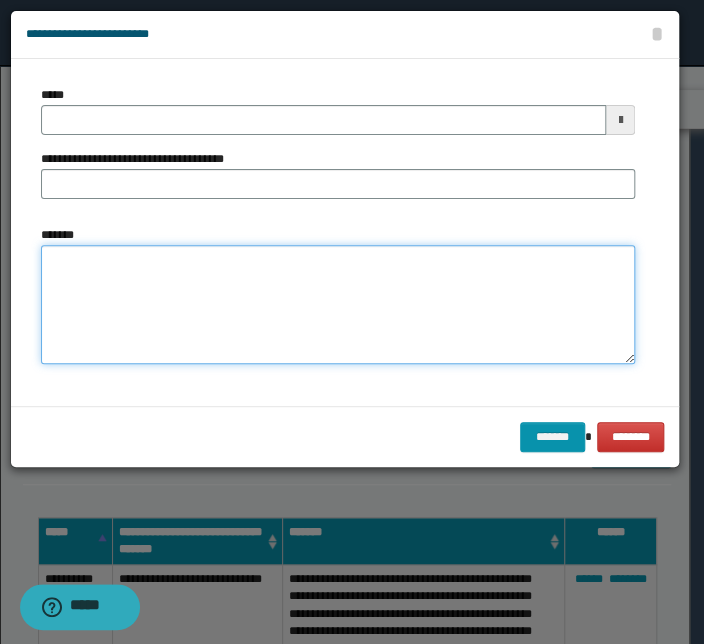 click on "*******" at bounding box center [338, 305] 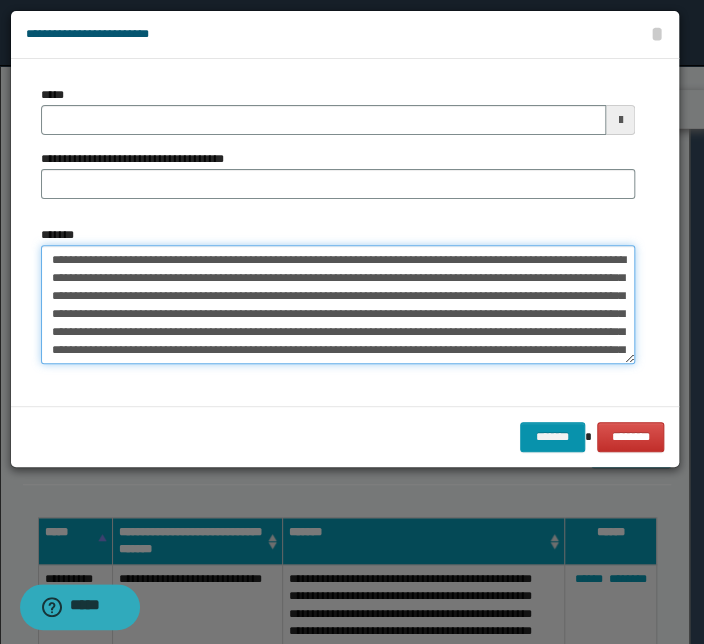 scroll, scrollTop: 0, scrollLeft: 0, axis: both 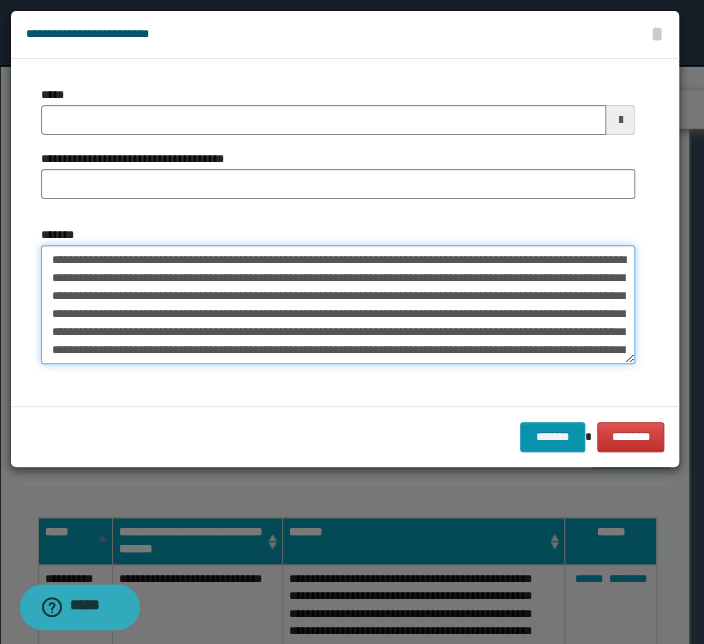 drag, startPoint x: 260, startPoint y: 257, endPoint x: 2, endPoint y: 253, distance: 258.031 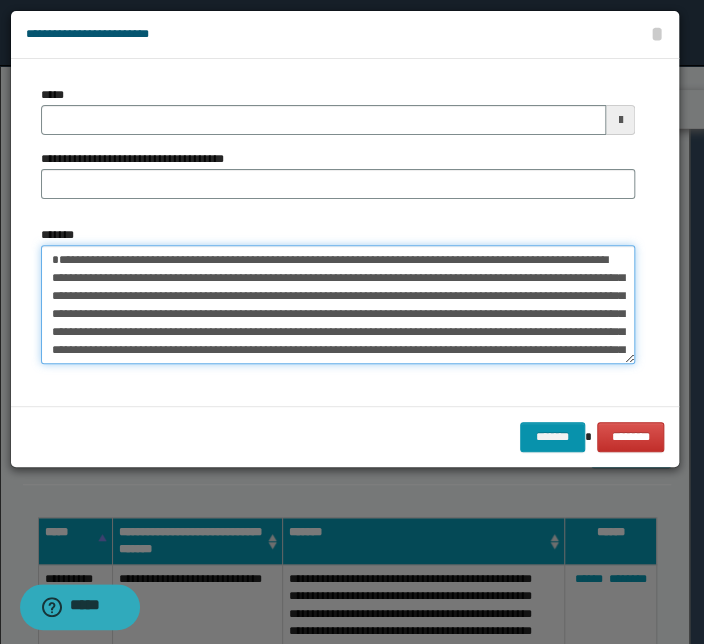 type 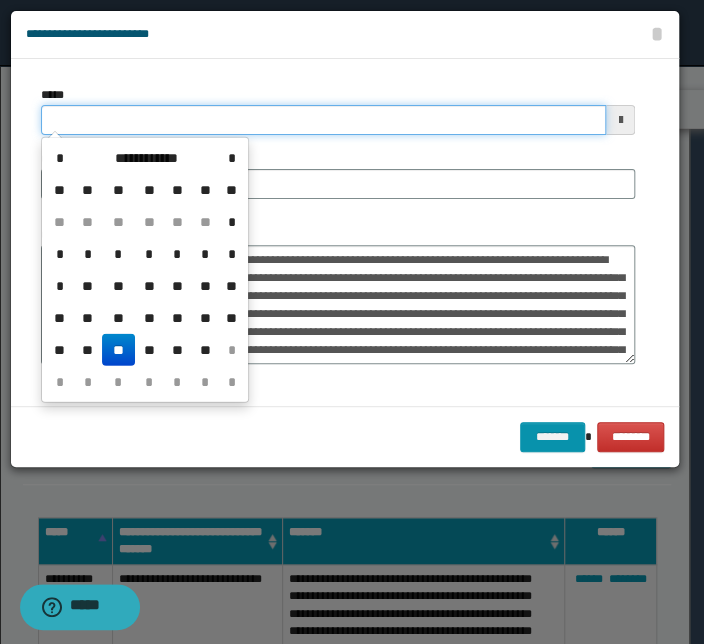click on "*****" at bounding box center (323, 120) 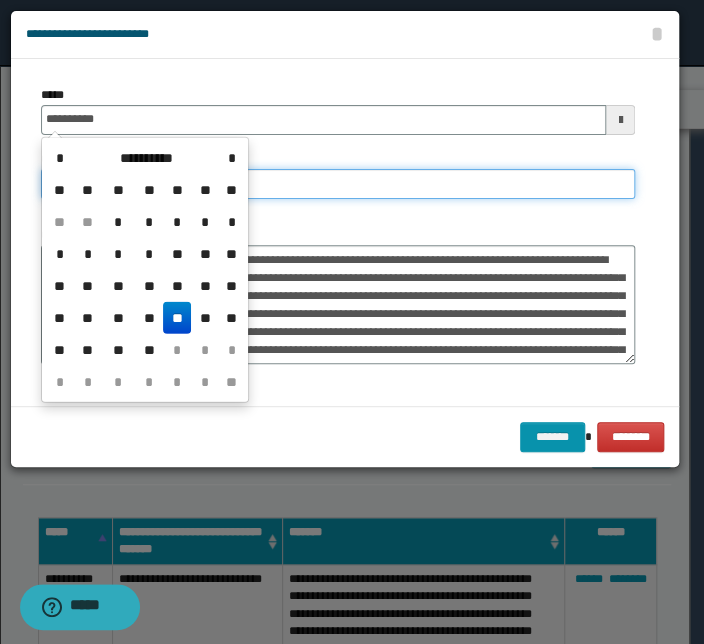 type on "**********" 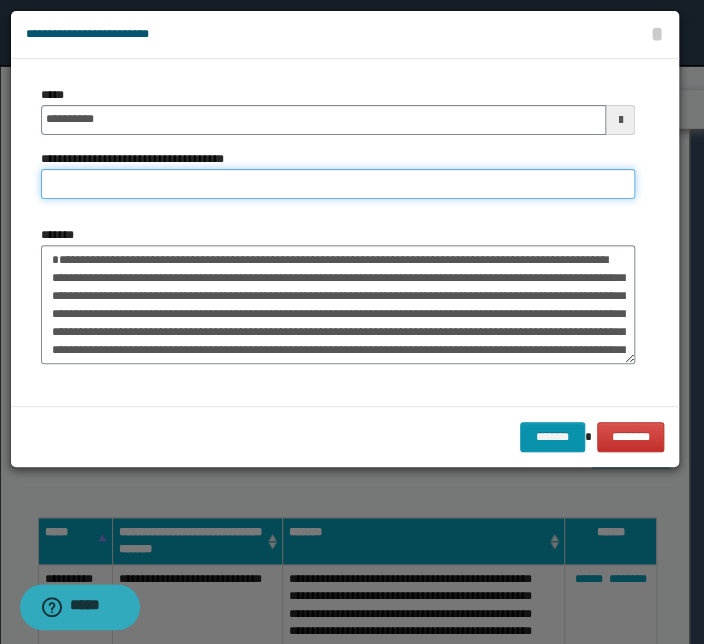 paste on "**********" 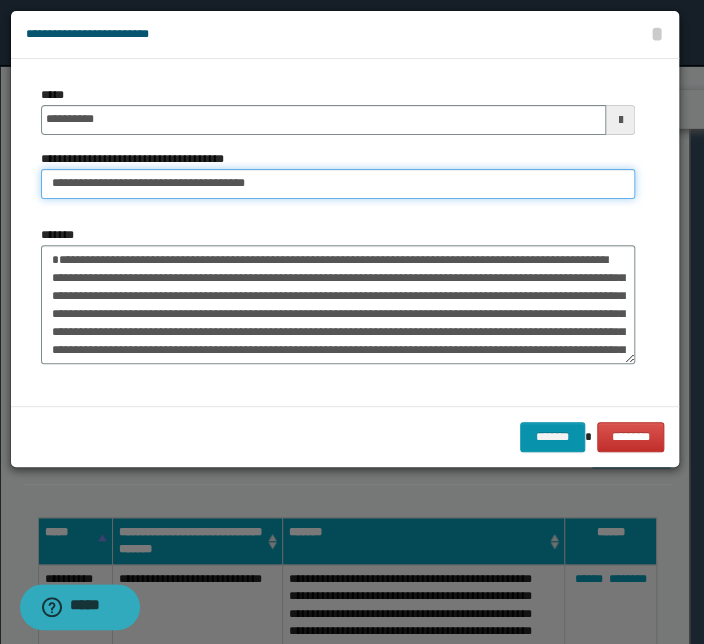 drag, startPoint x: 111, startPoint y: 183, endPoint x: -35, endPoint y: 180, distance: 146.03082 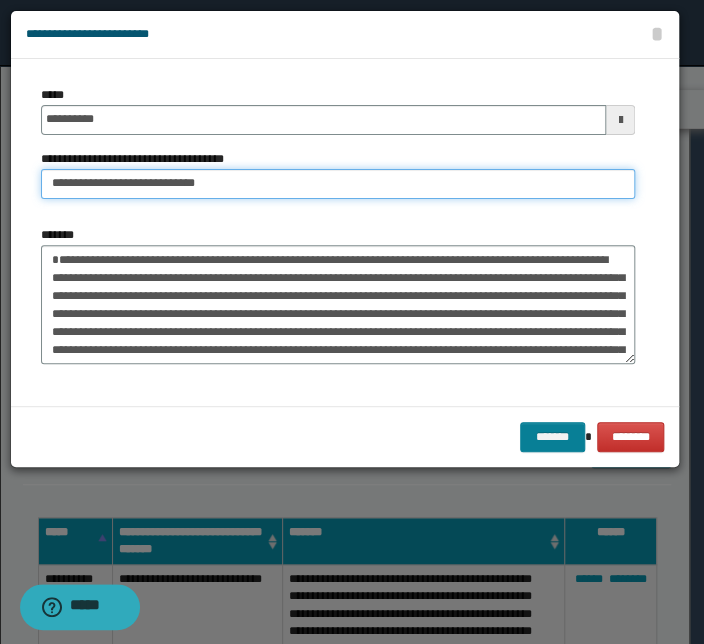 type on "**********" 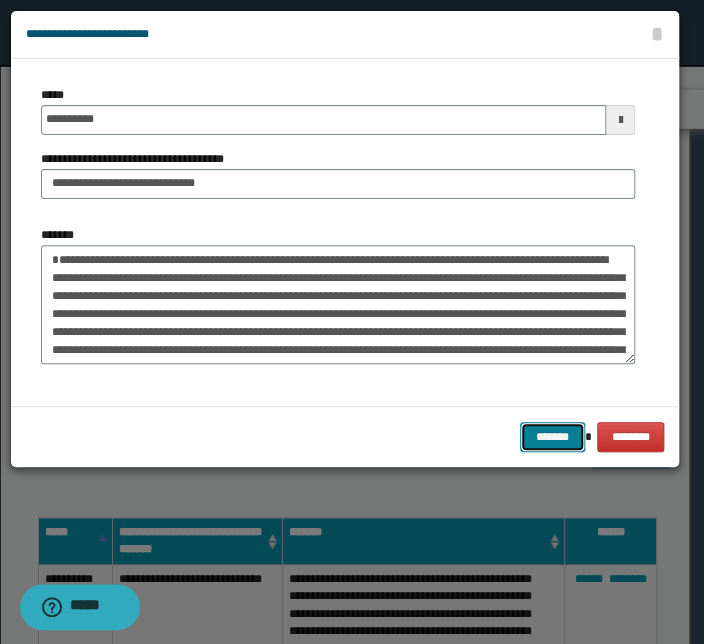 drag, startPoint x: 548, startPoint y: 429, endPoint x: 495, endPoint y: 429, distance: 53 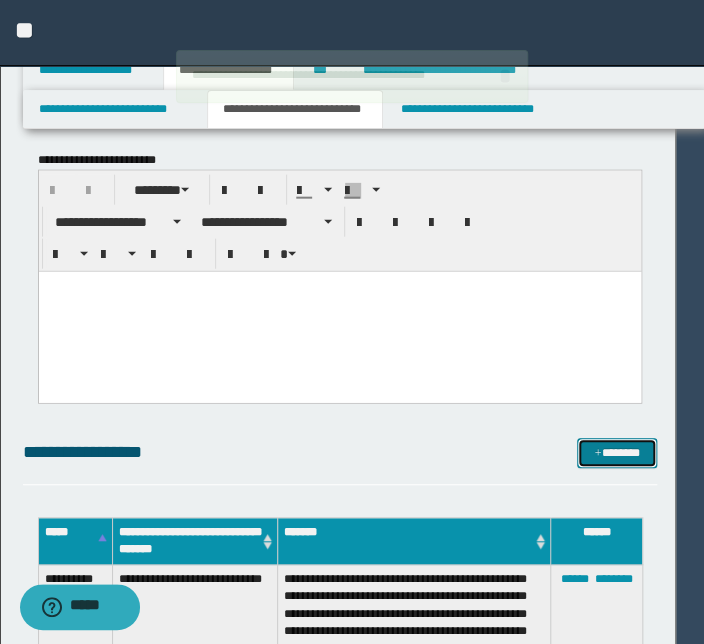 type 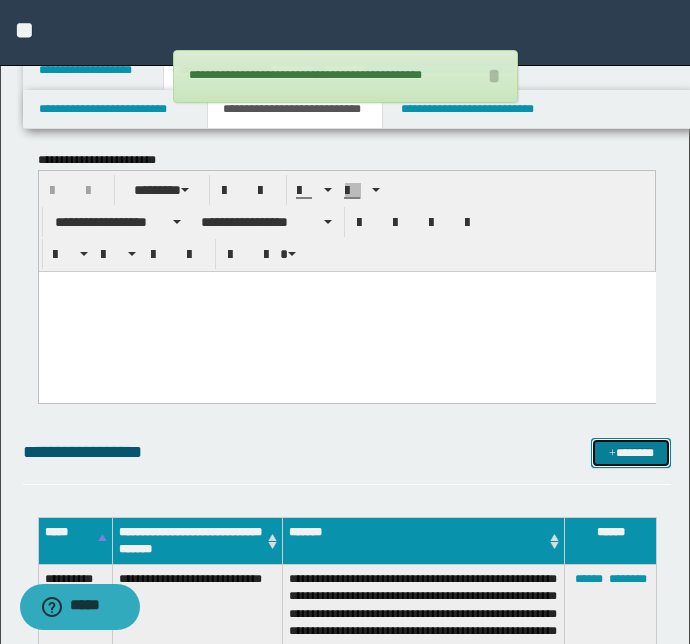 drag, startPoint x: 630, startPoint y: 452, endPoint x: 57, endPoint y: 436, distance: 573.2233 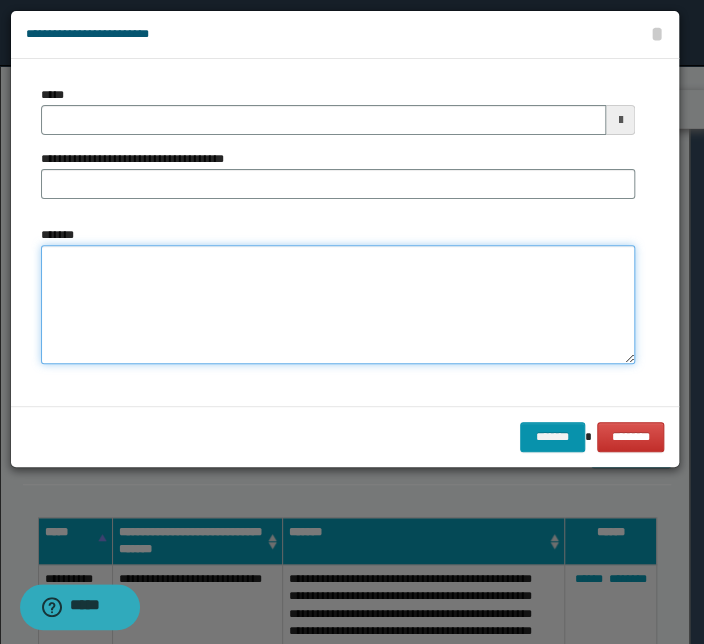 click on "*******" at bounding box center [338, 305] 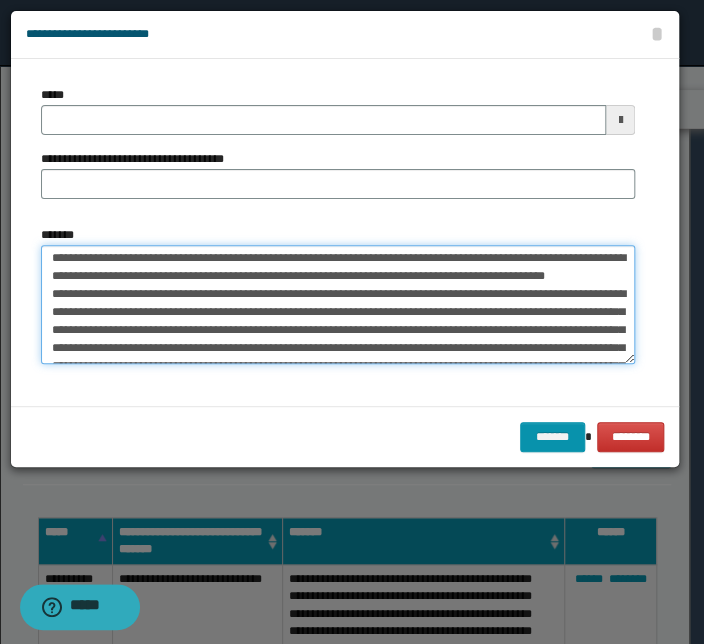 scroll, scrollTop: 0, scrollLeft: 0, axis: both 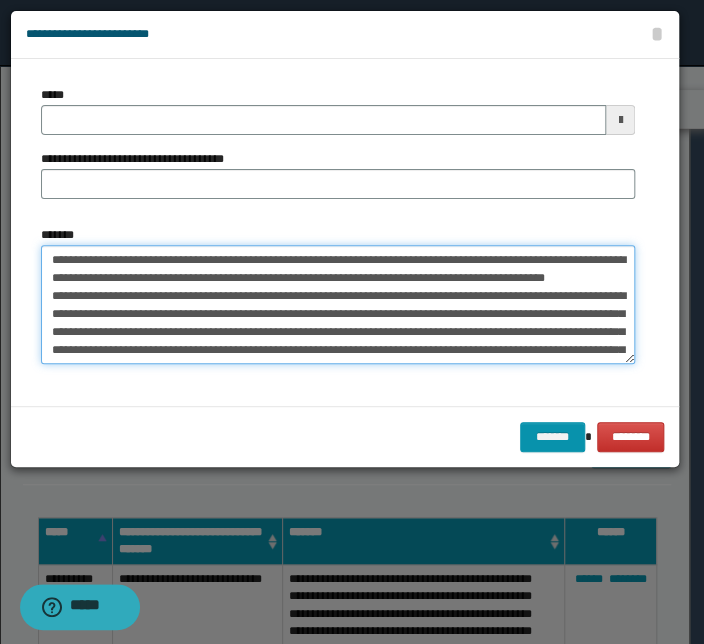 drag, startPoint x: 403, startPoint y: 259, endPoint x: -10, endPoint y: 251, distance: 413.07748 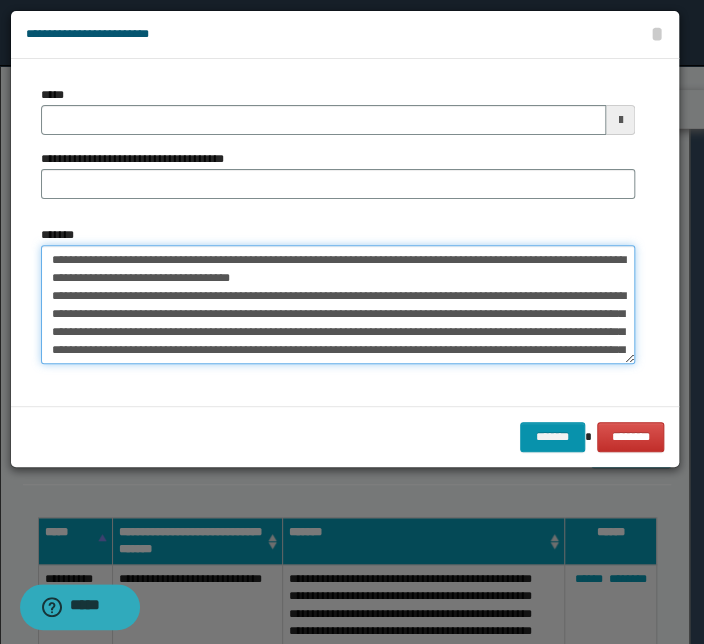 type 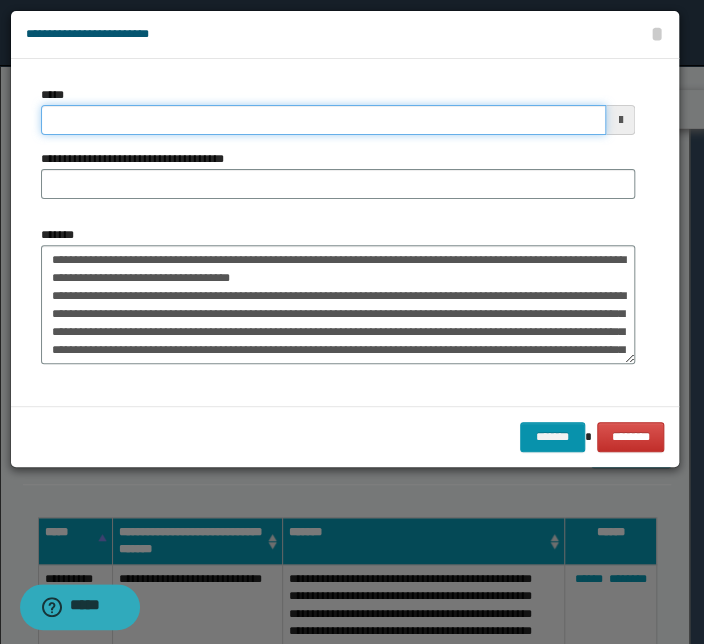 click on "*****" at bounding box center [323, 120] 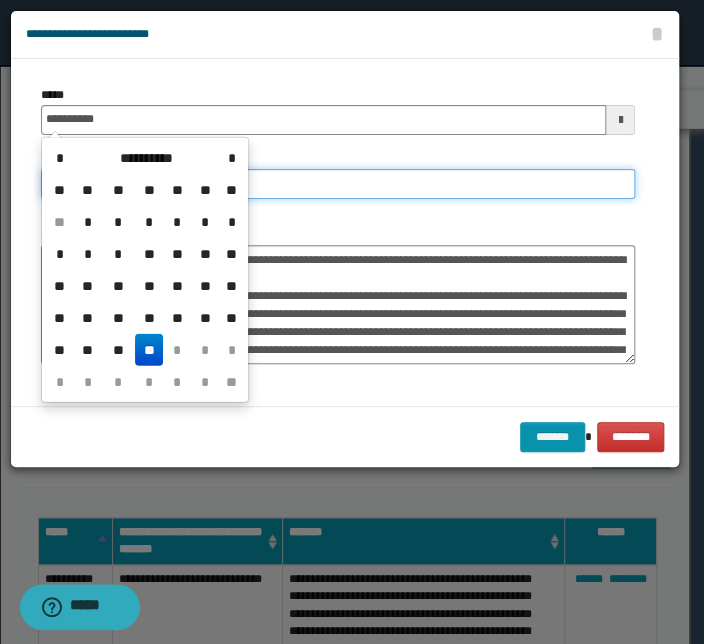 type on "**********" 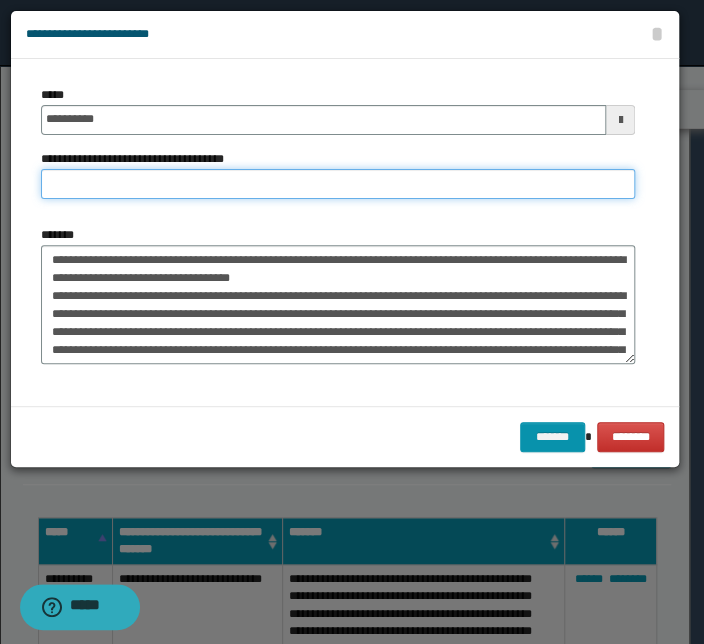 click on "**********" at bounding box center (338, 184) 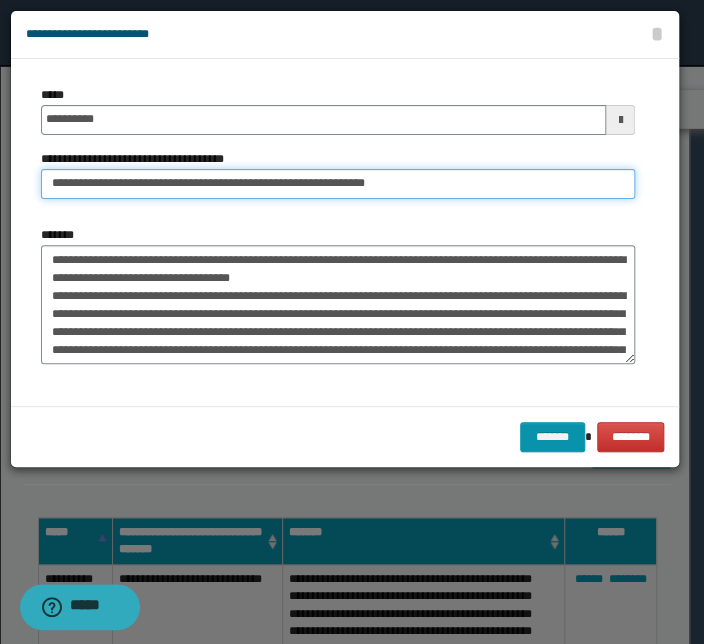 drag, startPoint x: 114, startPoint y: 187, endPoint x: -141, endPoint y: 173, distance: 255.38402 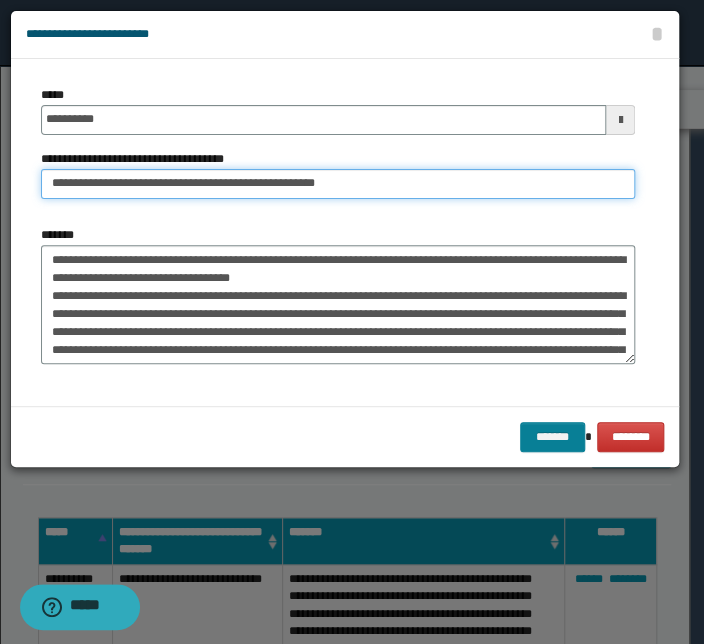 type on "**********" 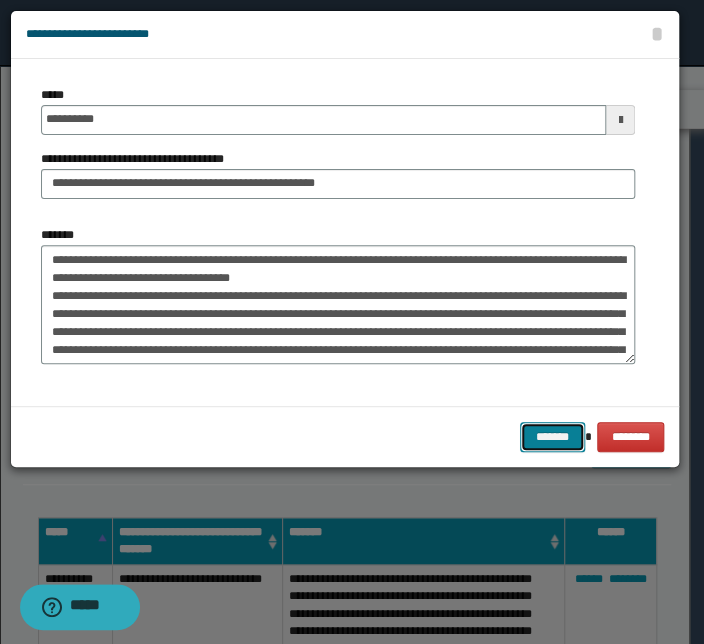 drag, startPoint x: 555, startPoint y: 433, endPoint x: 70, endPoint y: 369, distance: 489.20447 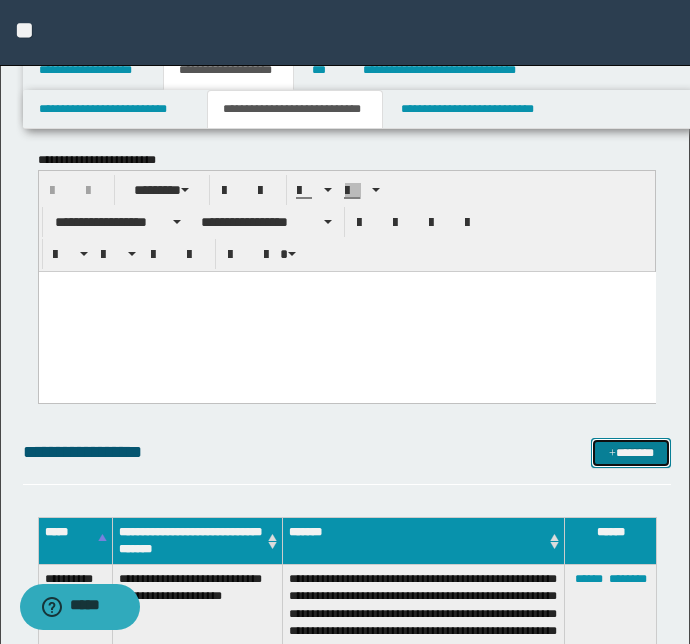 click on "*******" at bounding box center [631, 453] 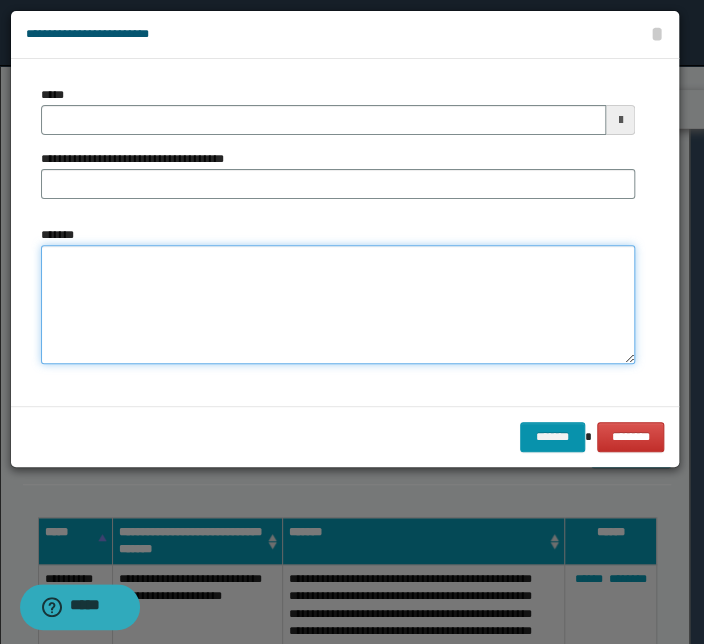 click on "*******" at bounding box center (338, 305) 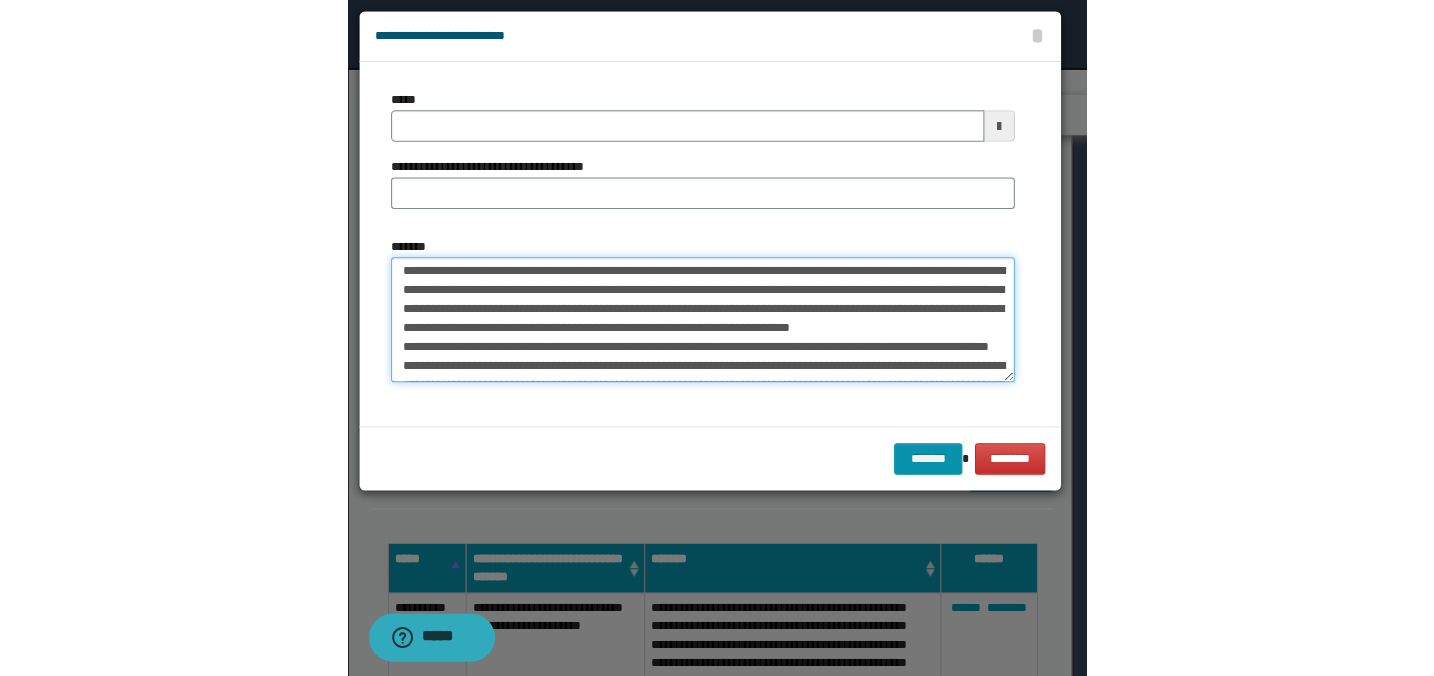 scroll, scrollTop: 0, scrollLeft: 0, axis: both 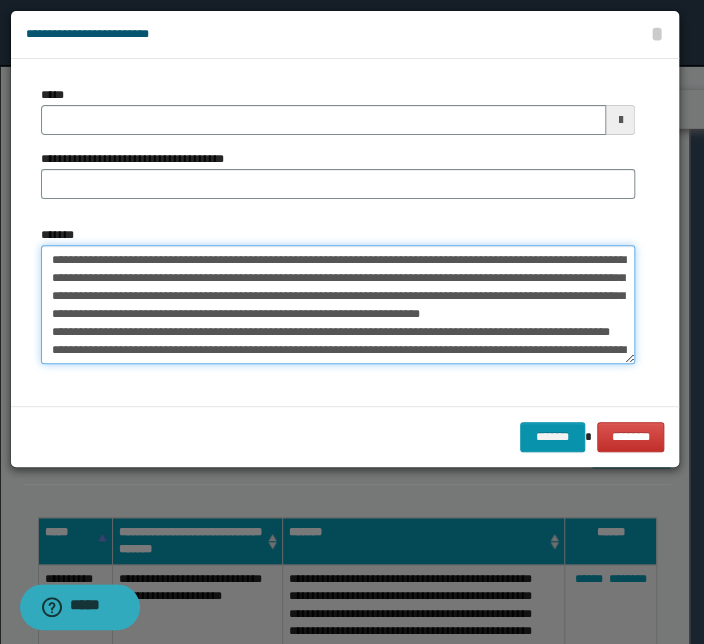drag, startPoint x: 256, startPoint y: 257, endPoint x: 1, endPoint y: 246, distance: 255.23715 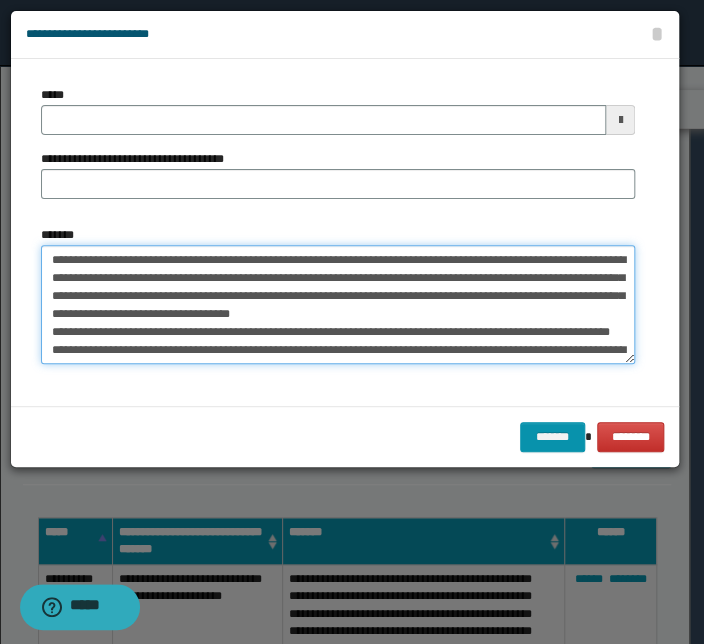 type 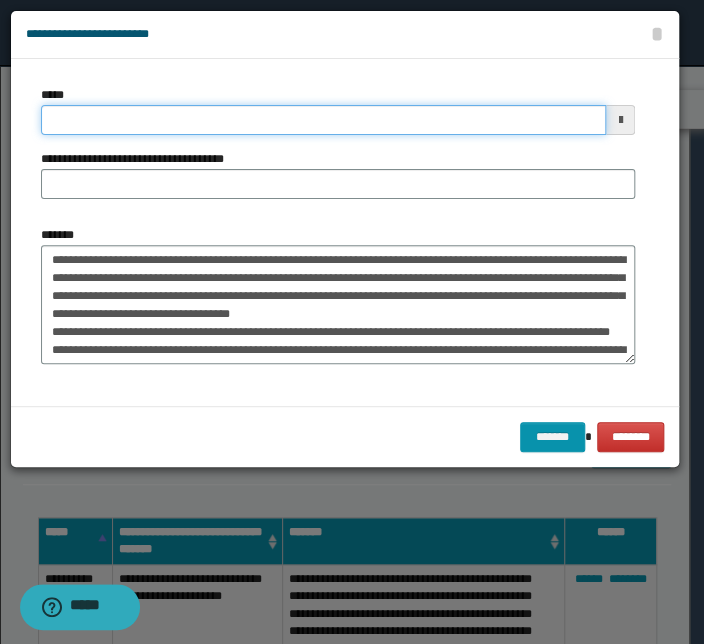 click on "*****" at bounding box center [323, 120] 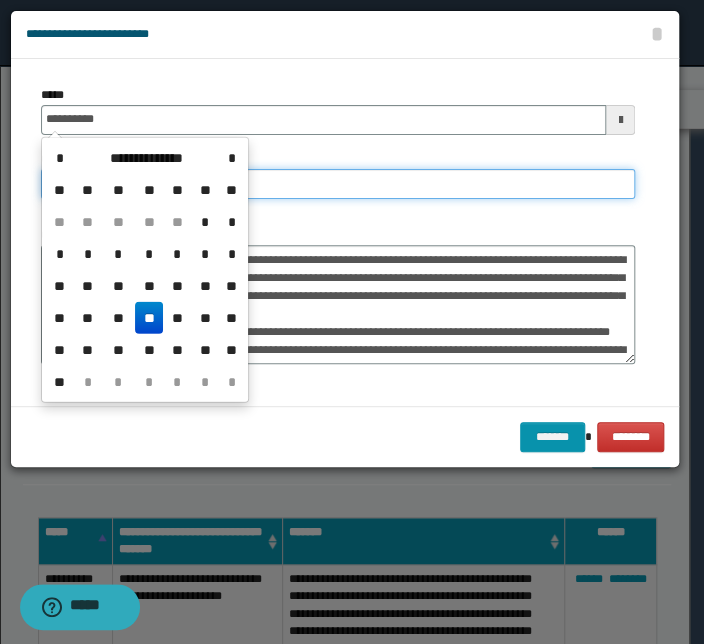 type on "**********" 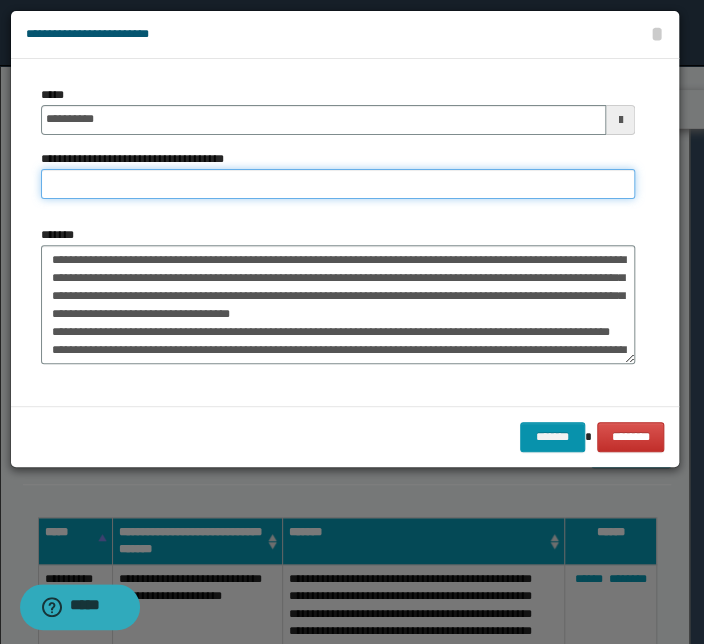 paste on "**********" 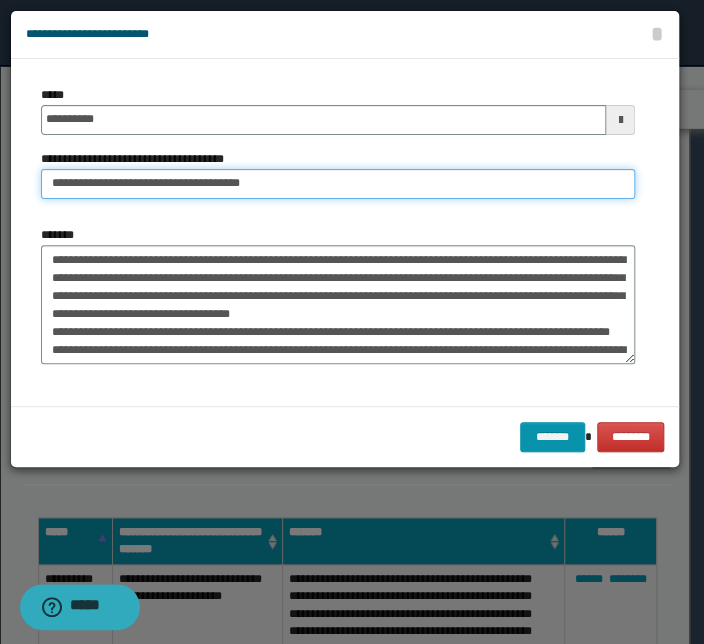 drag, startPoint x: 112, startPoint y: 182, endPoint x: -105, endPoint y: 165, distance: 217.66489 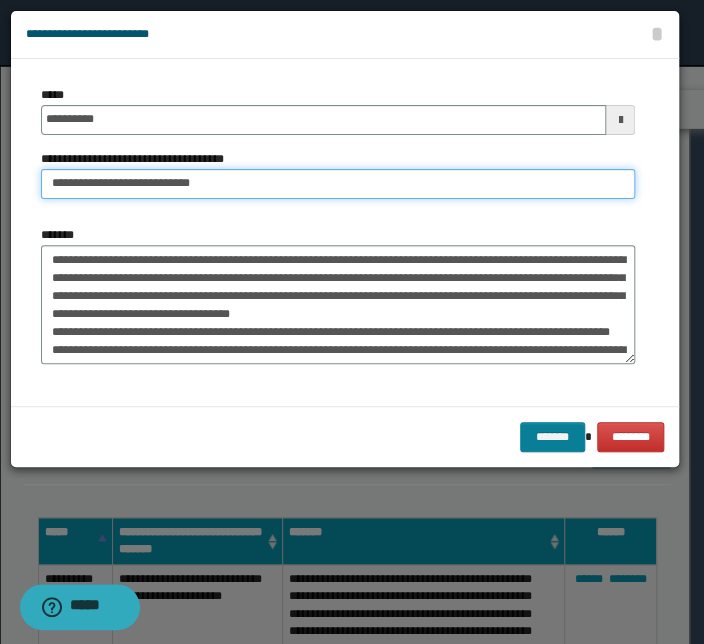 type on "**********" 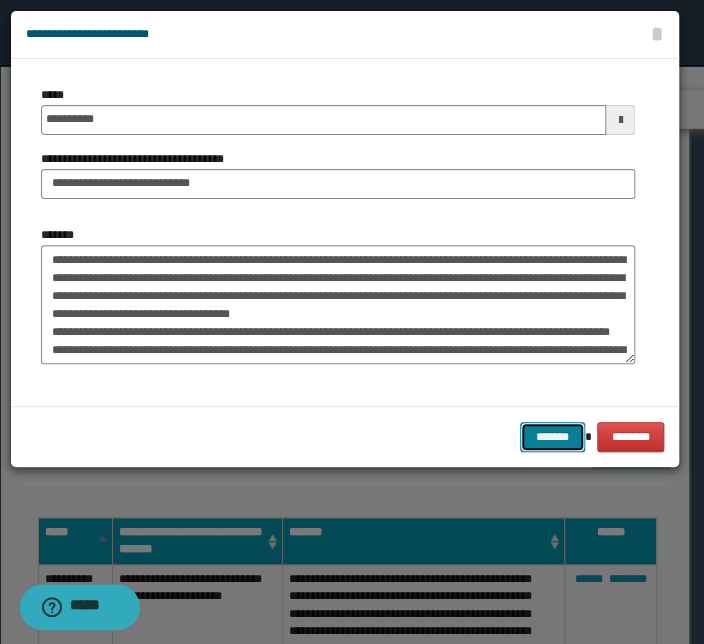 click on "*******" at bounding box center (552, 437) 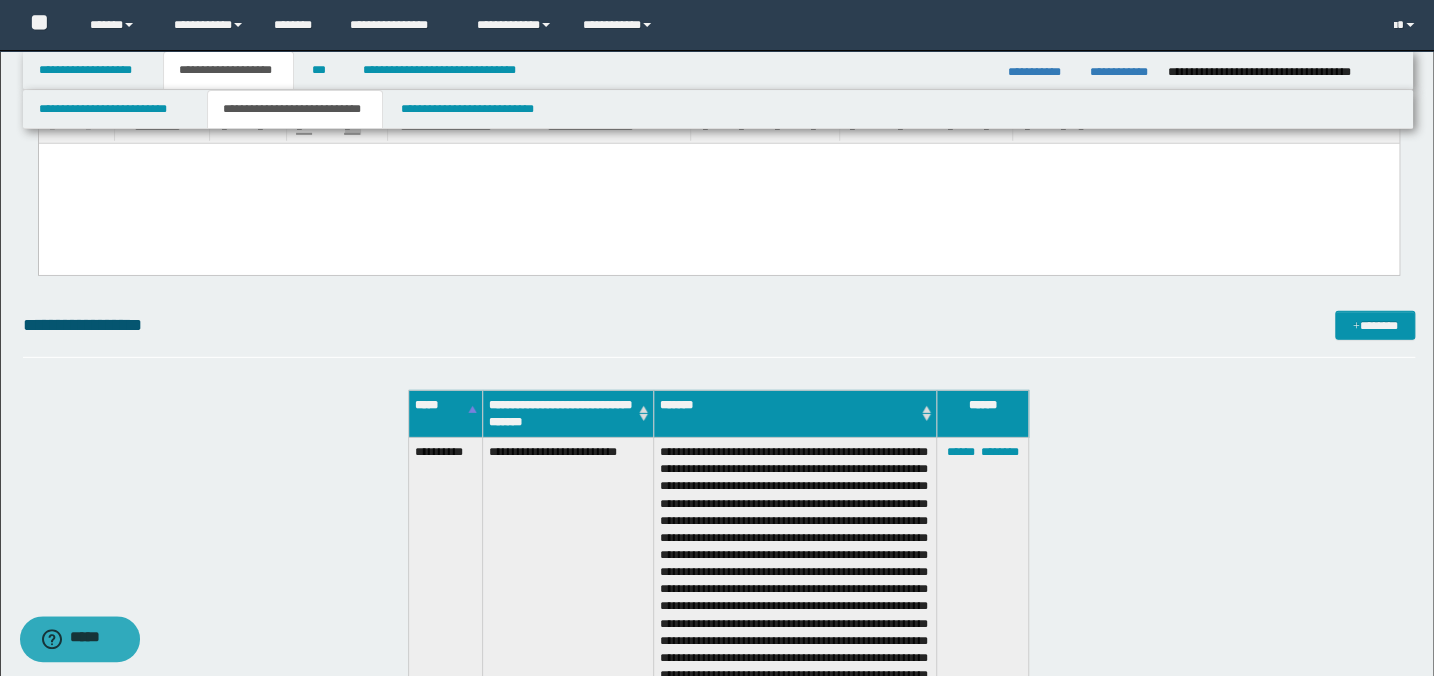 click on "**********" at bounding box center [719, 325] 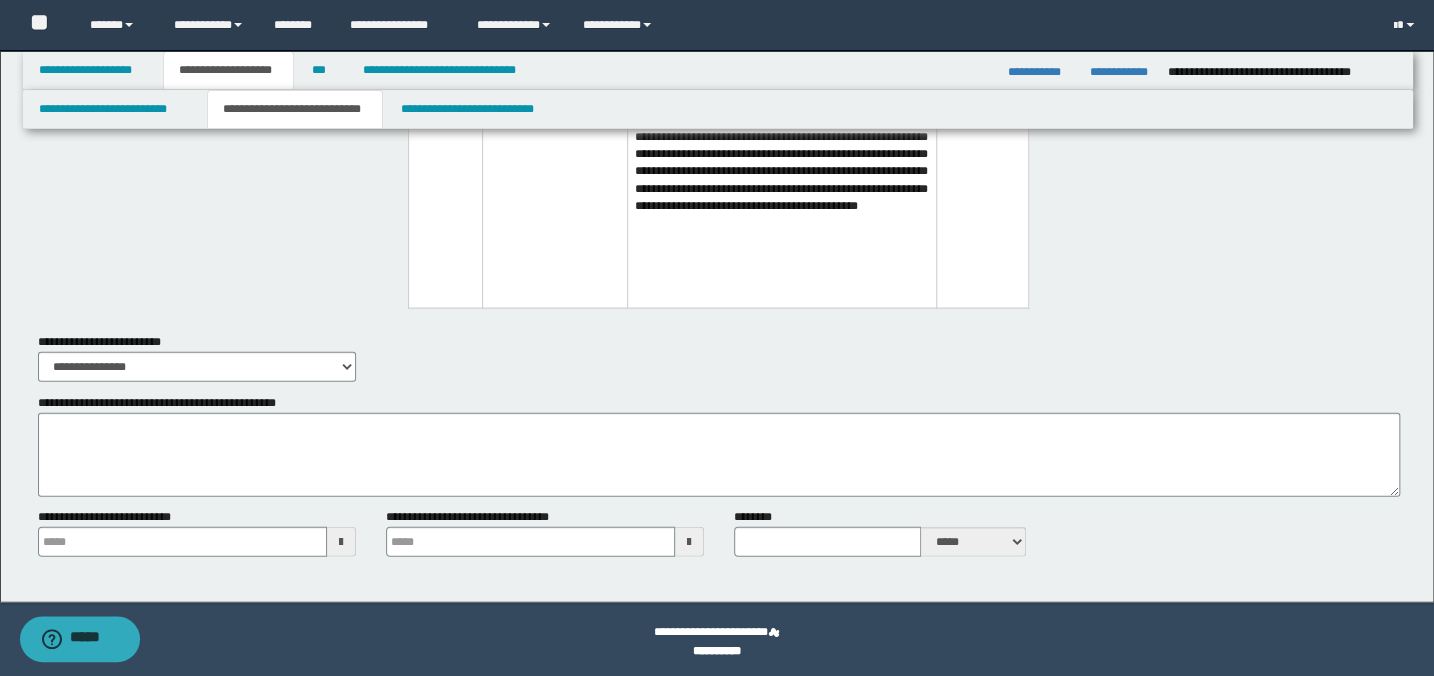 scroll, scrollTop: 10117, scrollLeft: 0, axis: vertical 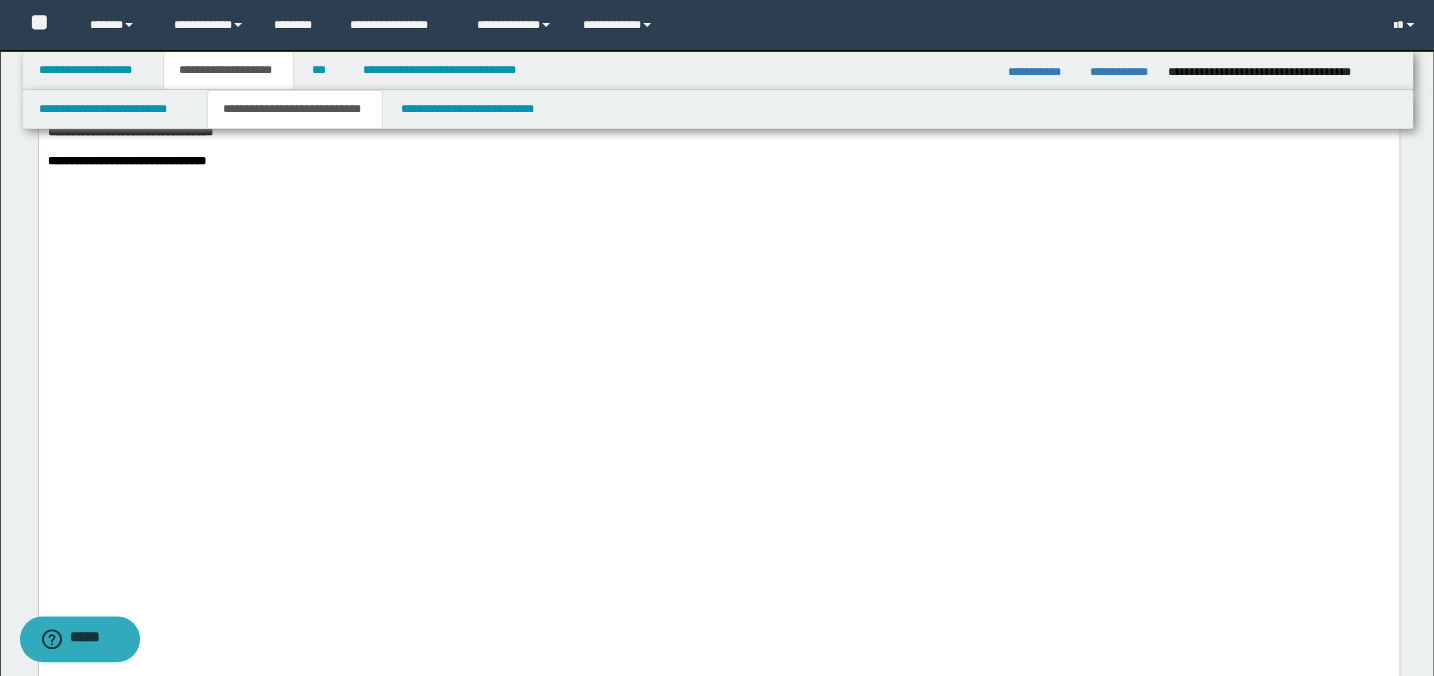 click on "**********" at bounding box center (718, -695) 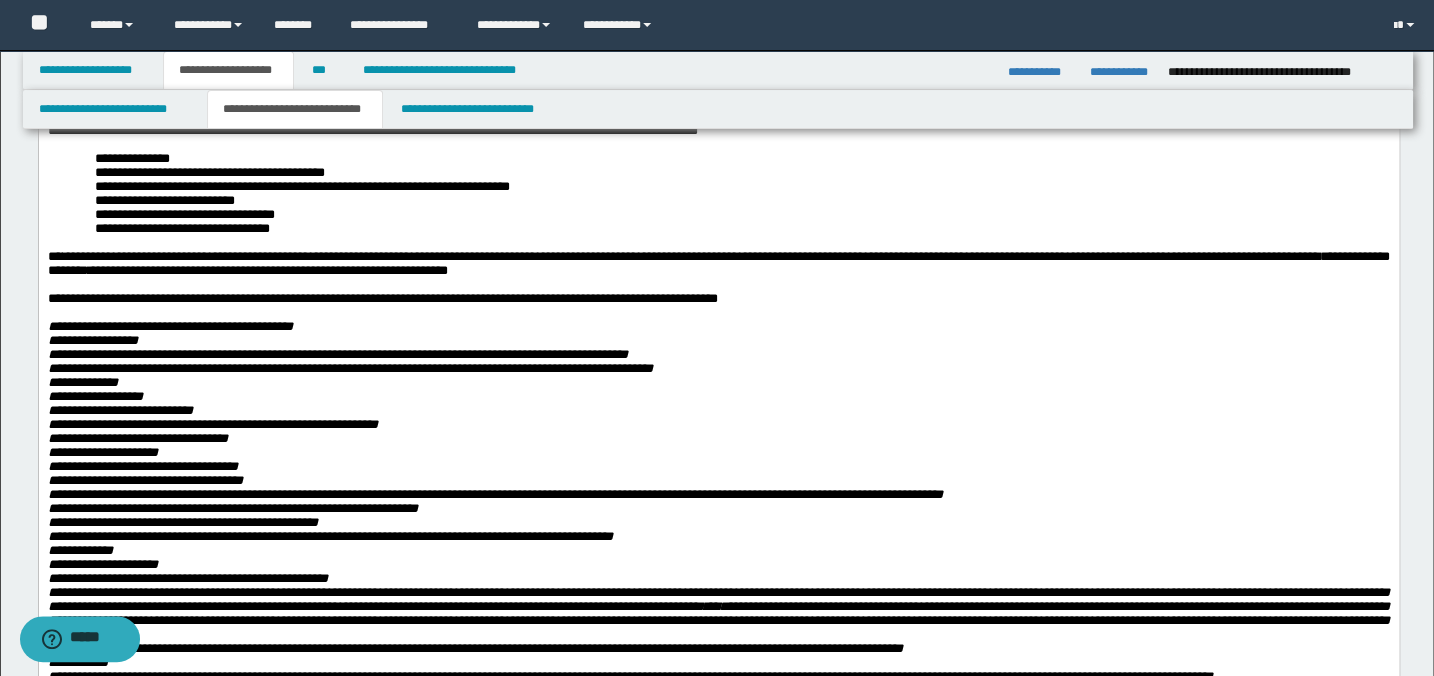 scroll, scrollTop: 377, scrollLeft: 0, axis: vertical 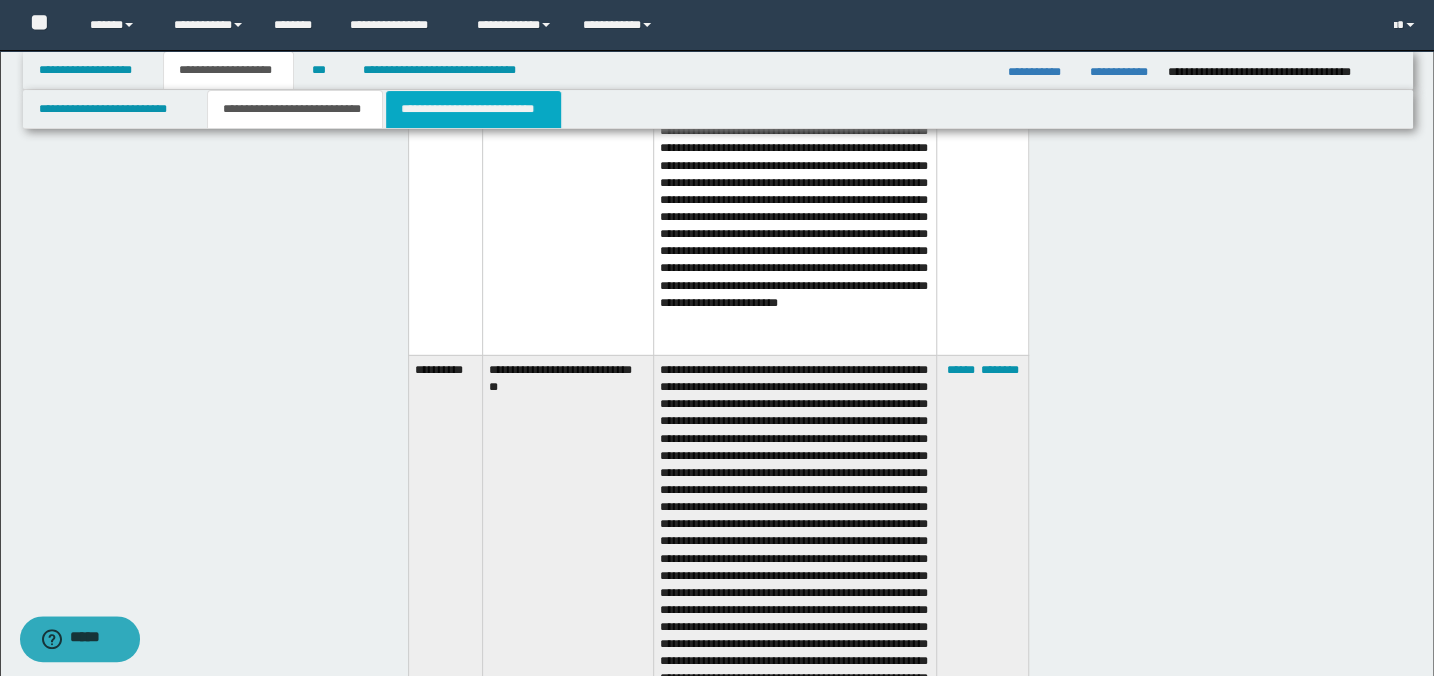 click on "**********" at bounding box center (473, 109) 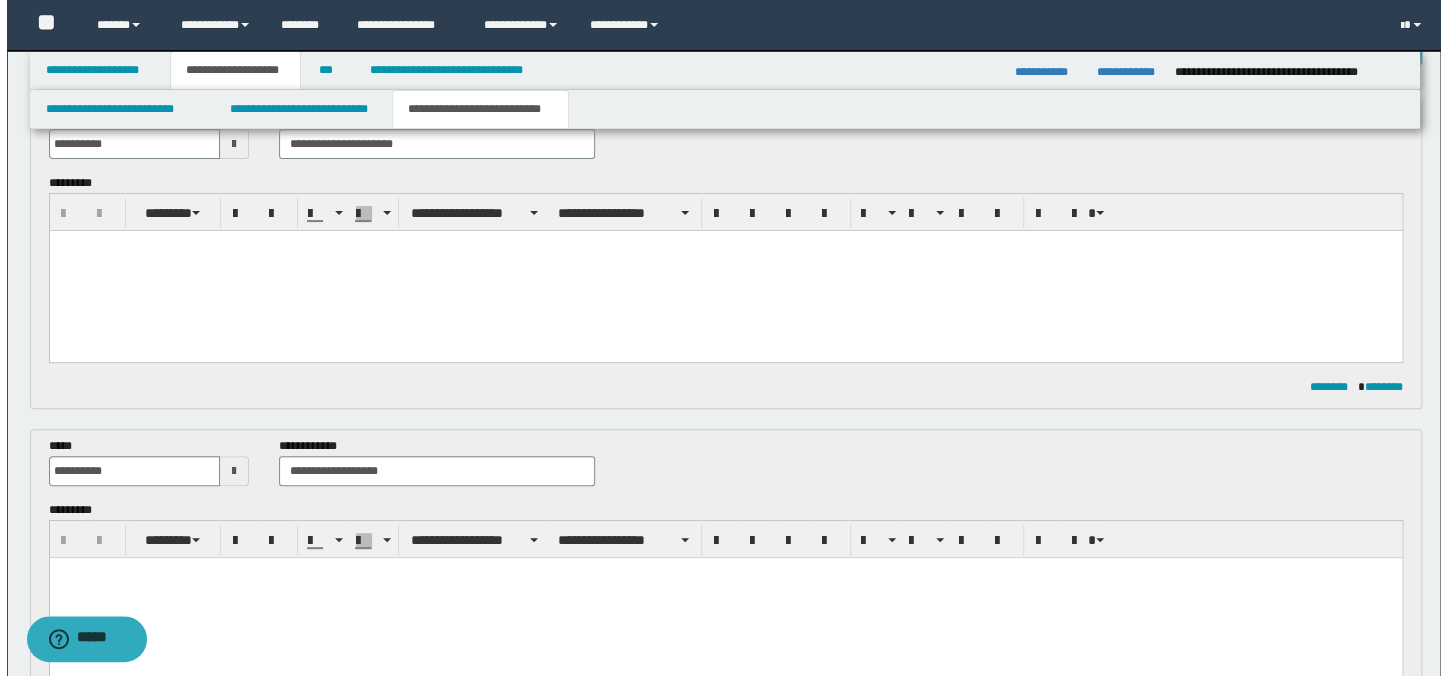 scroll, scrollTop: 0, scrollLeft: 0, axis: both 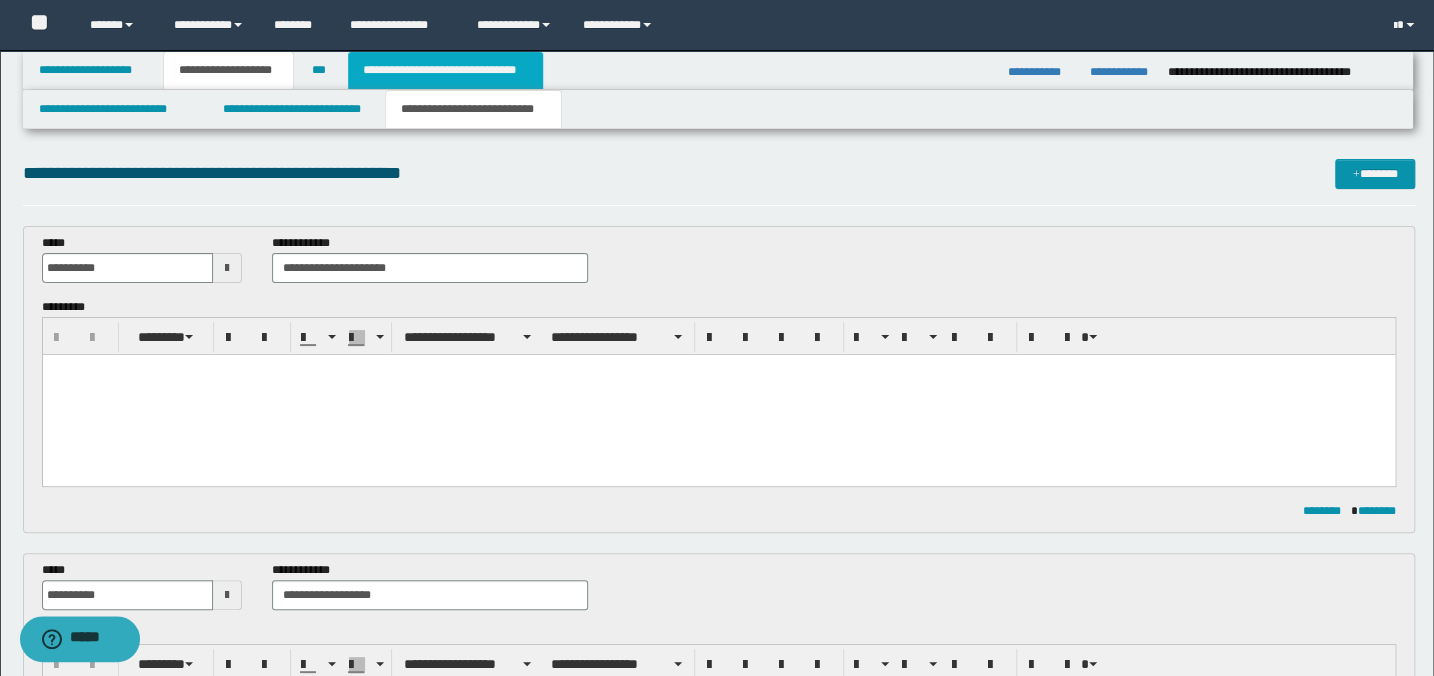 click on "**********" at bounding box center [445, 70] 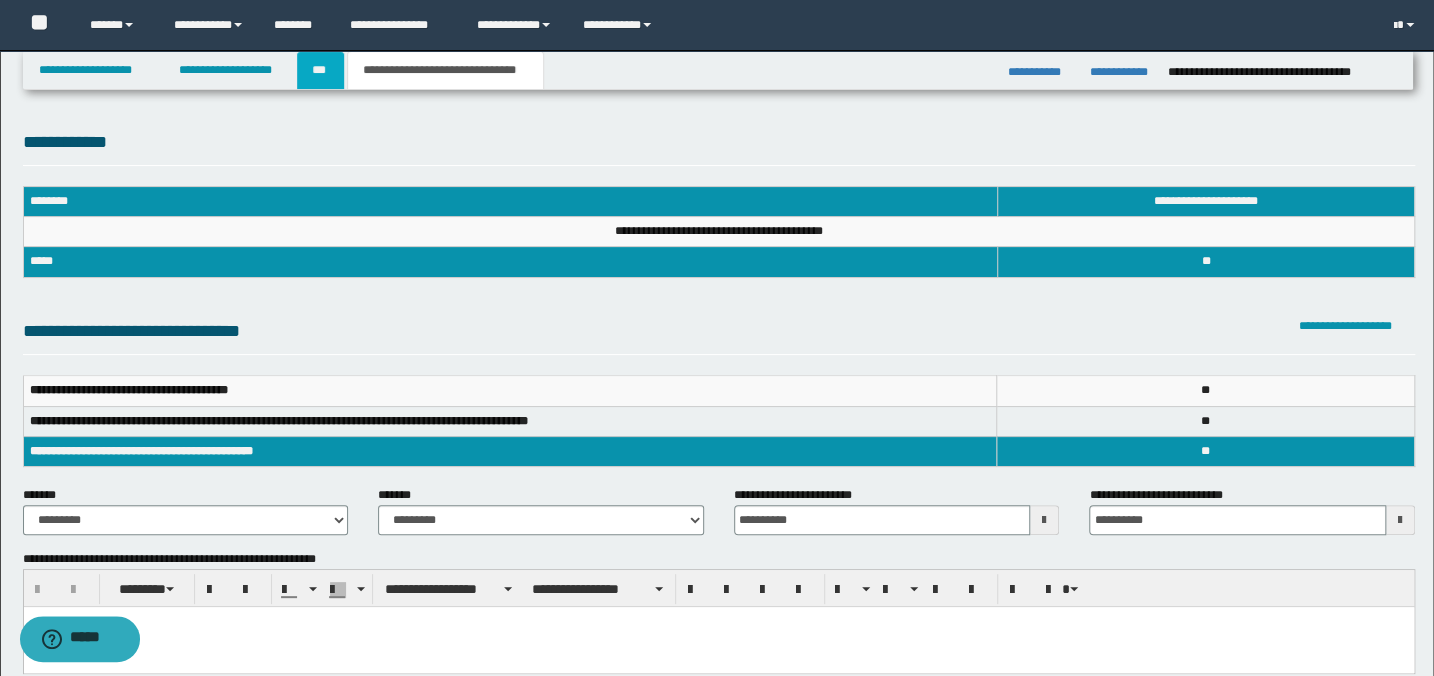 click on "***" at bounding box center [320, 70] 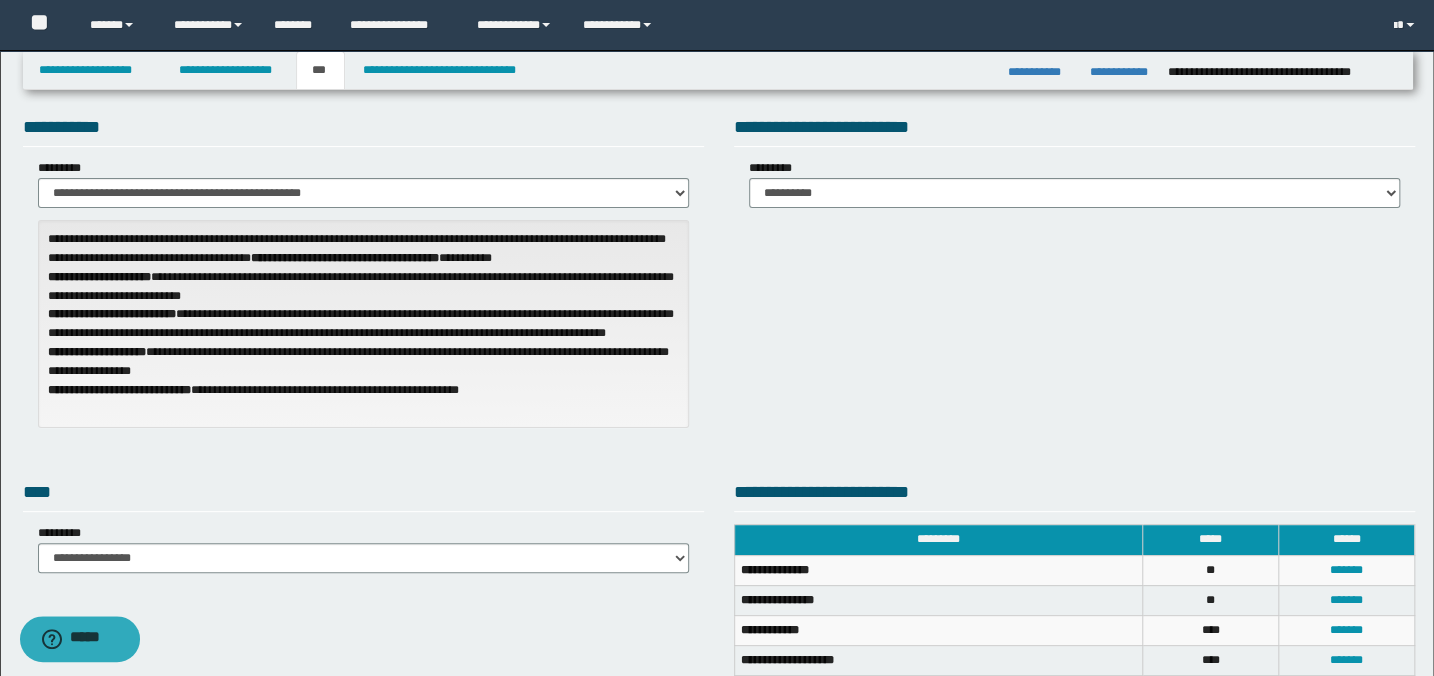 scroll, scrollTop: 0, scrollLeft: 0, axis: both 